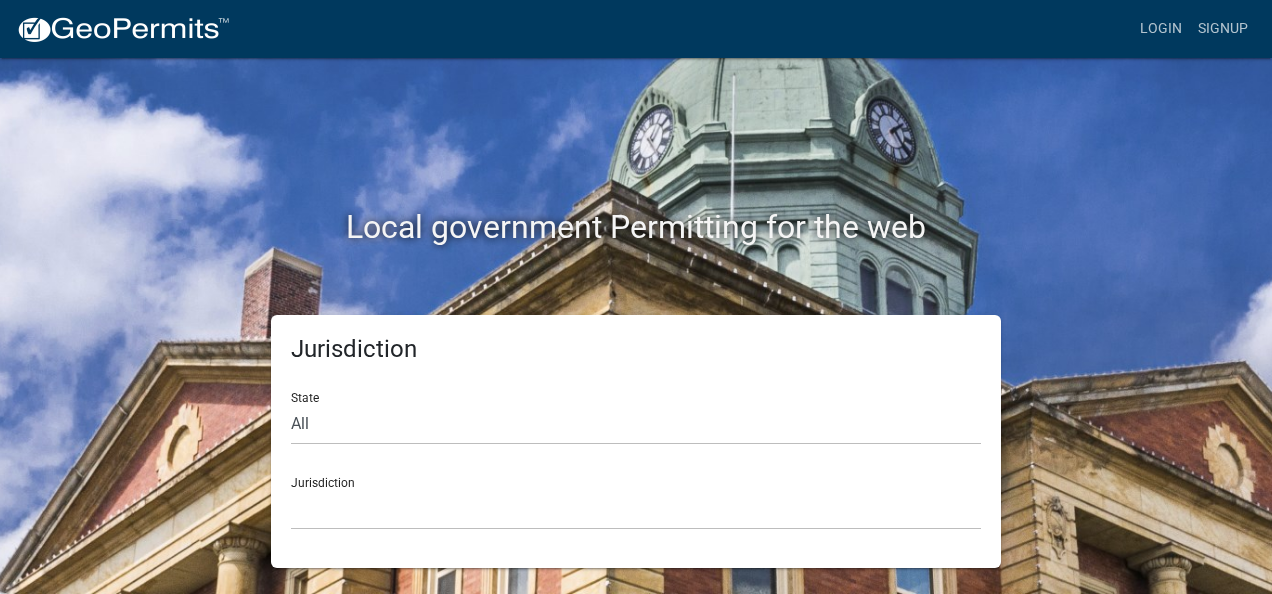 scroll, scrollTop: 0, scrollLeft: 0, axis: both 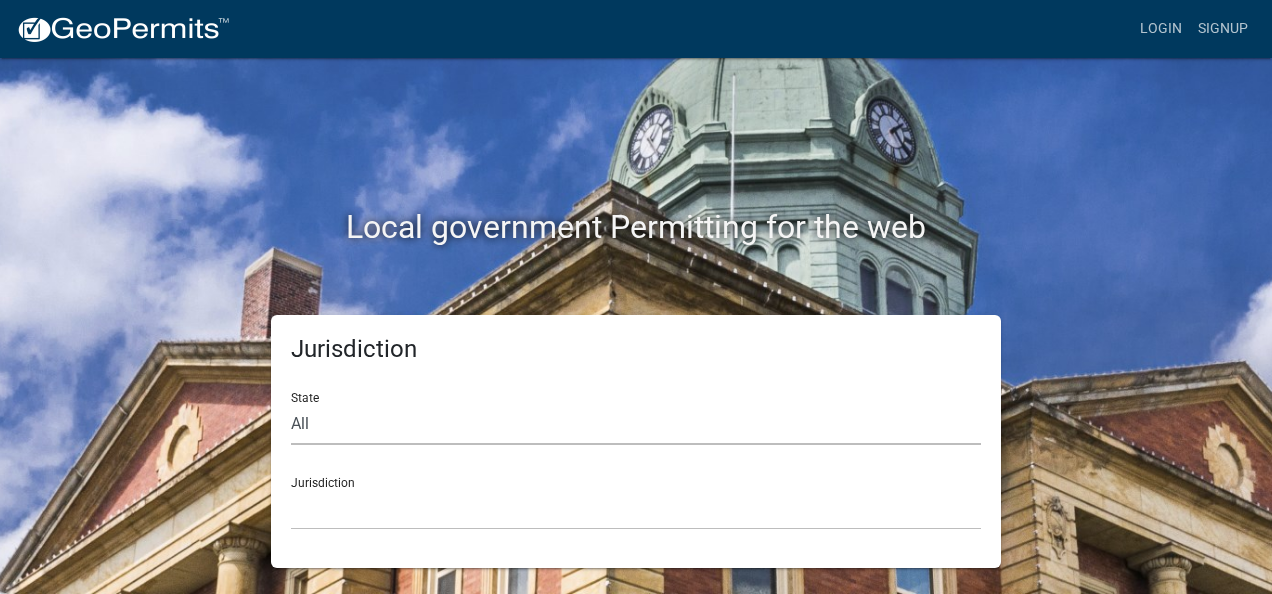 click on "All  Colorado   Georgia   Indiana   Iowa   Kansas   Minnesota   Ohio   South Carolina   Wisconsin" 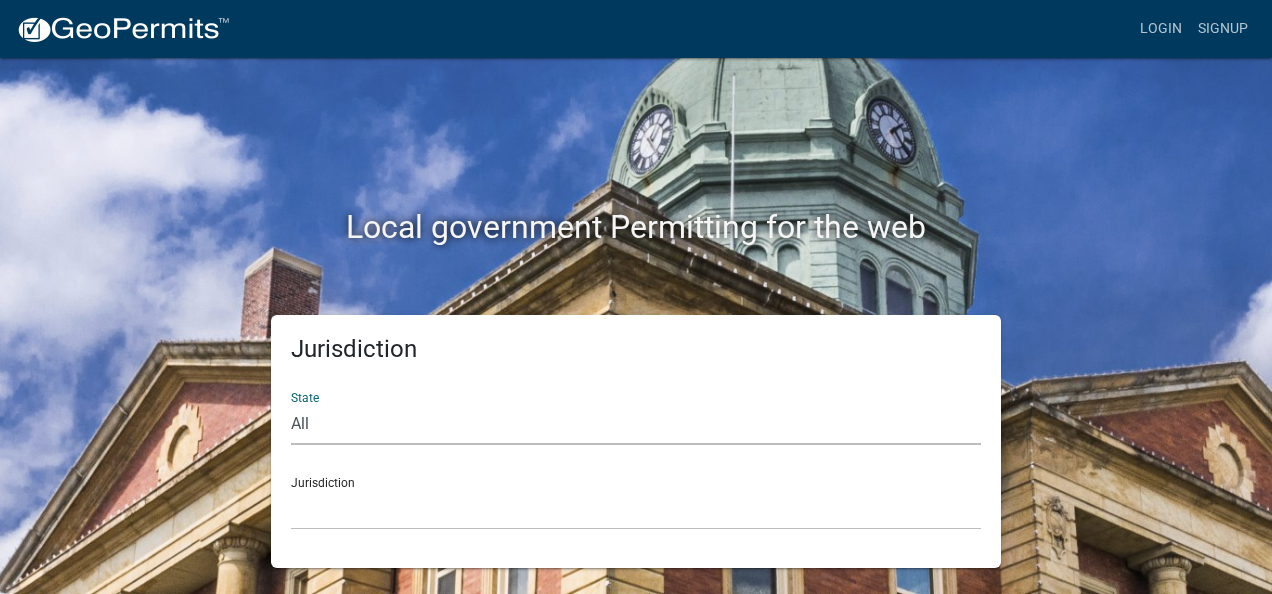 select on "Indiana" 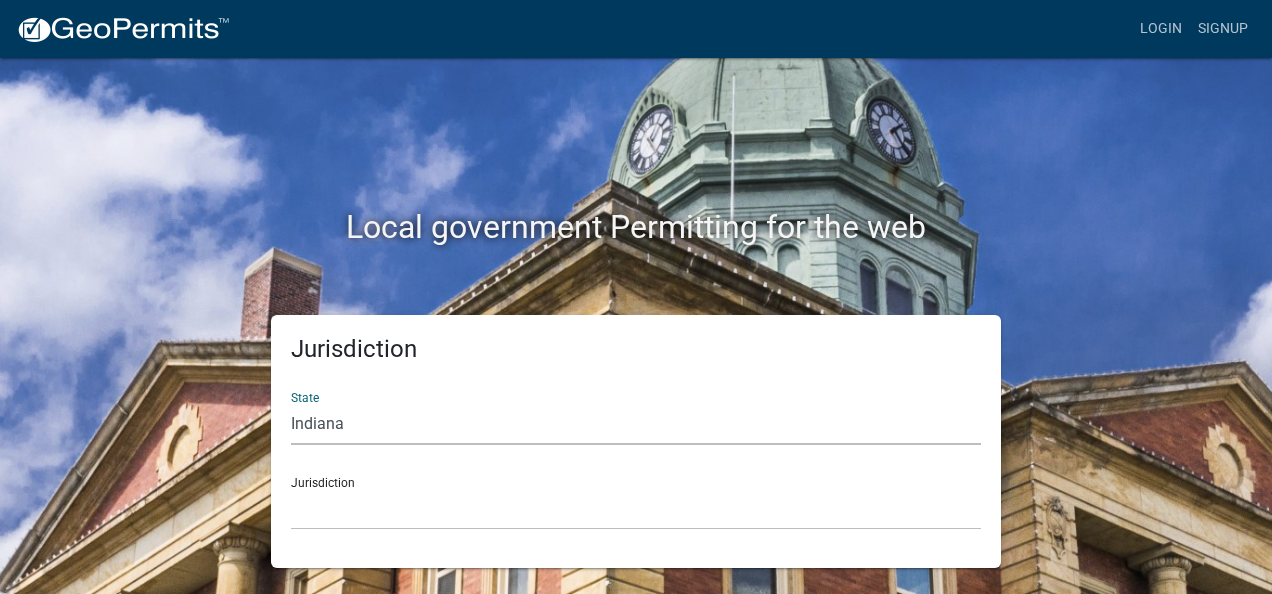 click on "All  Colorado   Georgia   Indiana   Iowa   Kansas   Minnesota   Ohio   South Carolina   Wisconsin" 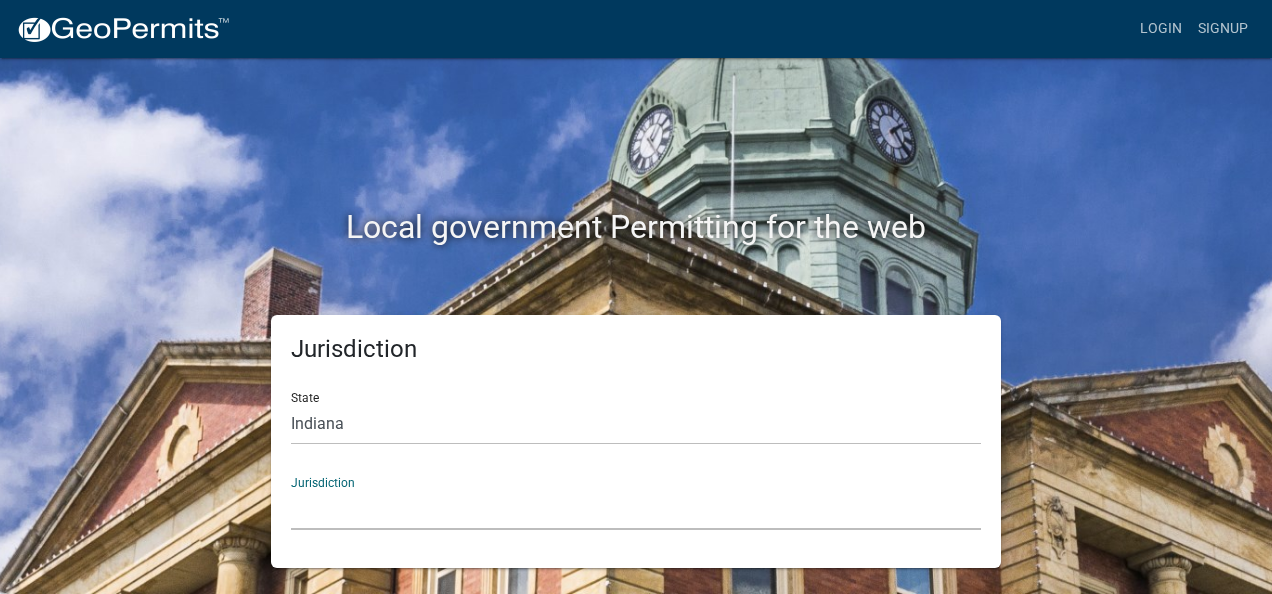 click on "City of Charlestown, Indiana City of Jeffersonville, Indiana City of Logansport, Indiana Decatur County, Indiana Grant County, Indiana Howard County, Indiana Huntington County, Indiana Jasper County, Indiana Kosciusko County, Indiana La Porte County, Indiana Miami County, Indiana Montgomery County, Indiana Morgan County, Indiana Newton County, Indiana Porter County, Indiana River Ridge Development Authority, Indiana Tippecanoe County, Indiana Vigo County, Indiana Wells County, Indiana Whitley County, Indiana" 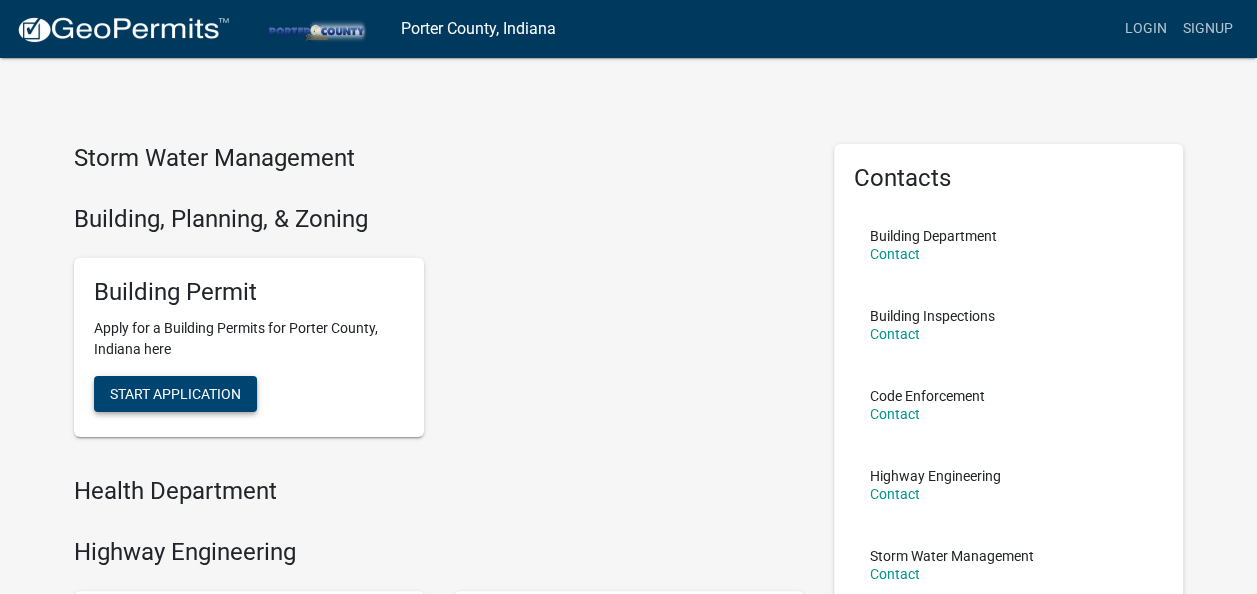 click on "Start Application" at bounding box center [175, 394] 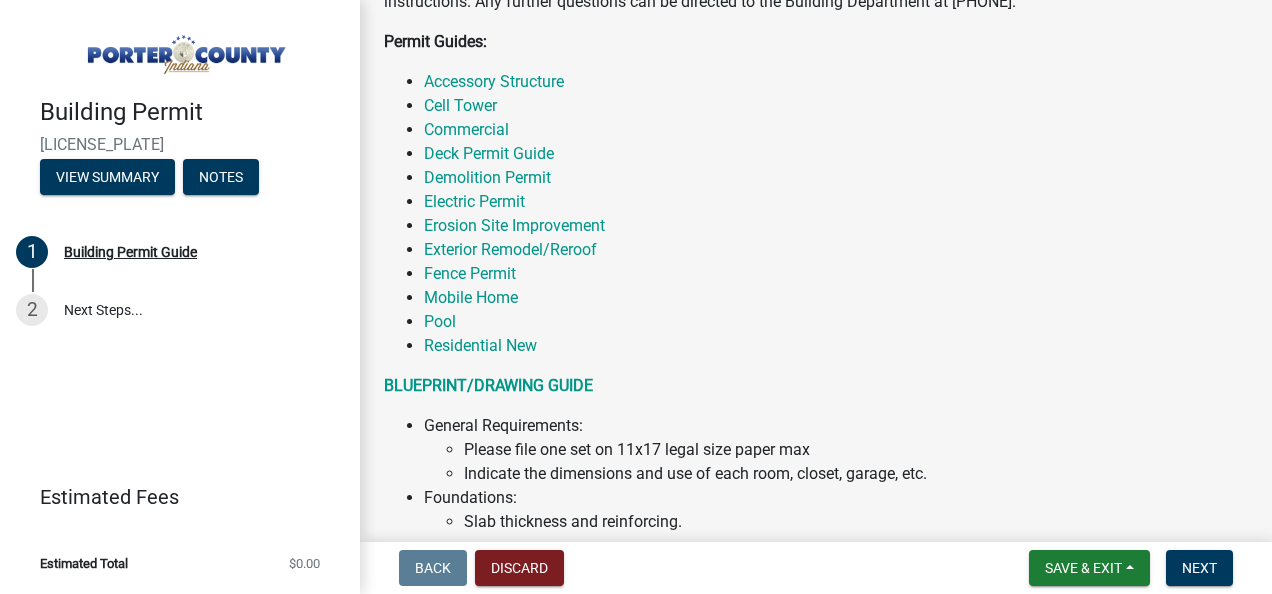 scroll, scrollTop: 559, scrollLeft: 0, axis: vertical 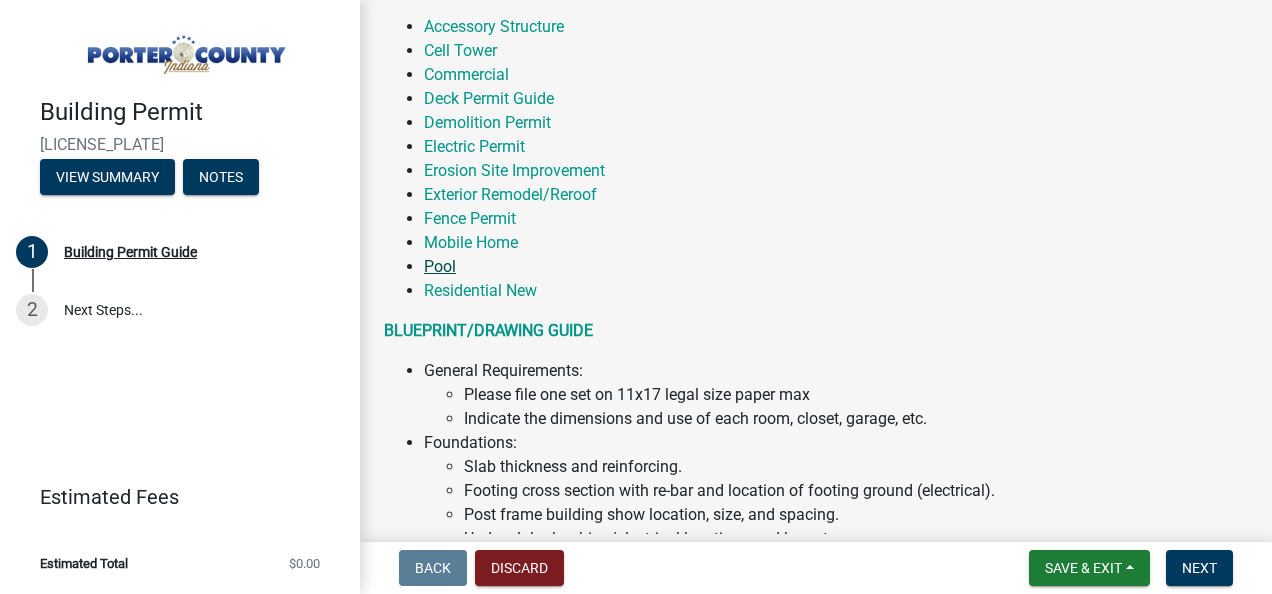 click on "Pool" 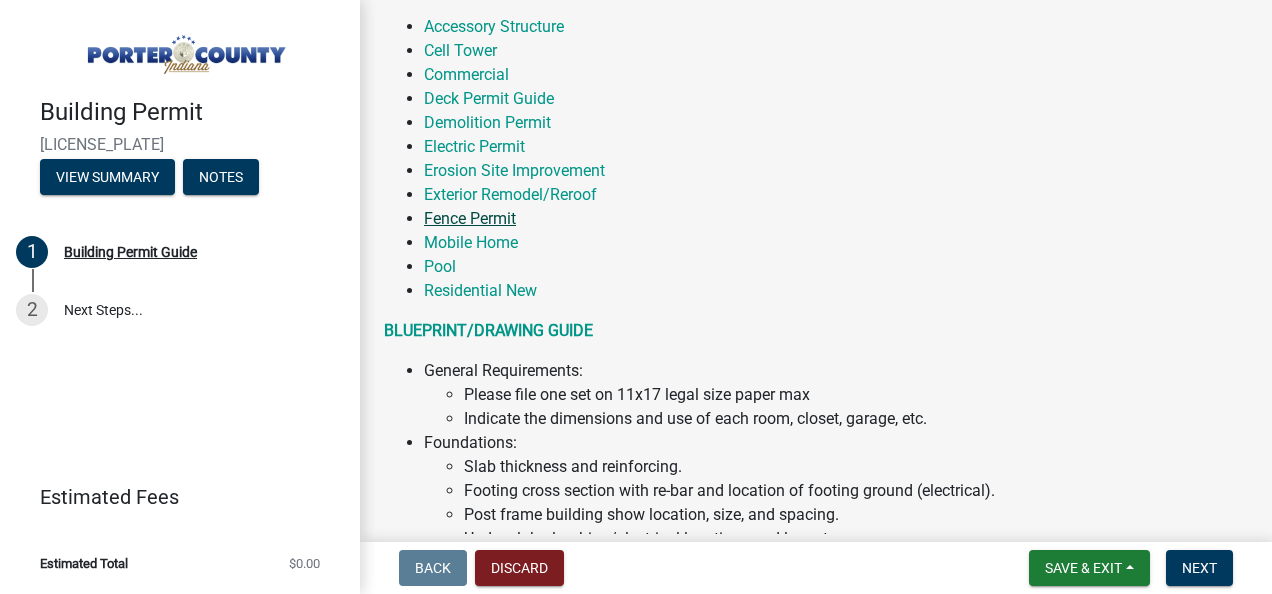 click on "Fence Permit" 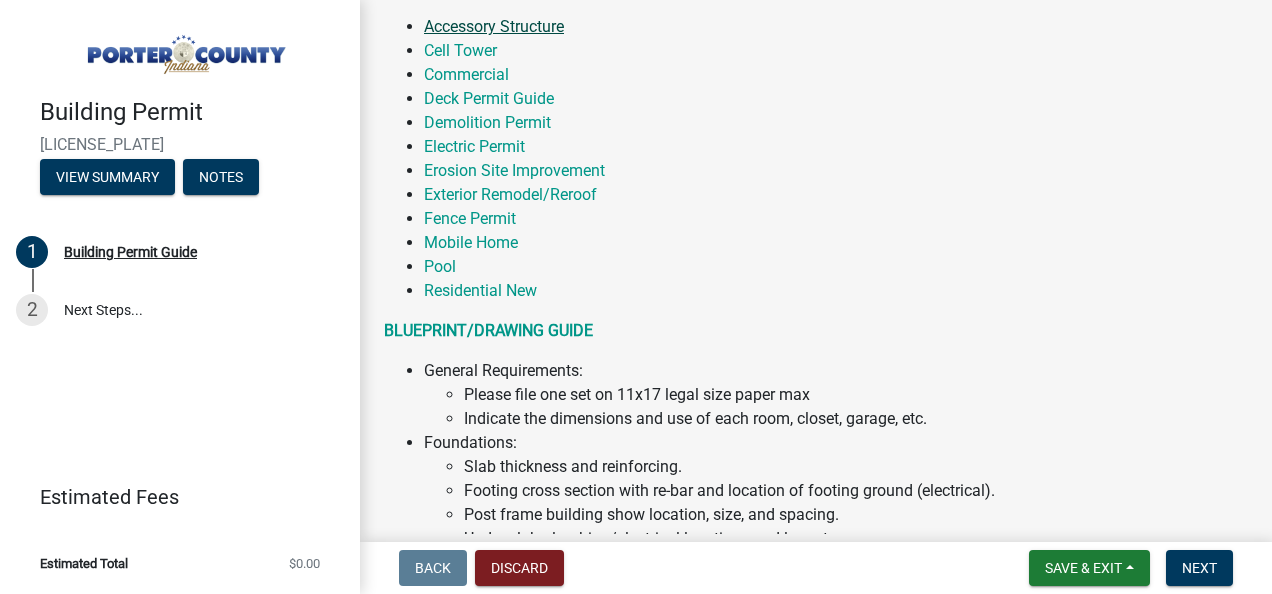 click on "Accessory Structure" 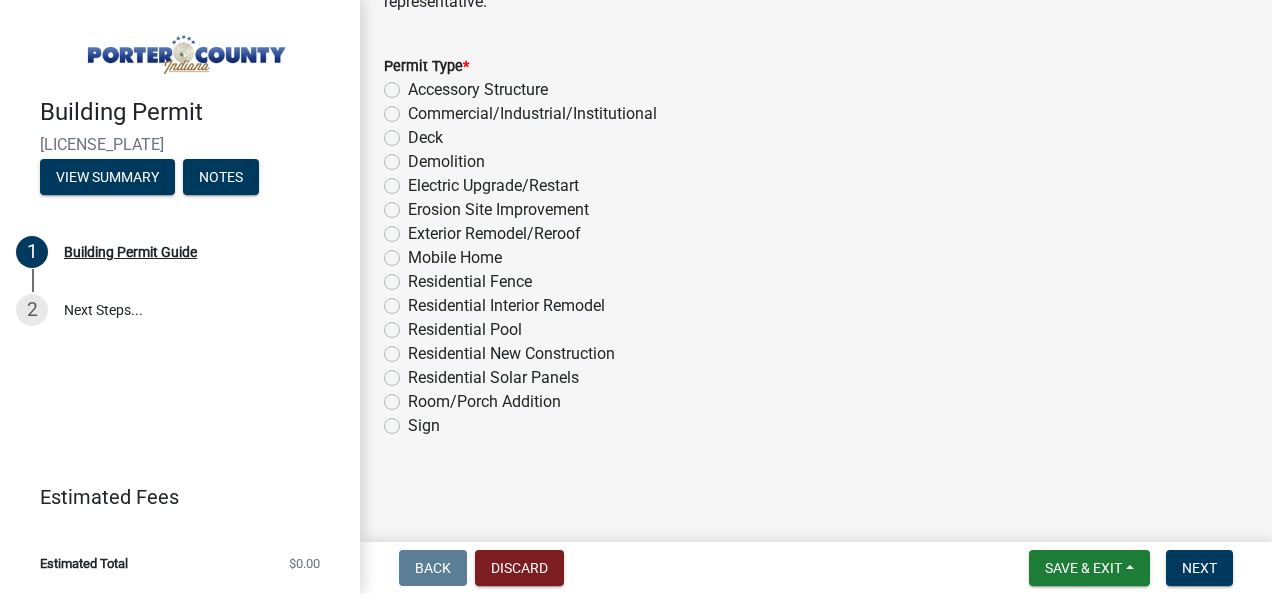 scroll, scrollTop: 1804, scrollLeft: 0, axis: vertical 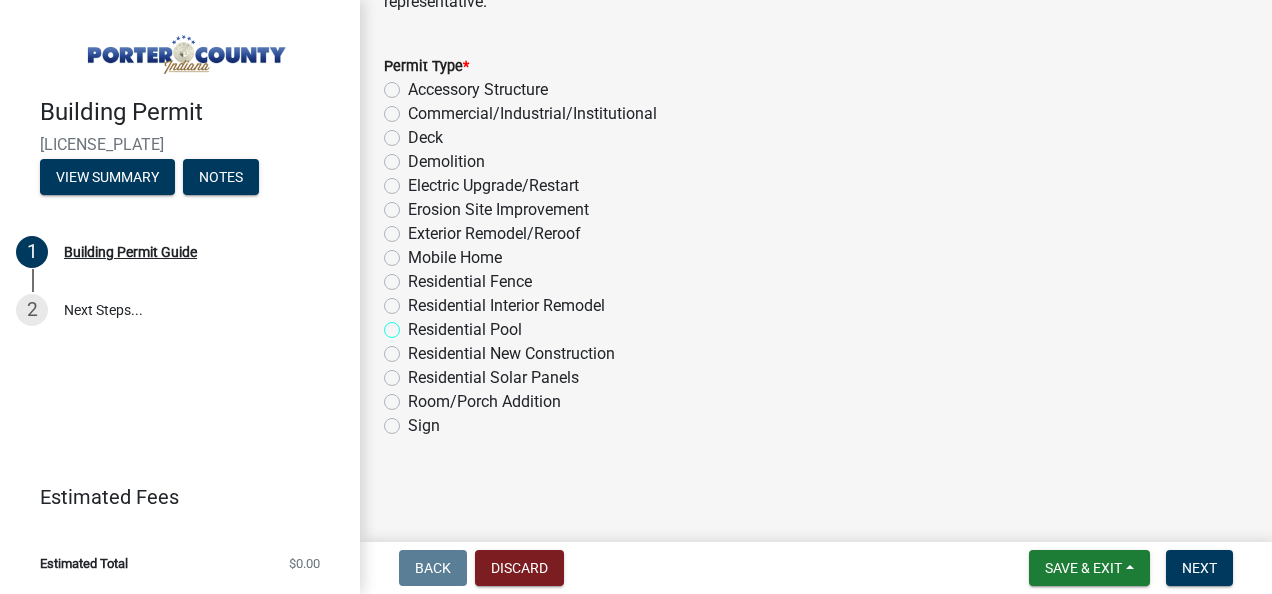 click on "Residential Pool" at bounding box center [414, 324] 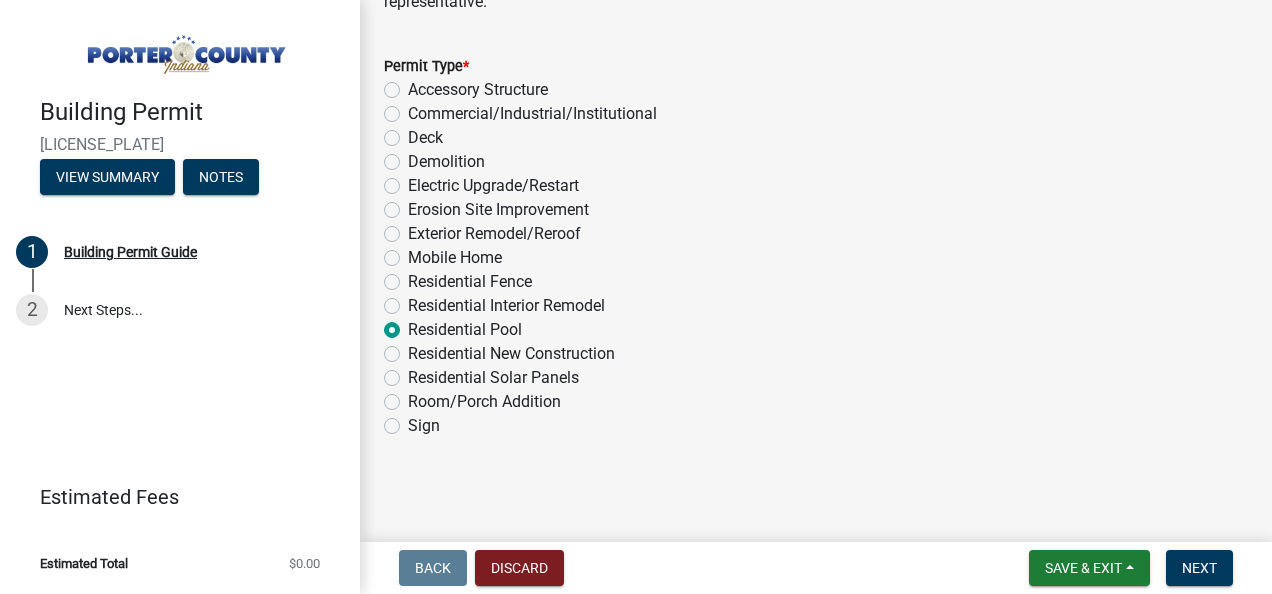 radio on "true" 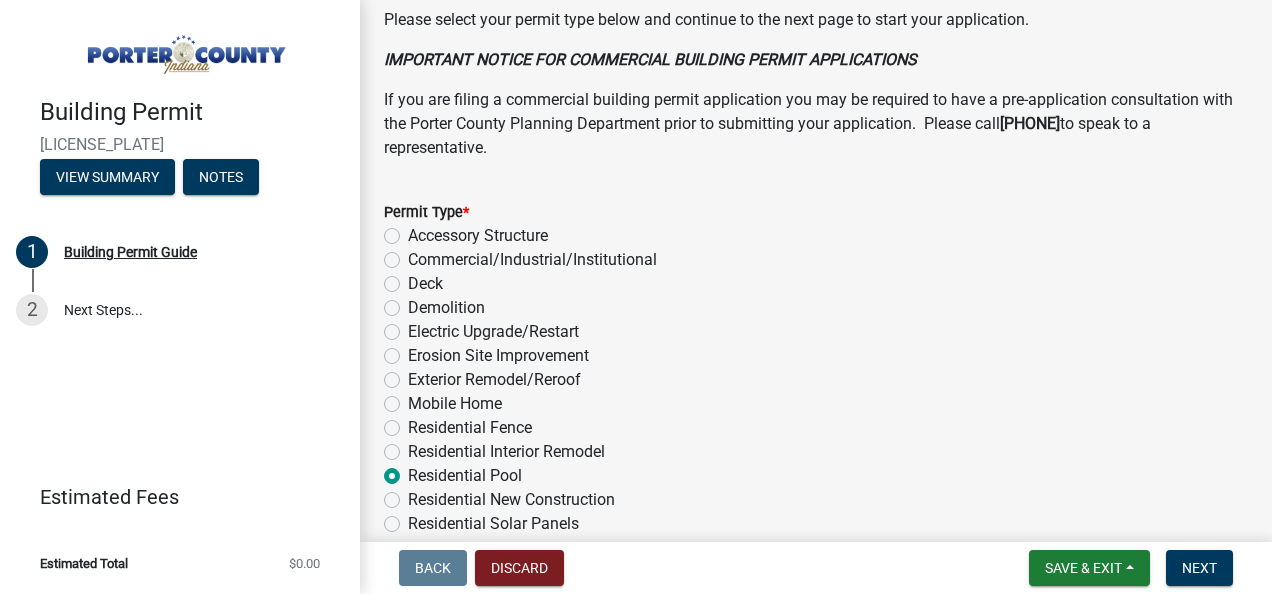 scroll, scrollTop: 1816, scrollLeft: 0, axis: vertical 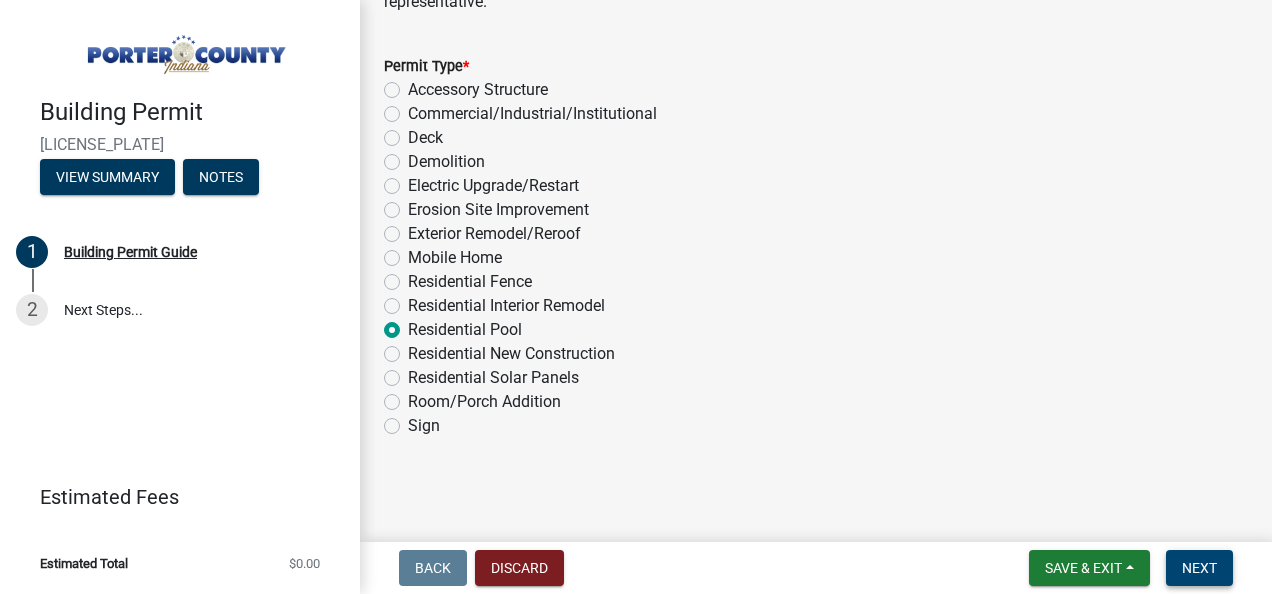 click on "Next" at bounding box center (1199, 568) 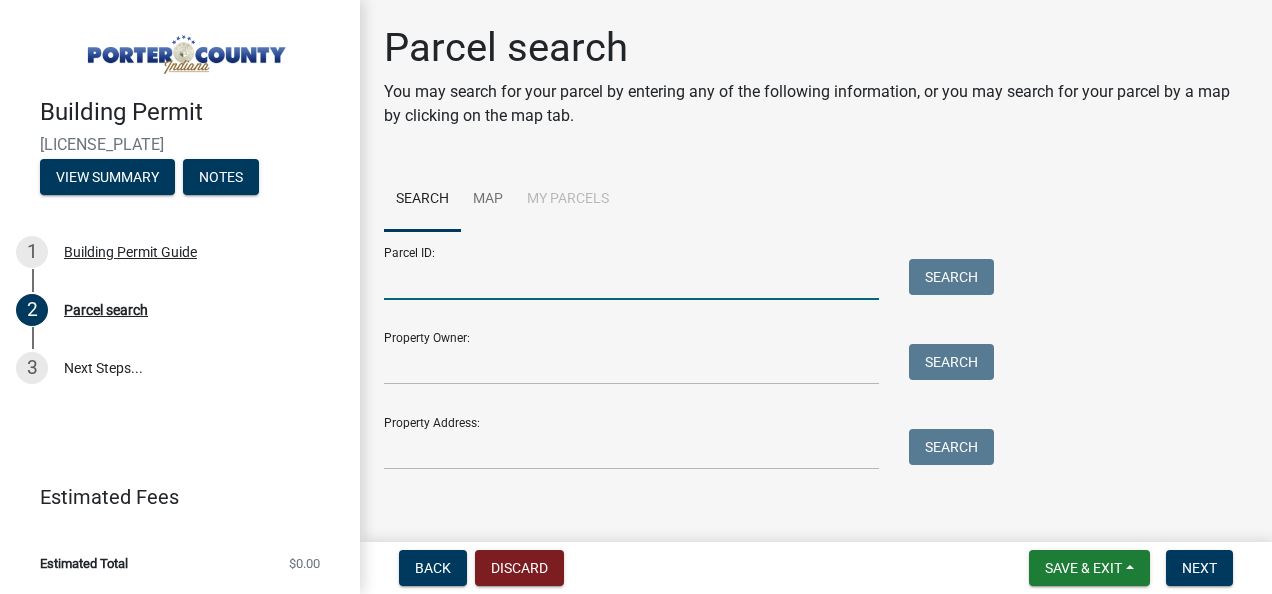 click on "Parcel ID:" at bounding box center [631, 279] 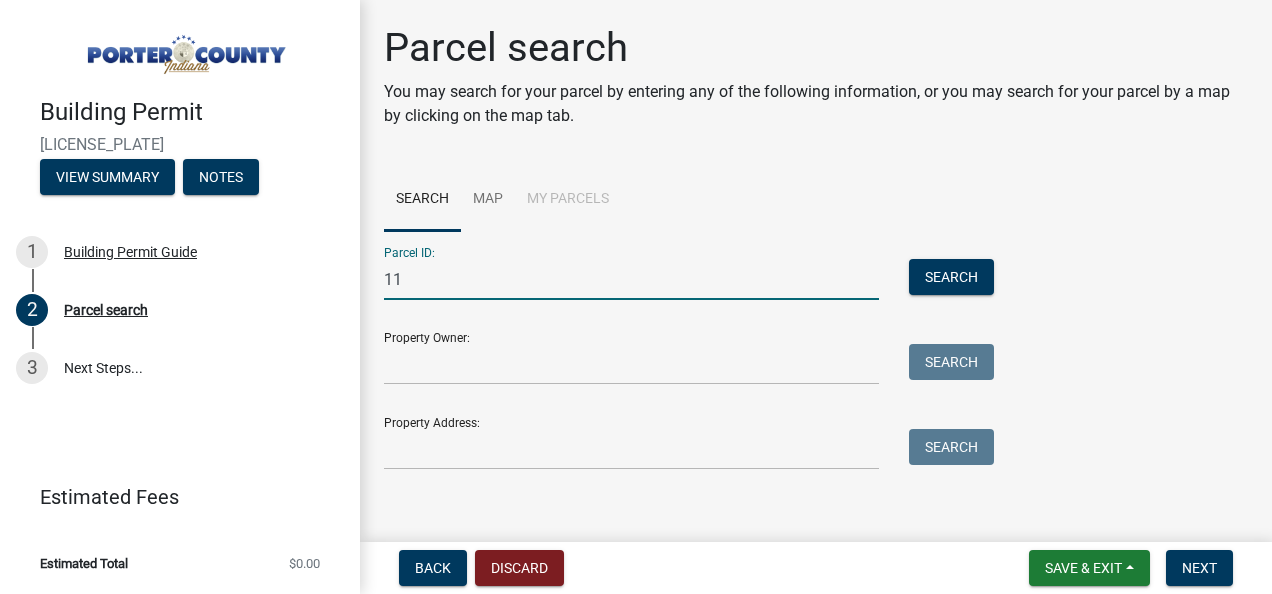 type on "1" 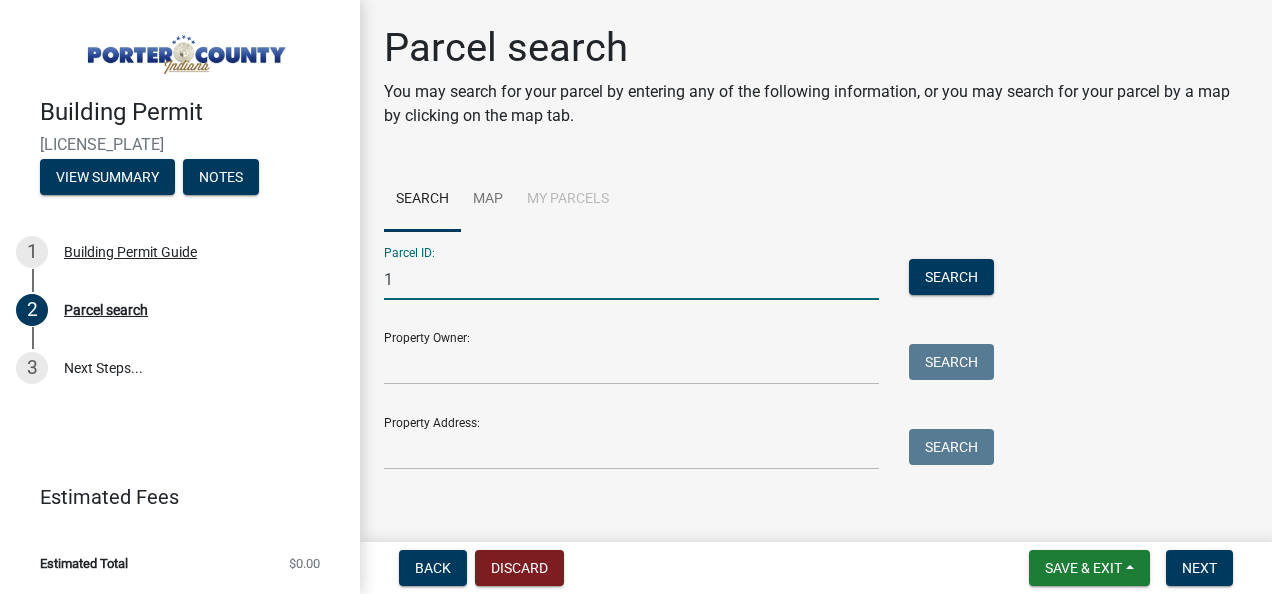 type 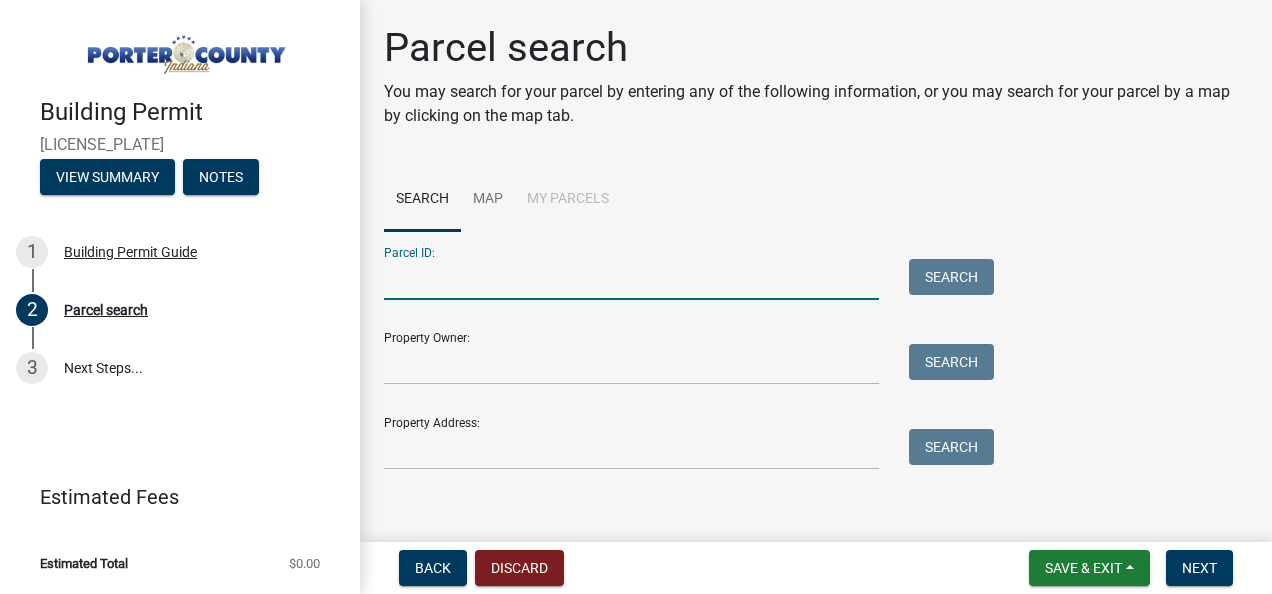 click on "Parcel search You may search for your parcel by entering any of the following information, or you may search for your parcel by a map by clicking on the map tab. Search Map My Parcels  Parcel ID:   Search   Property Owner:   Search   Property Address:   Search" 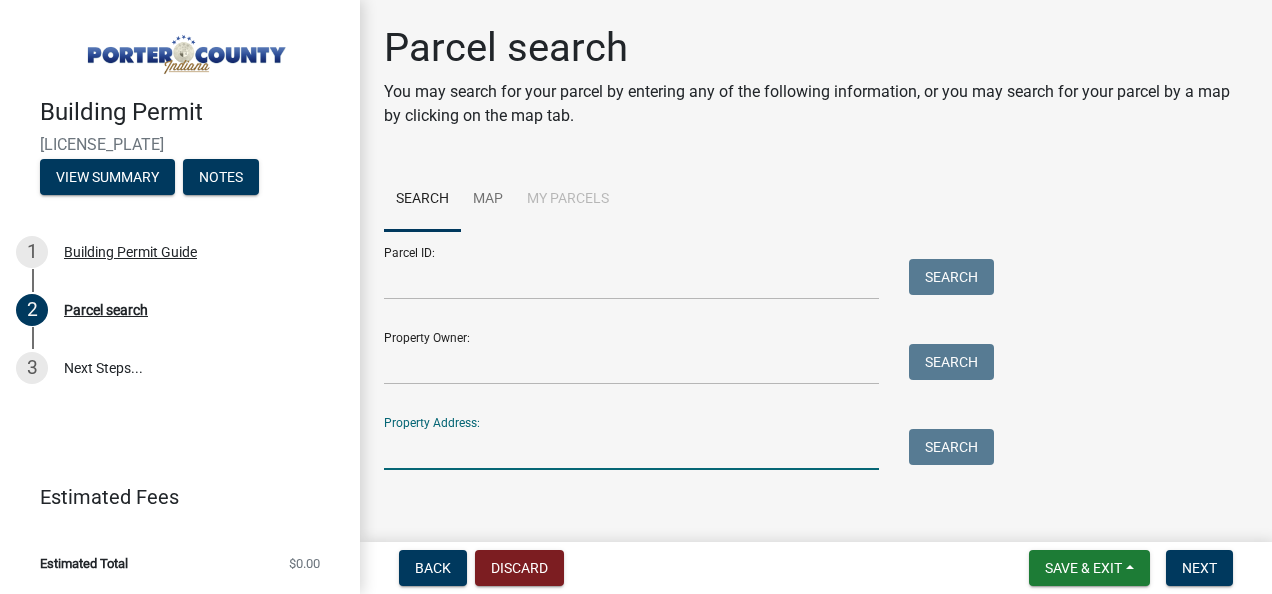 click on "Property Address:" at bounding box center [631, 449] 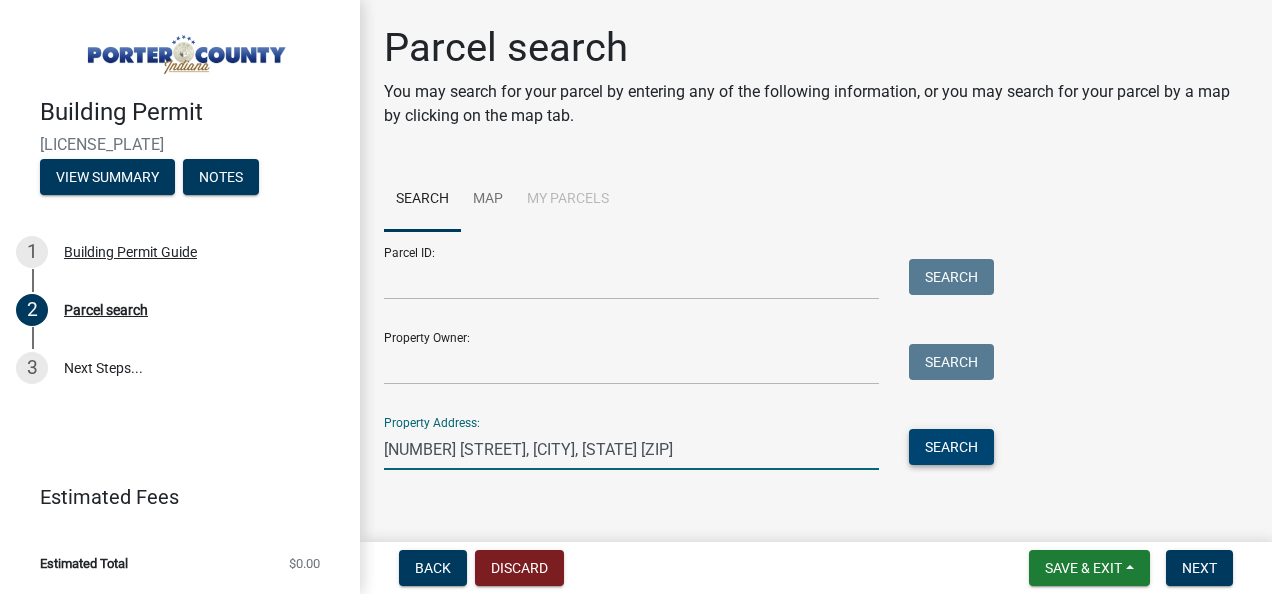 click on "Search" at bounding box center [951, 447] 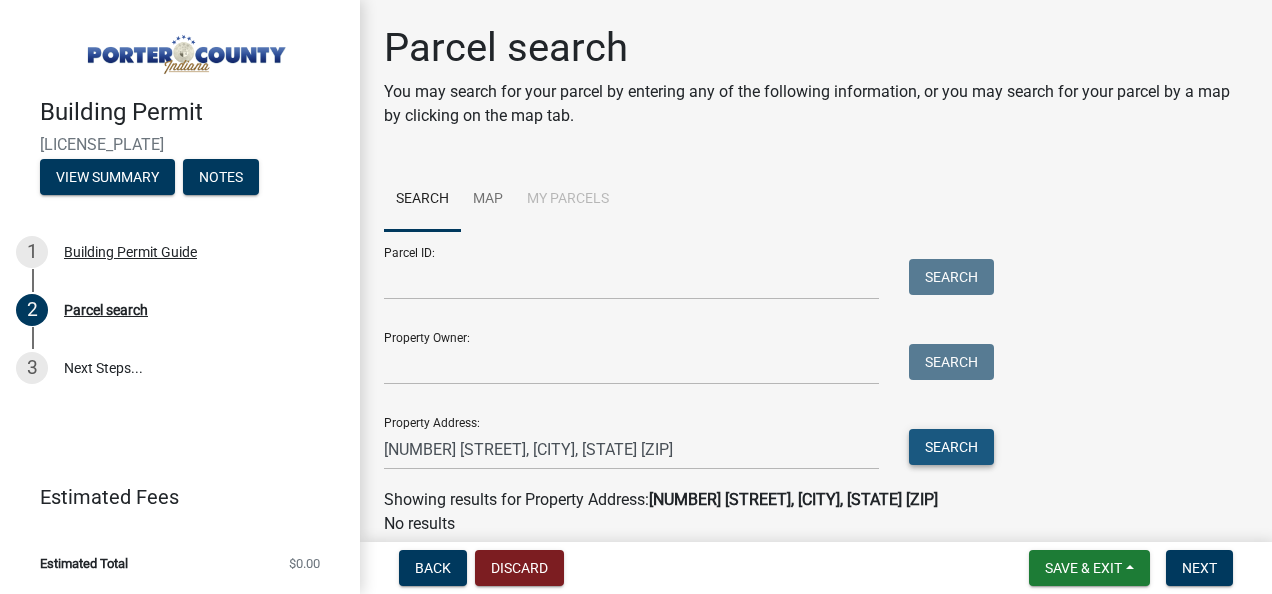 drag, startPoint x: 934, startPoint y: 456, endPoint x: 1223, endPoint y: 484, distance: 290.35324 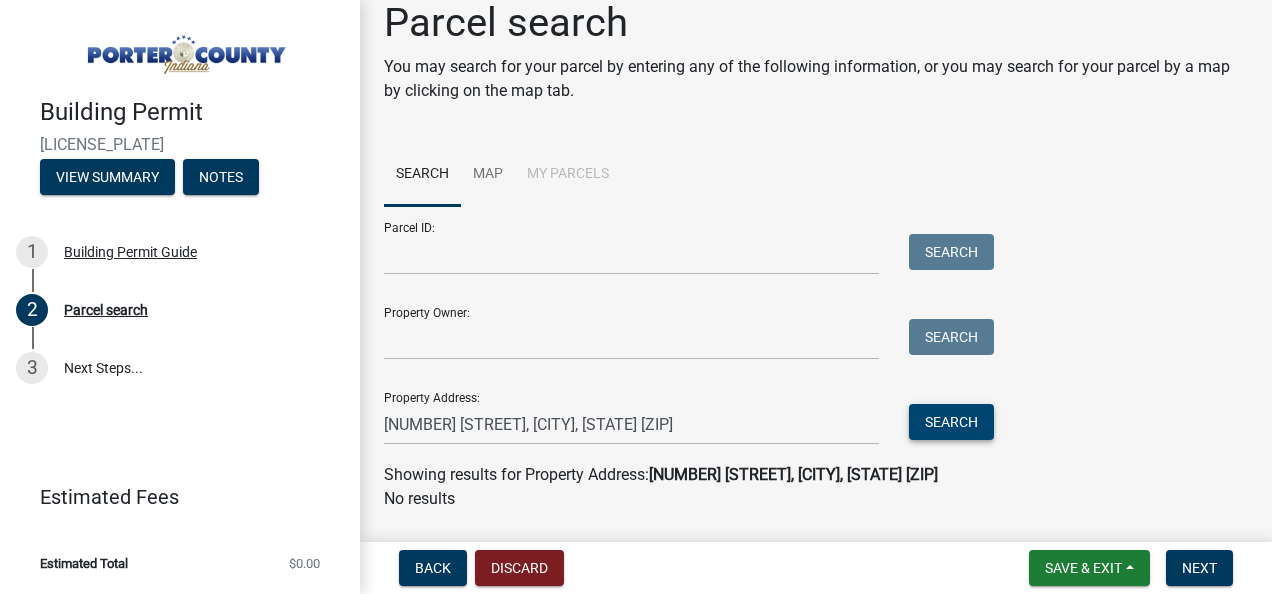 scroll, scrollTop: 0, scrollLeft: 0, axis: both 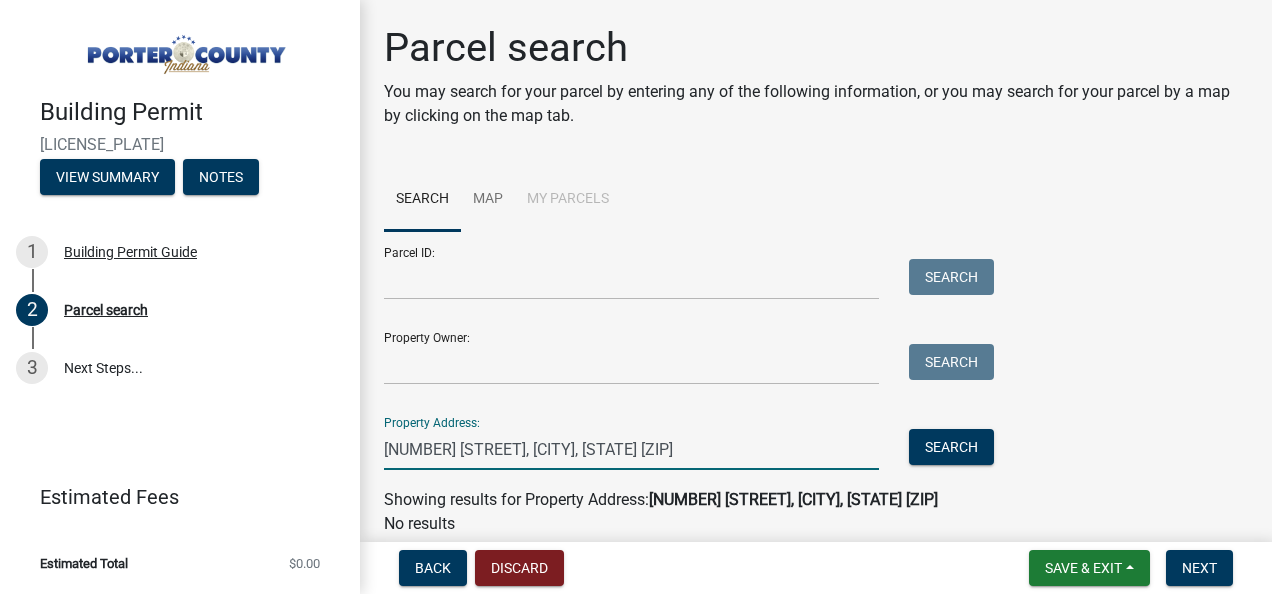 drag, startPoint x: 600, startPoint y: 449, endPoint x: 485, endPoint y: 438, distance: 115.52489 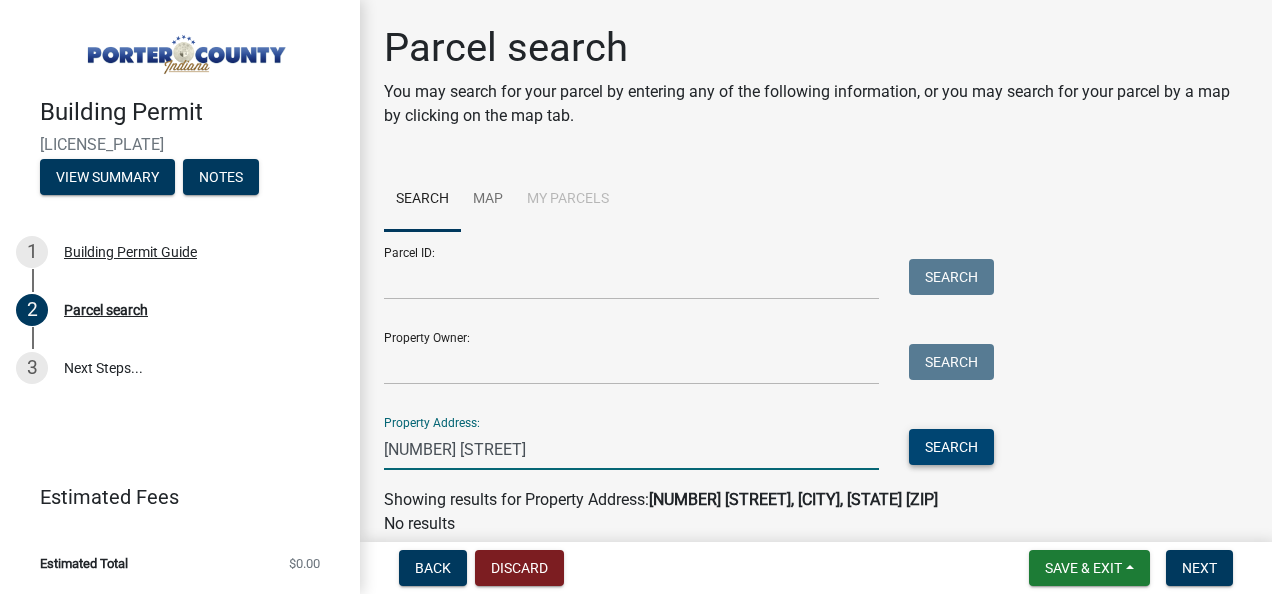 type on "[NUMBER] [STREET]" 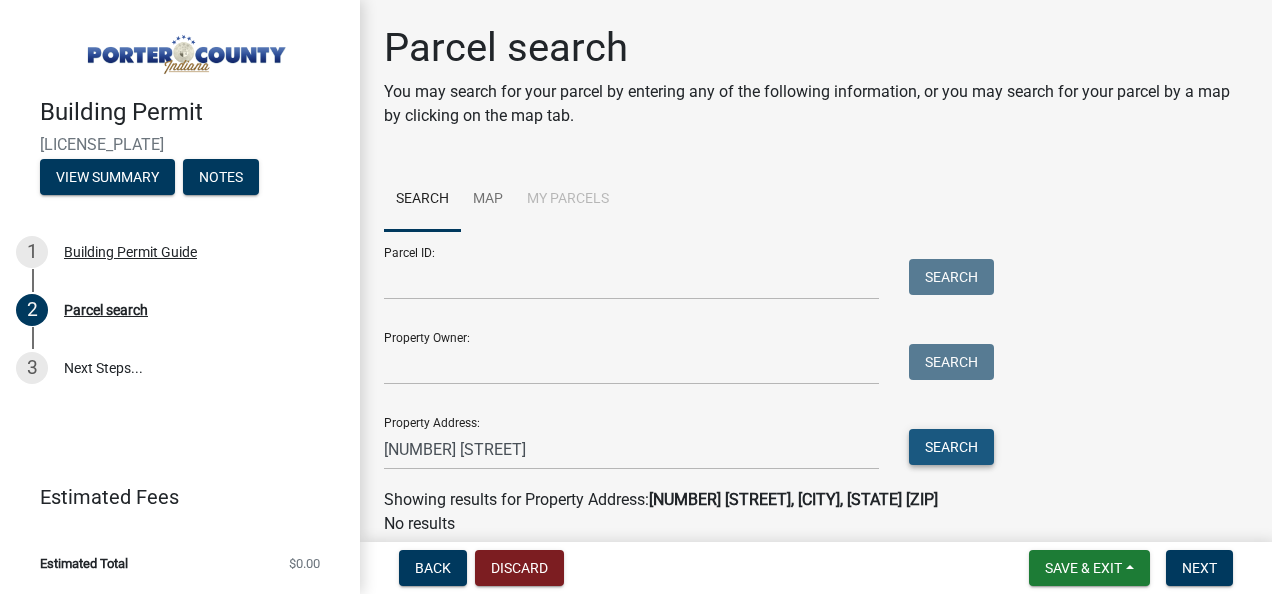 click on "Search" at bounding box center [951, 447] 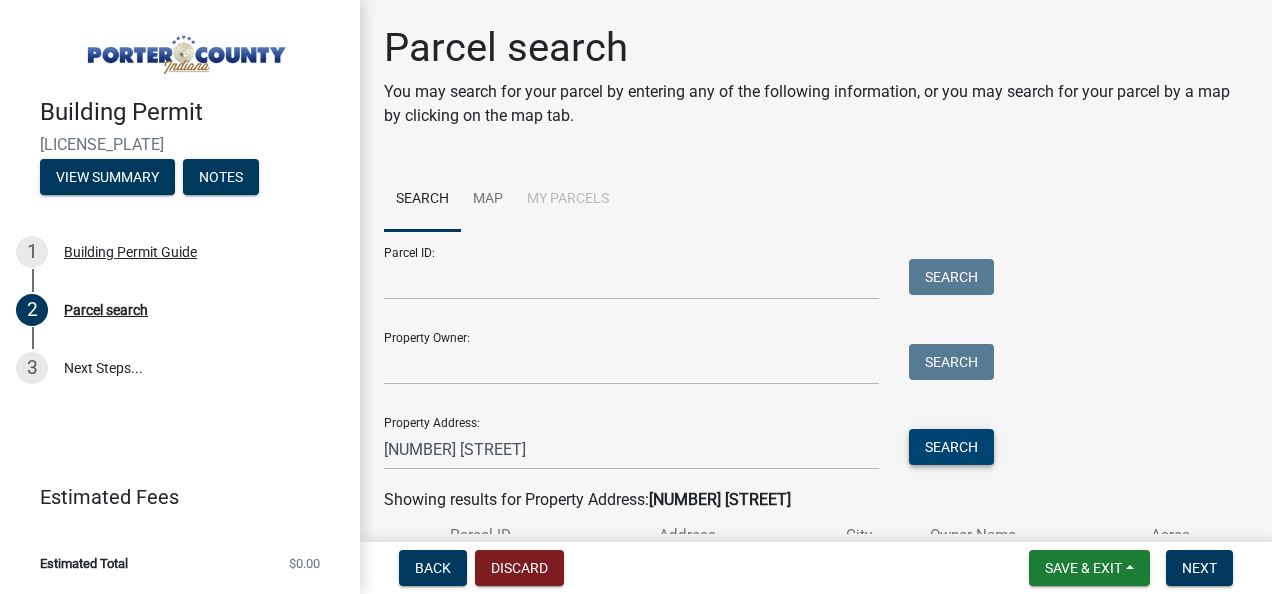 scroll, scrollTop: 152, scrollLeft: 0, axis: vertical 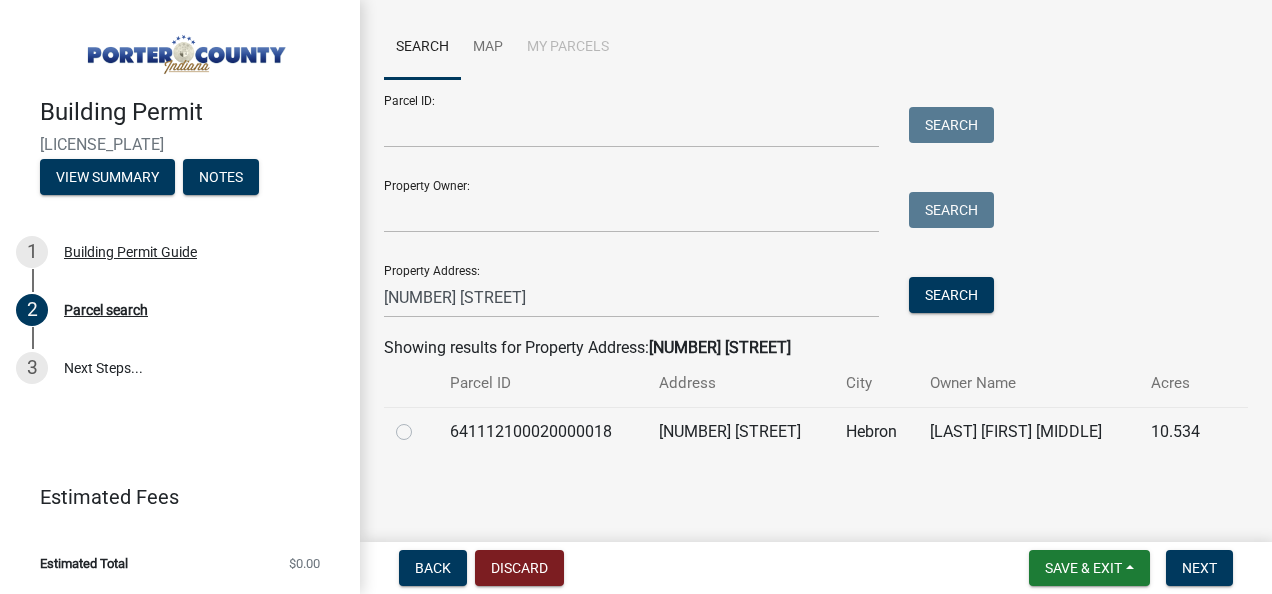 click 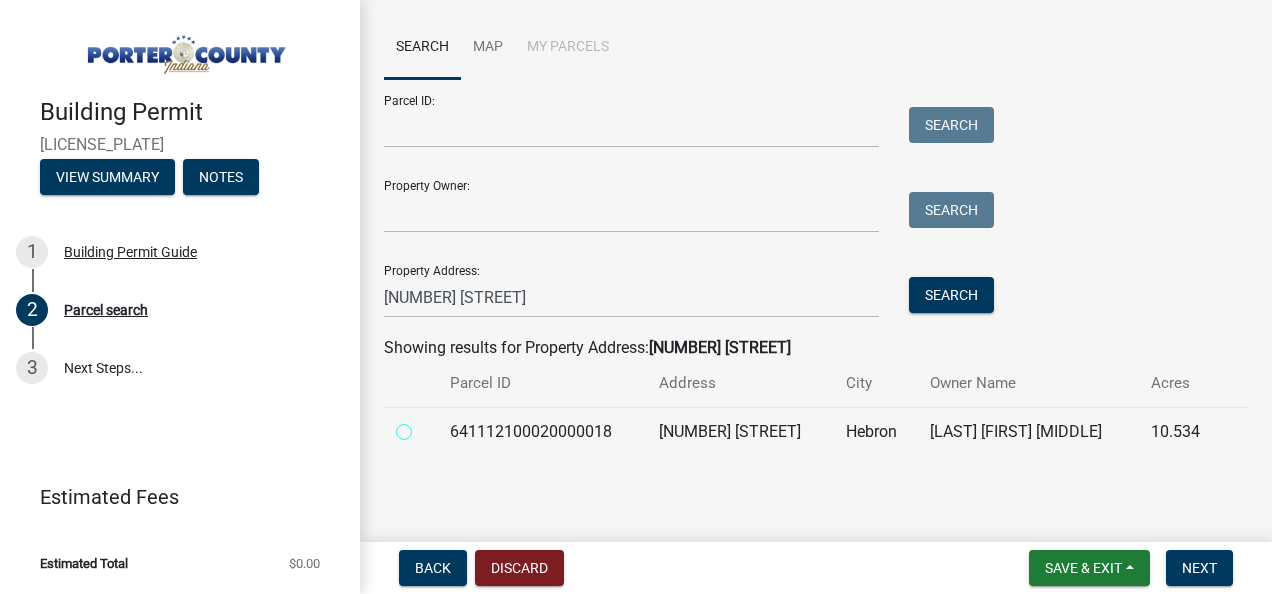radio on "true" 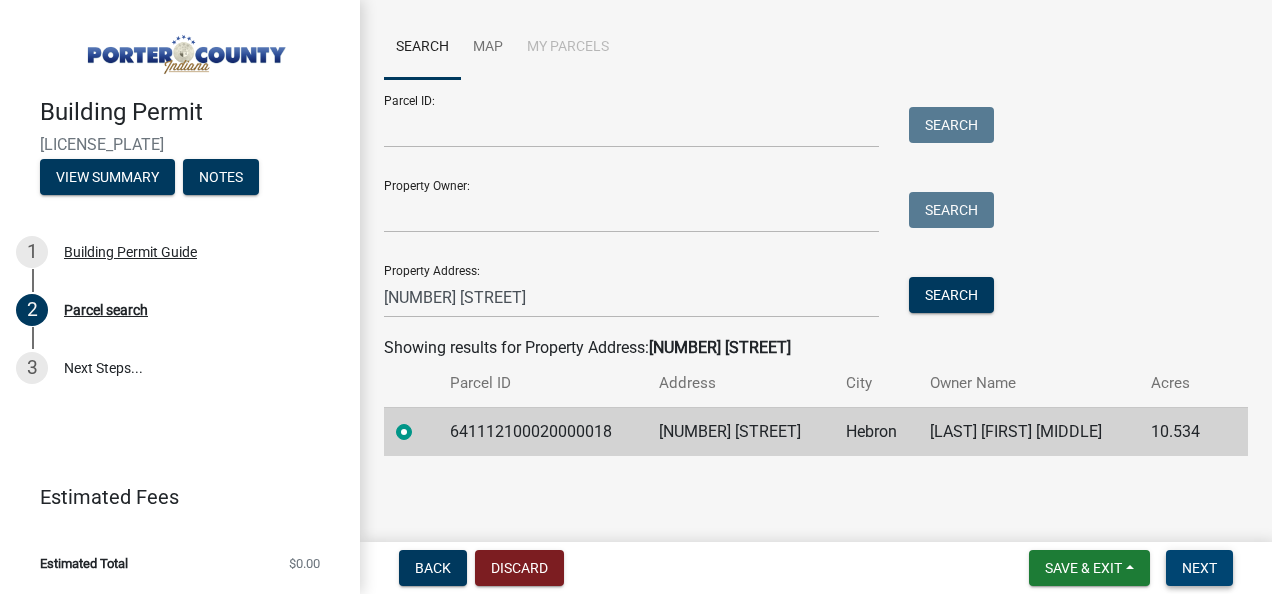 click on "Next" at bounding box center [1199, 568] 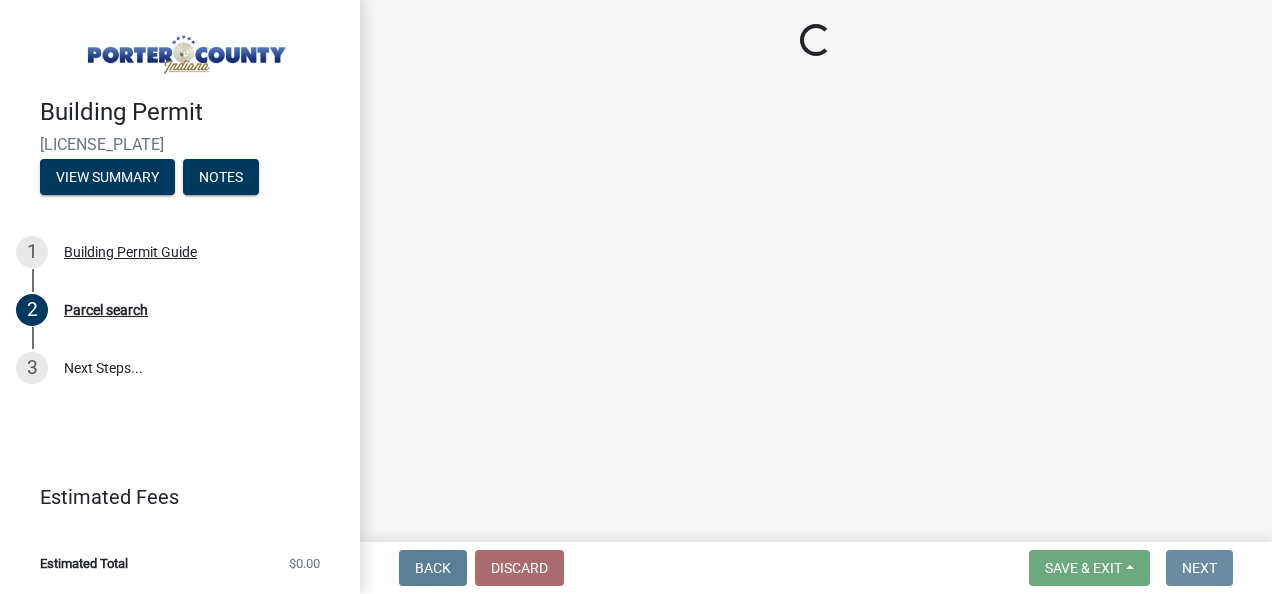 scroll, scrollTop: 0, scrollLeft: 0, axis: both 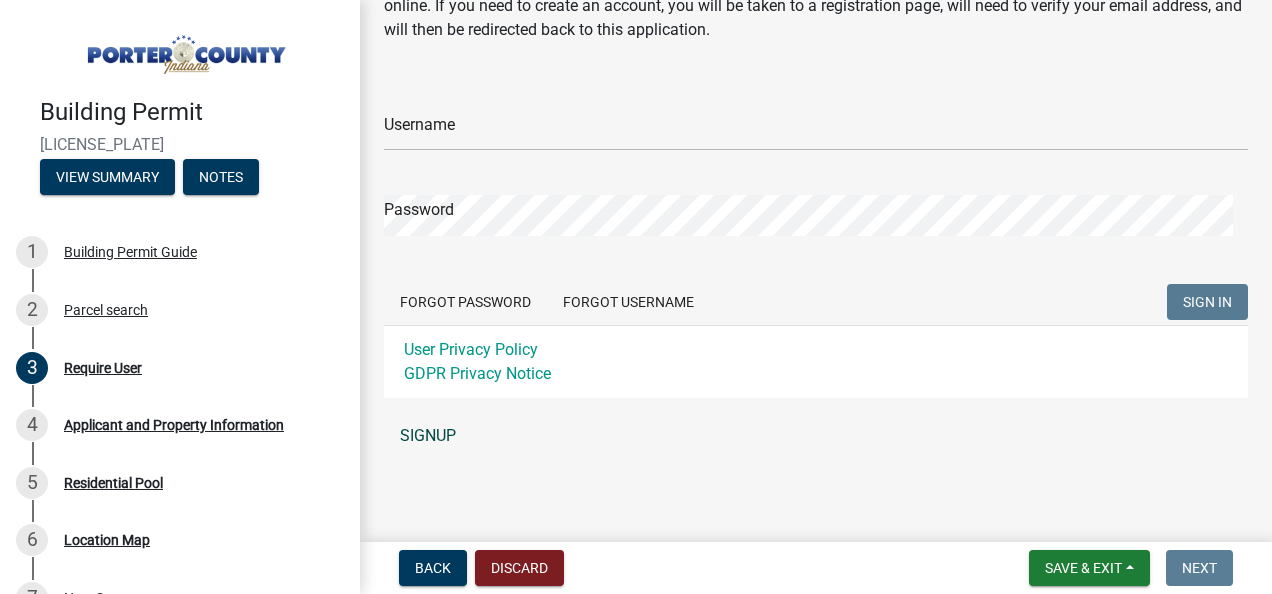 click on "SIGNUP" 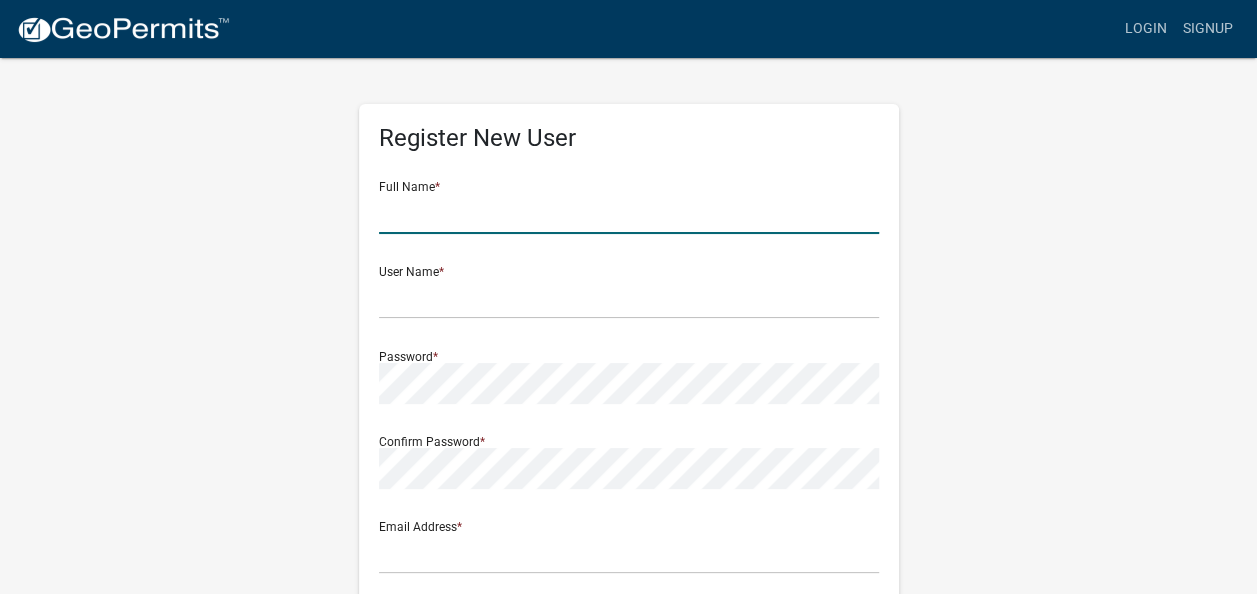 click 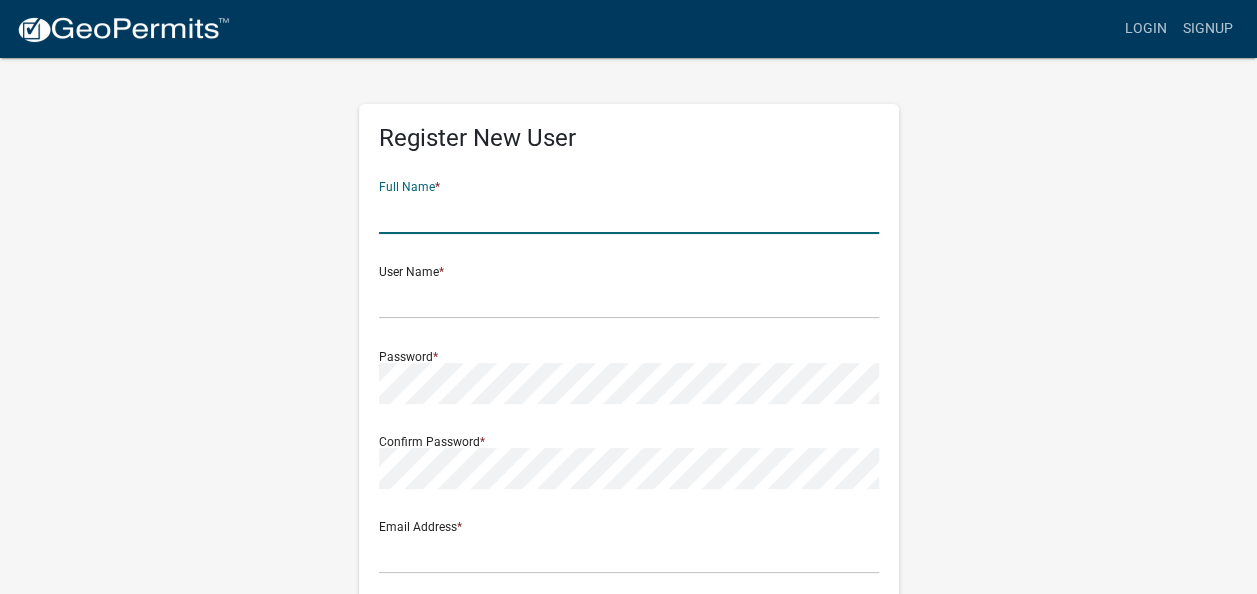 click 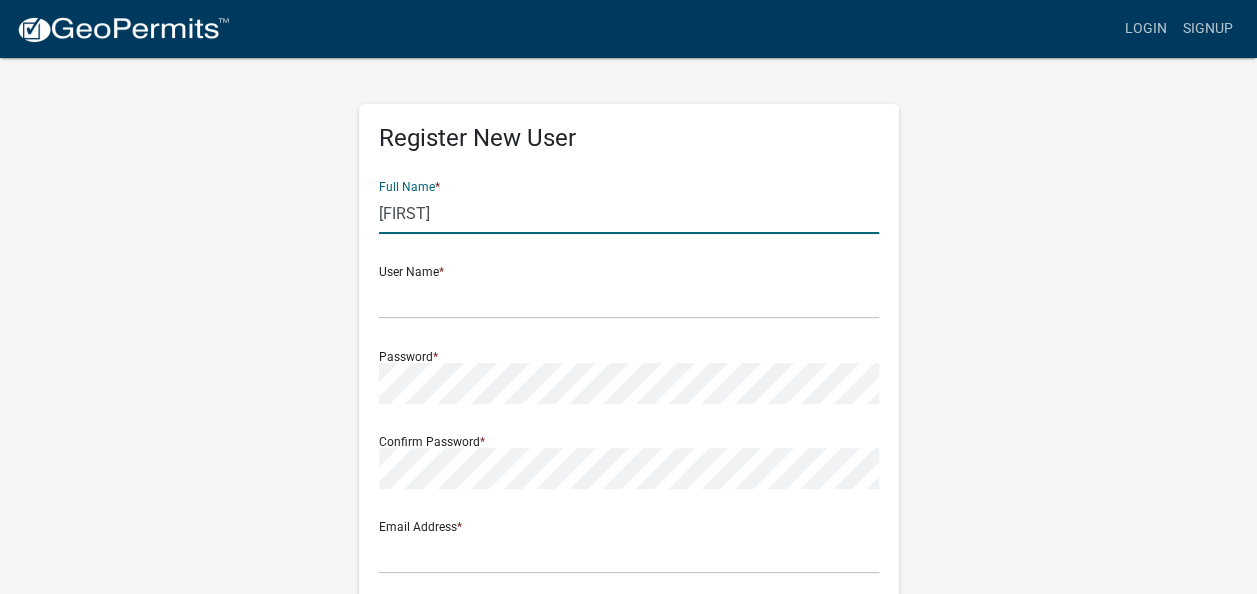 type on "[FIRST]" 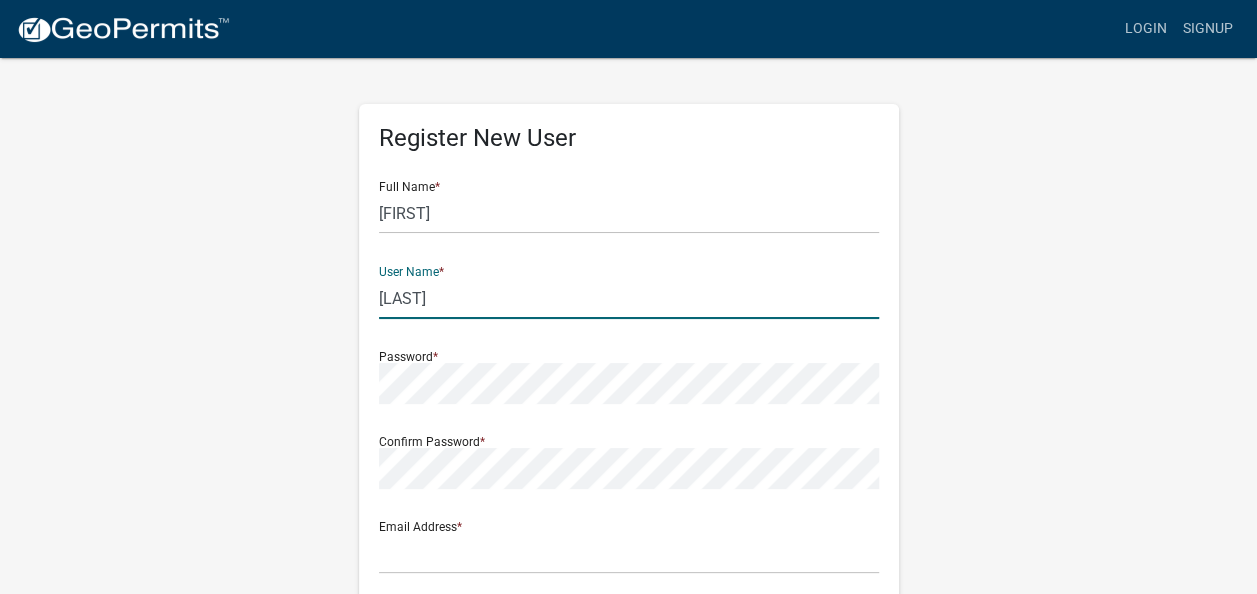 type on "[FIRST] [LAST]" 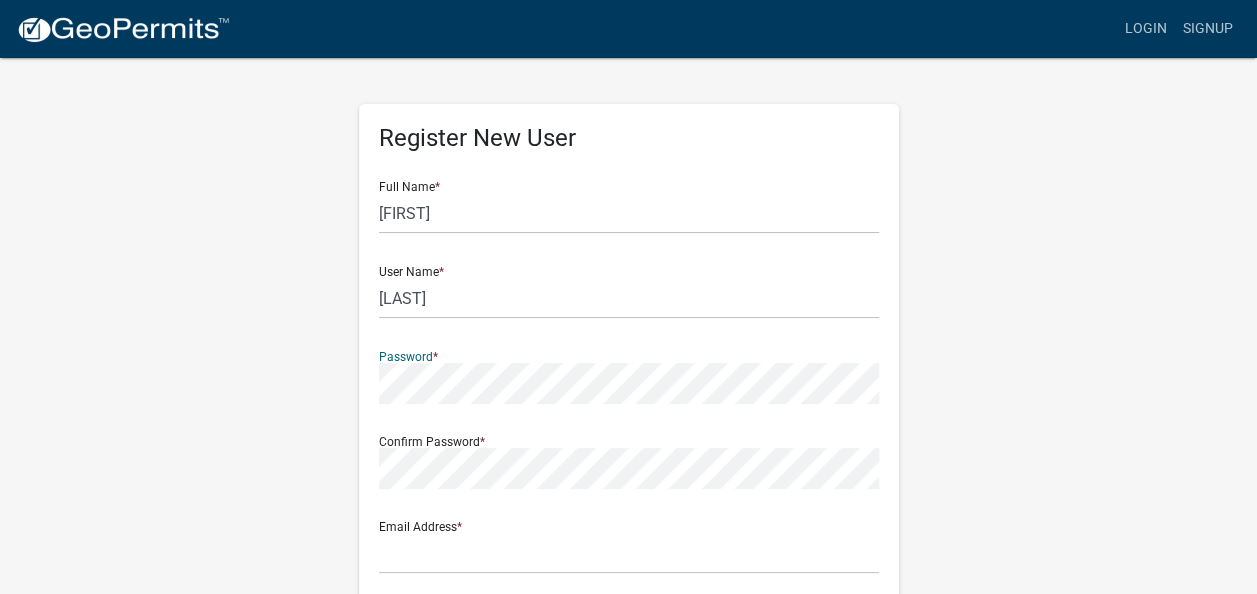 click on "Cancel" 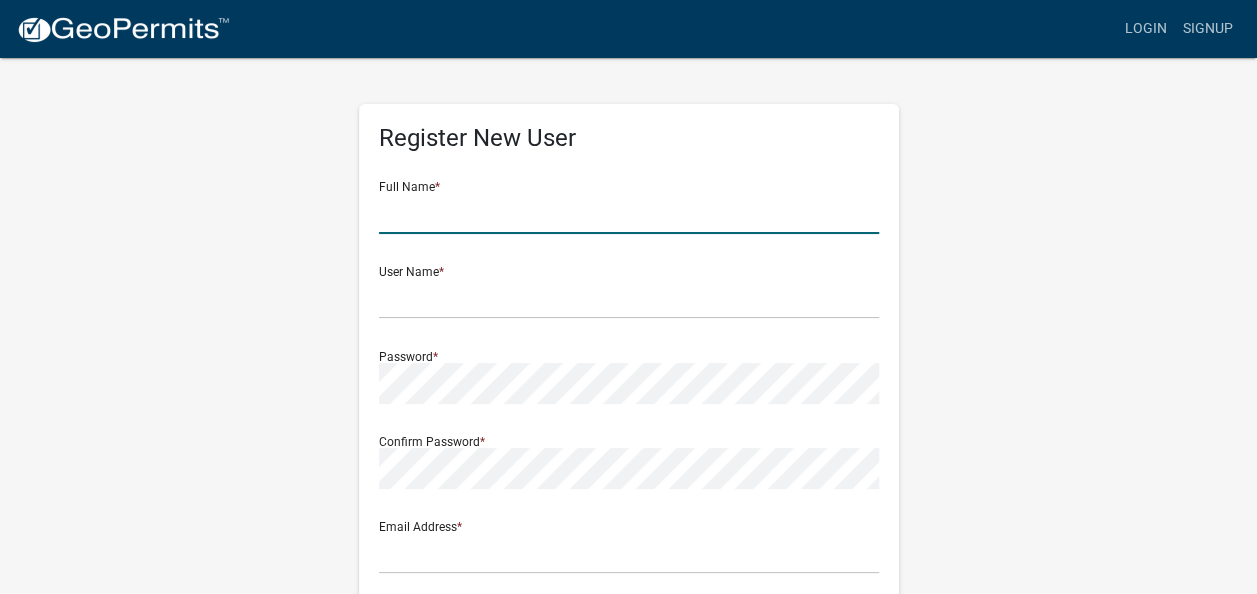 click 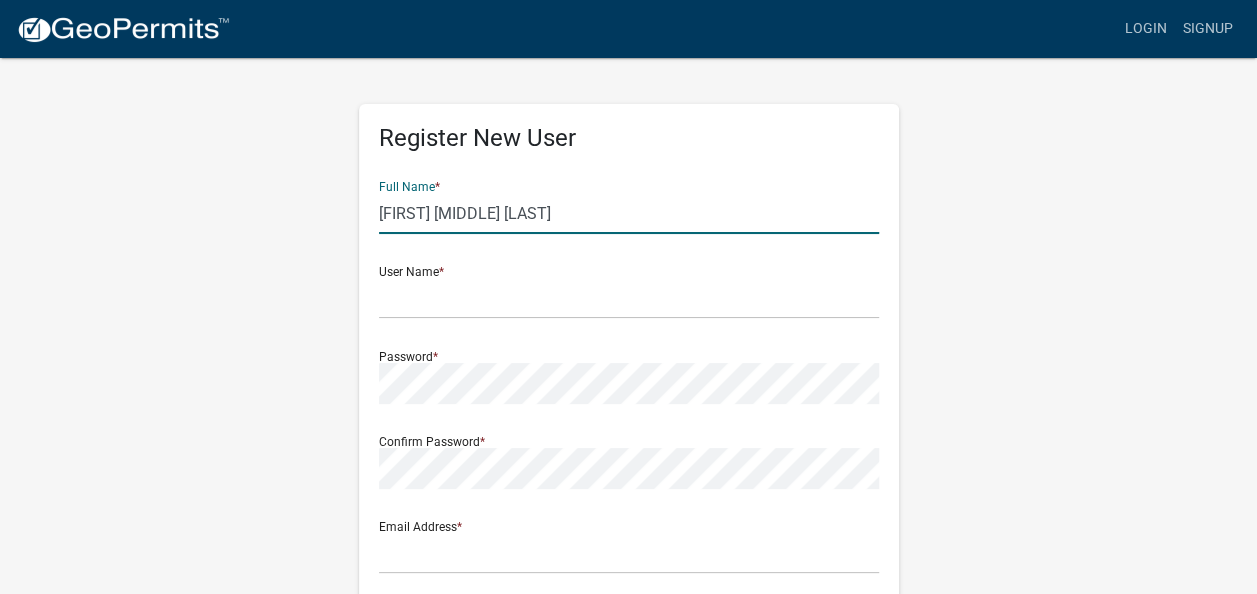 type on "[FULL_NAME]" 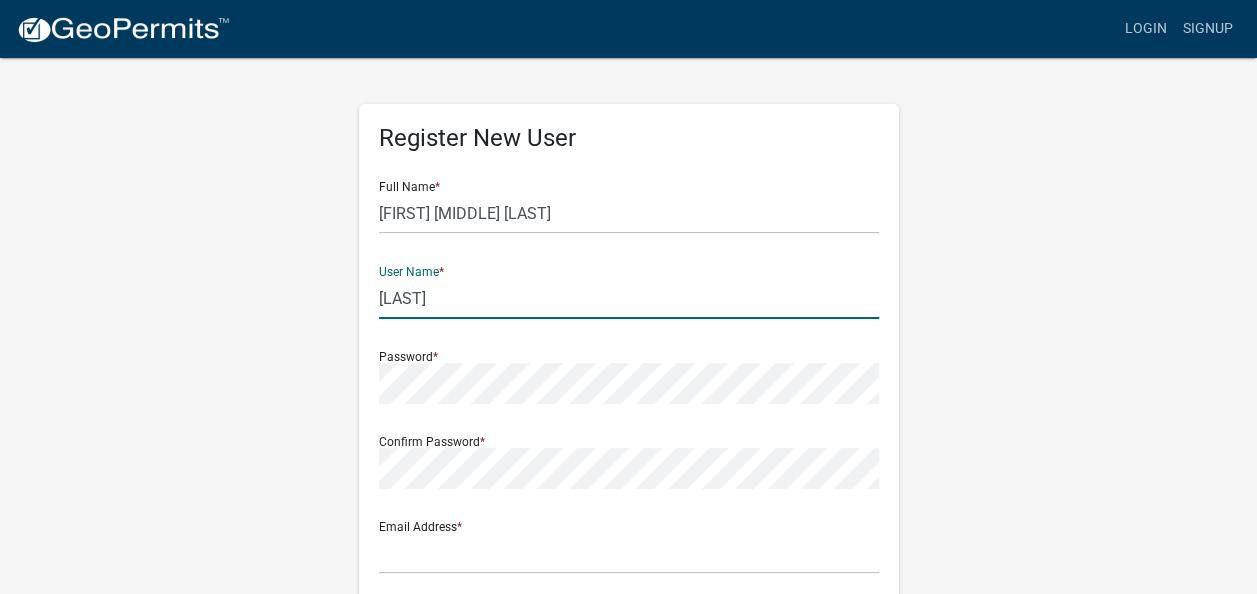 type on "[FIRST] [LAST]" 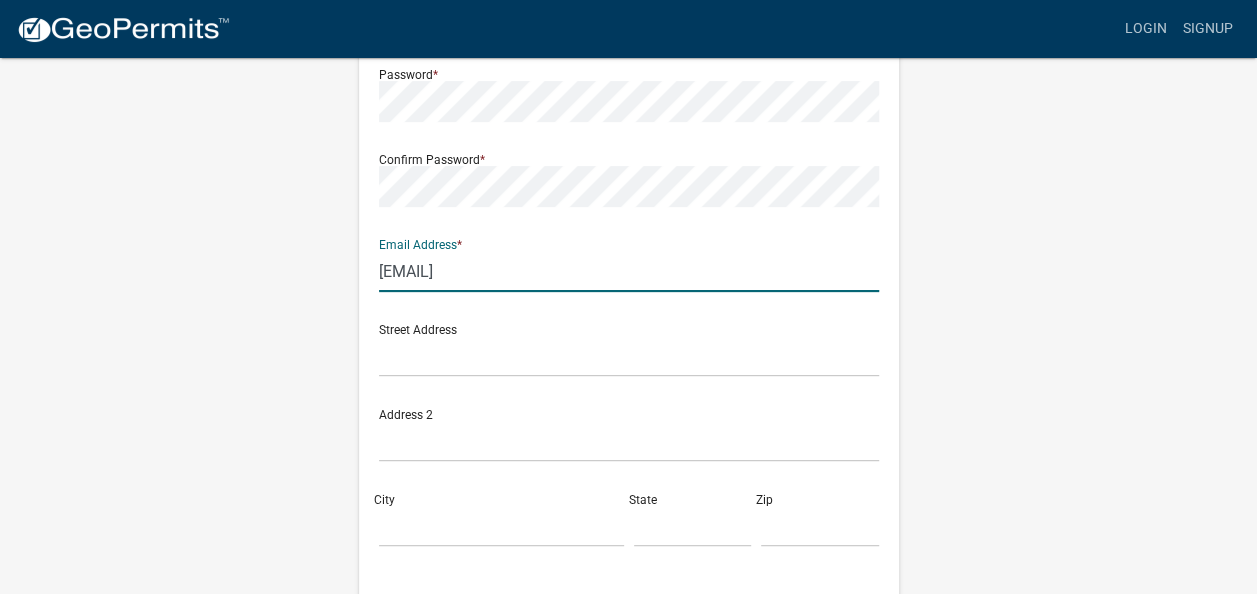 scroll, scrollTop: 288, scrollLeft: 0, axis: vertical 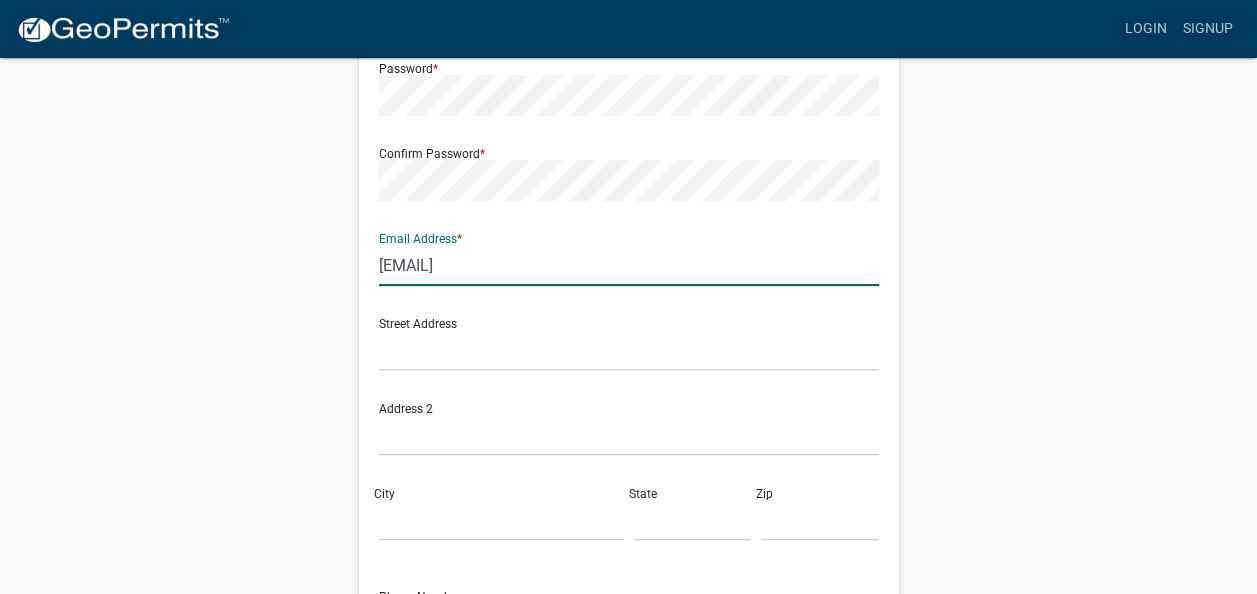type on "[EMAIL]" 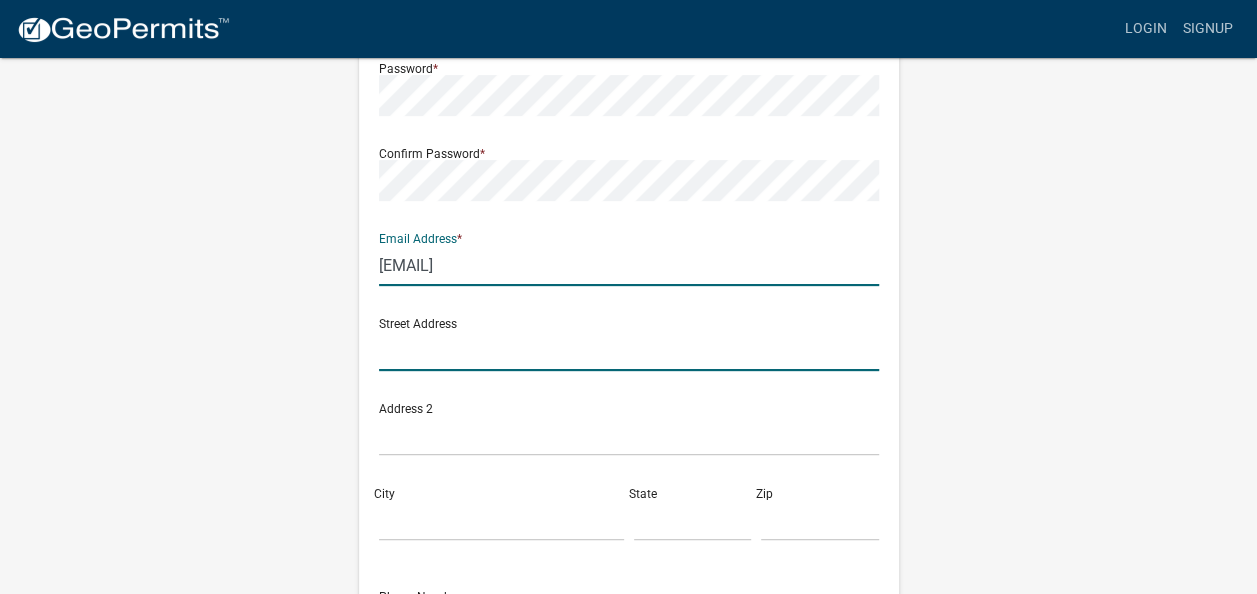 click 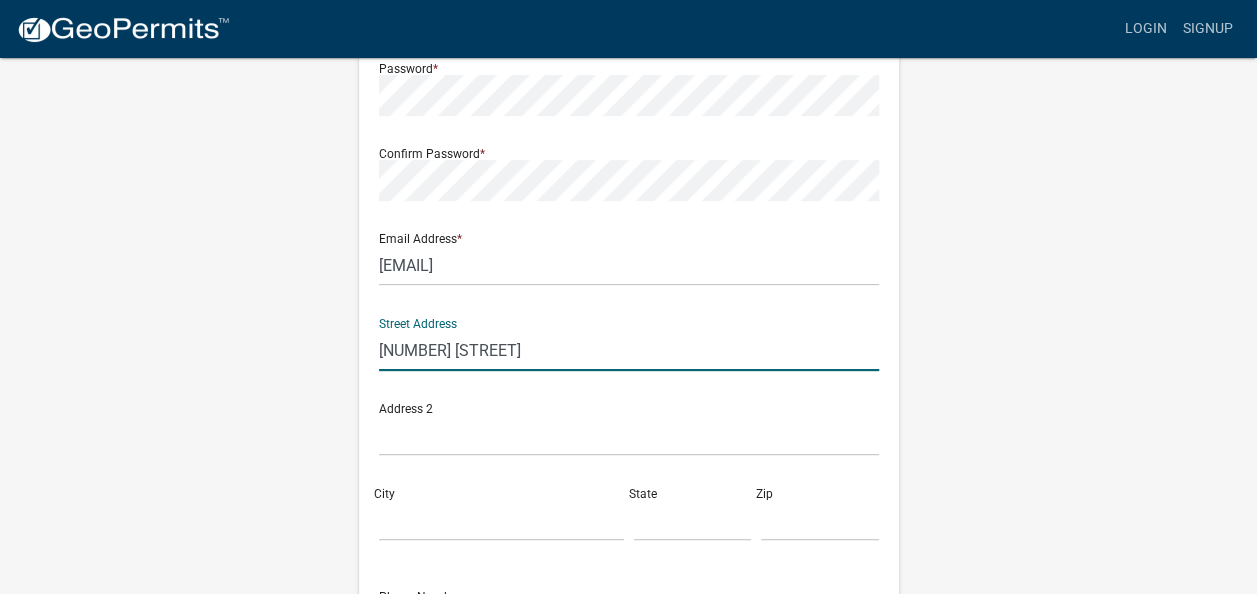type on "[STREET]" 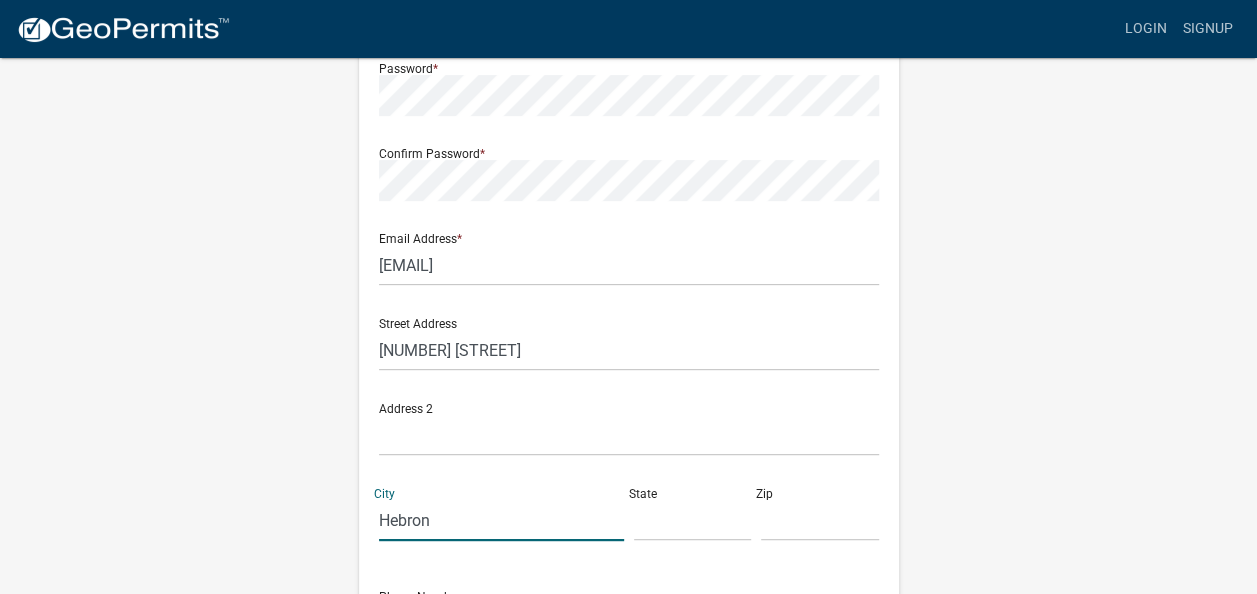 type on "Hebron" 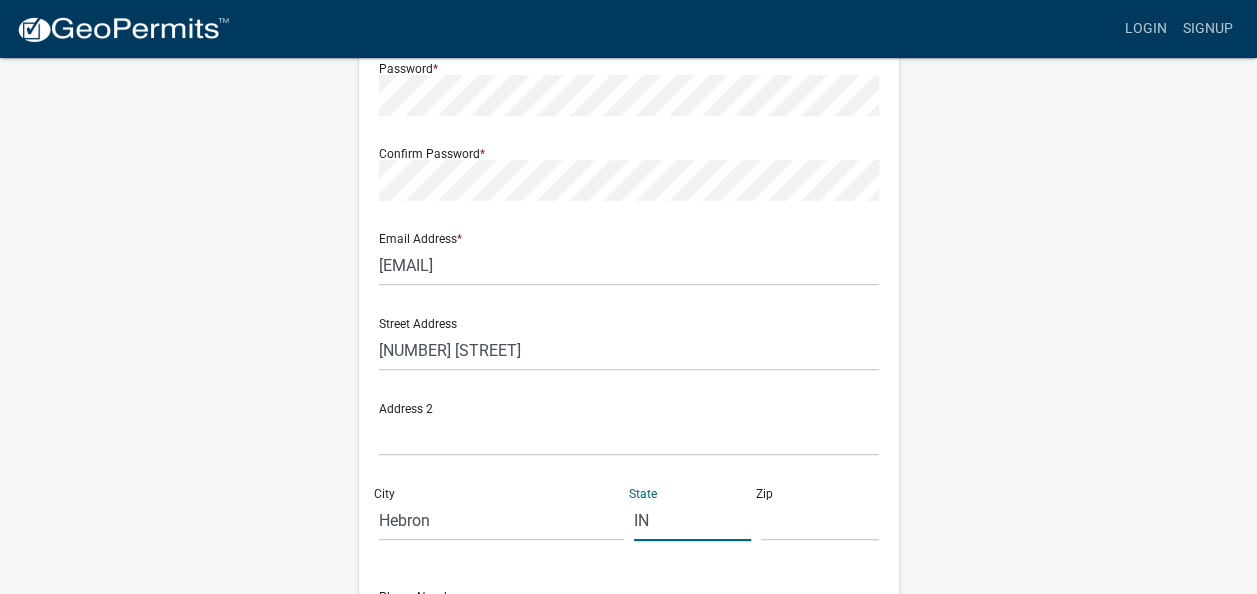 type on "IN" 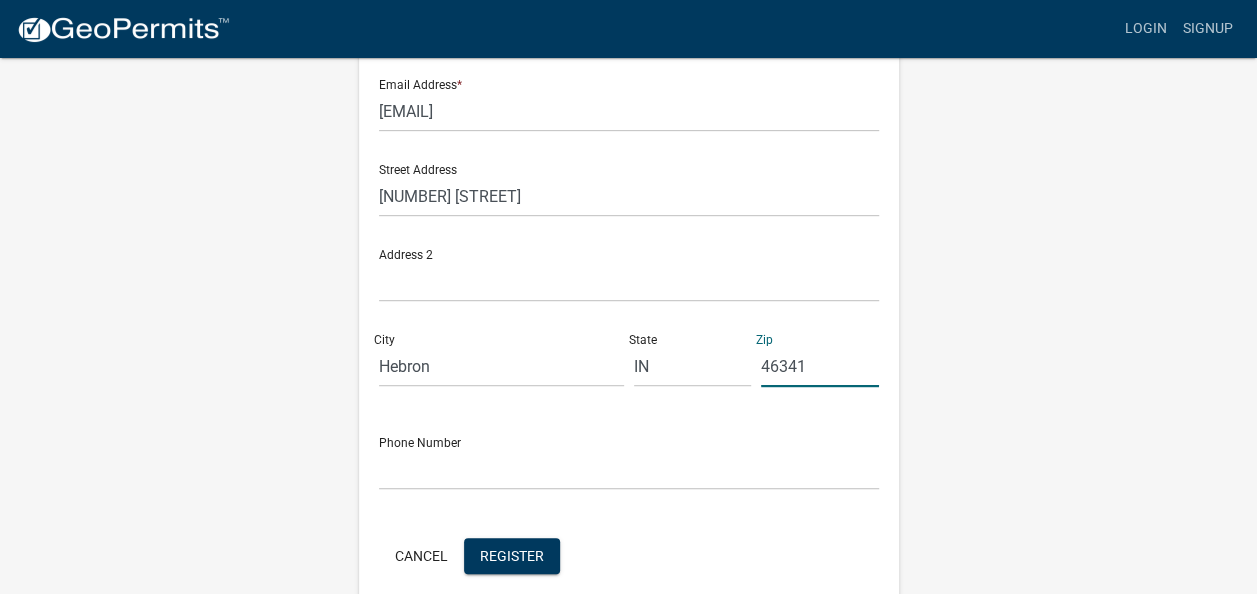 scroll, scrollTop: 470, scrollLeft: 0, axis: vertical 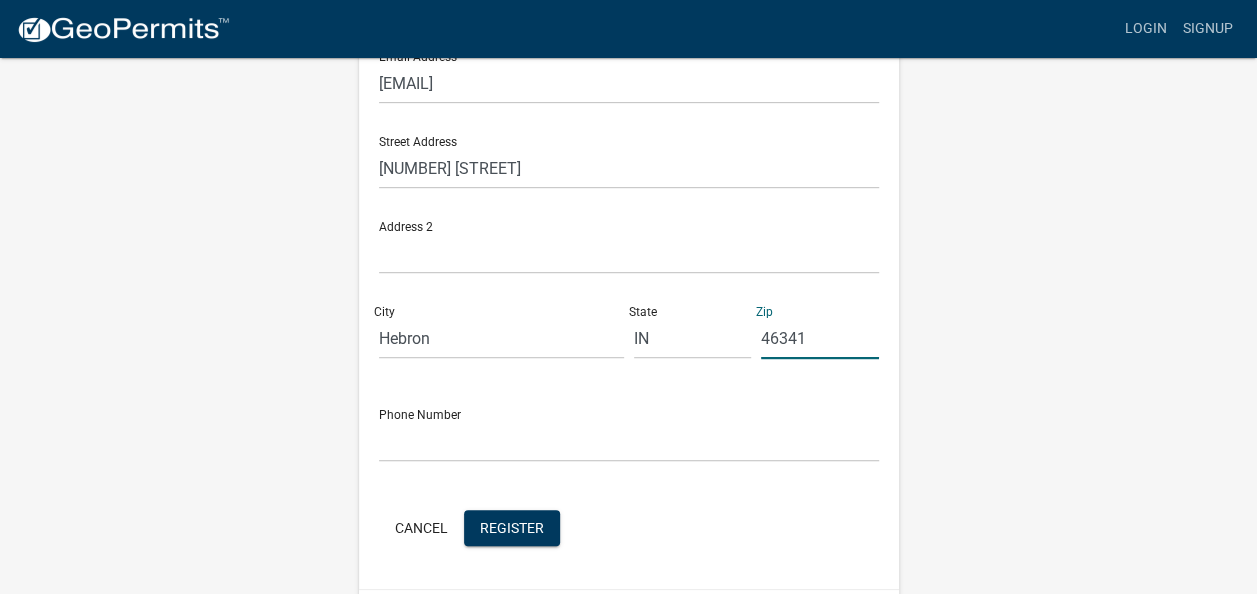 type on "46341" 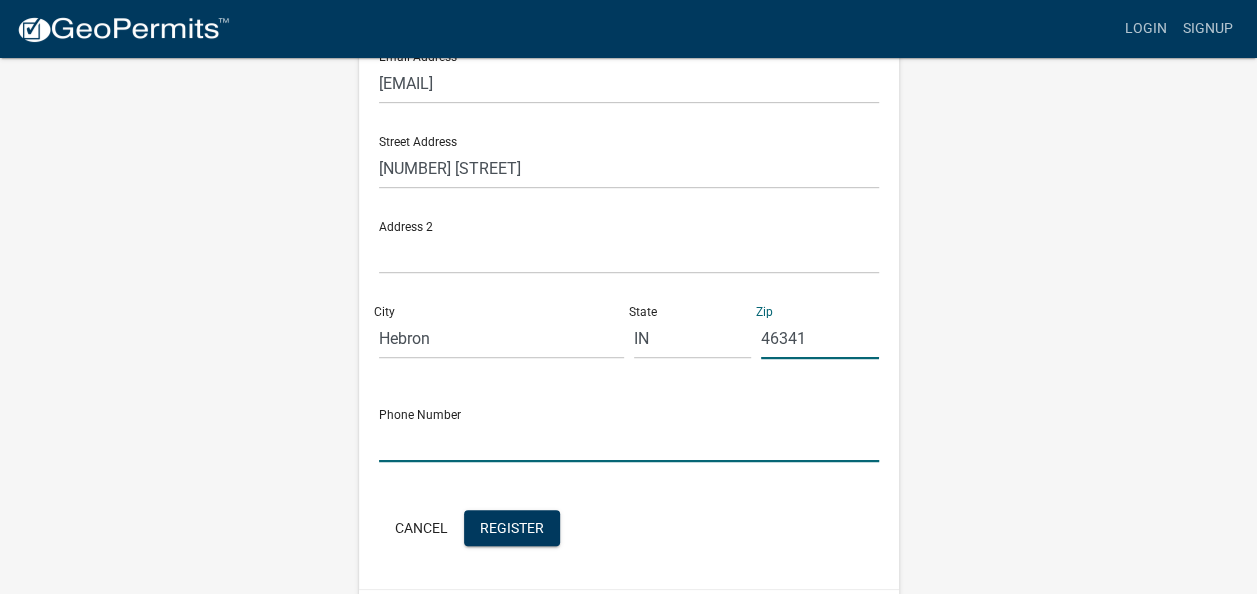 click 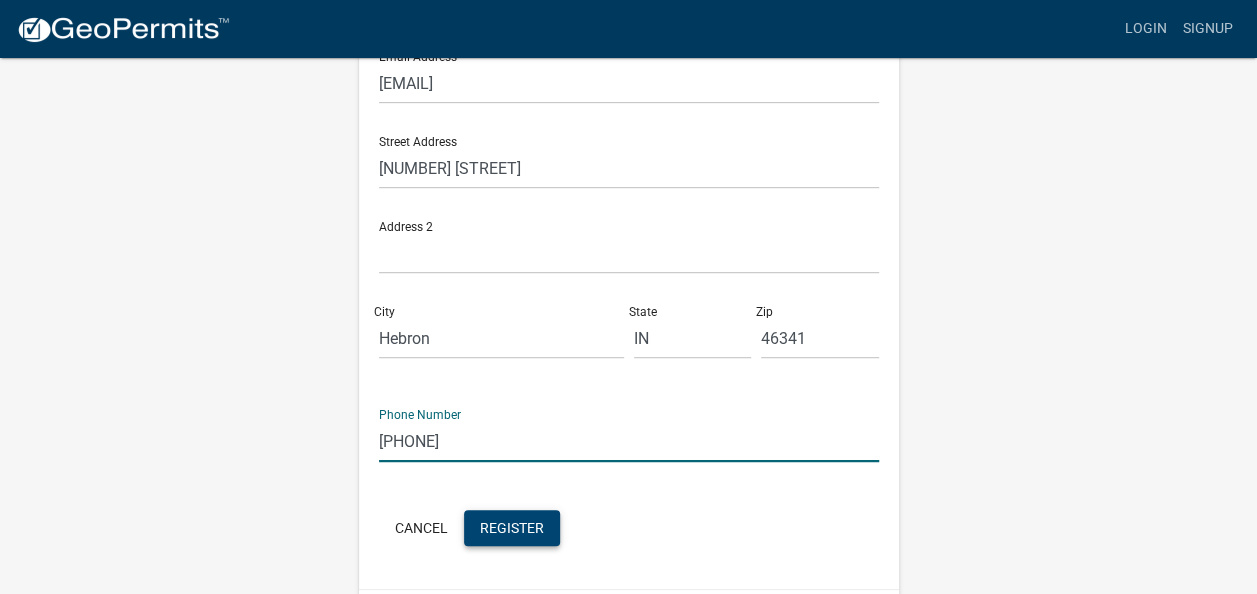 type on "[PHONE]" 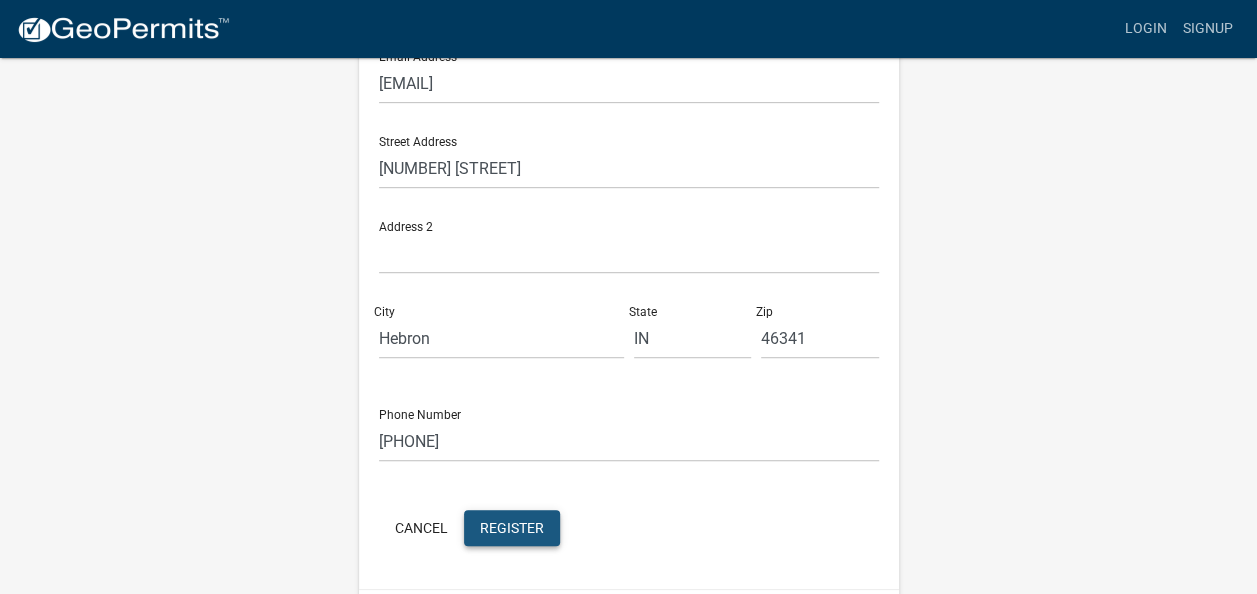 click on "Register" 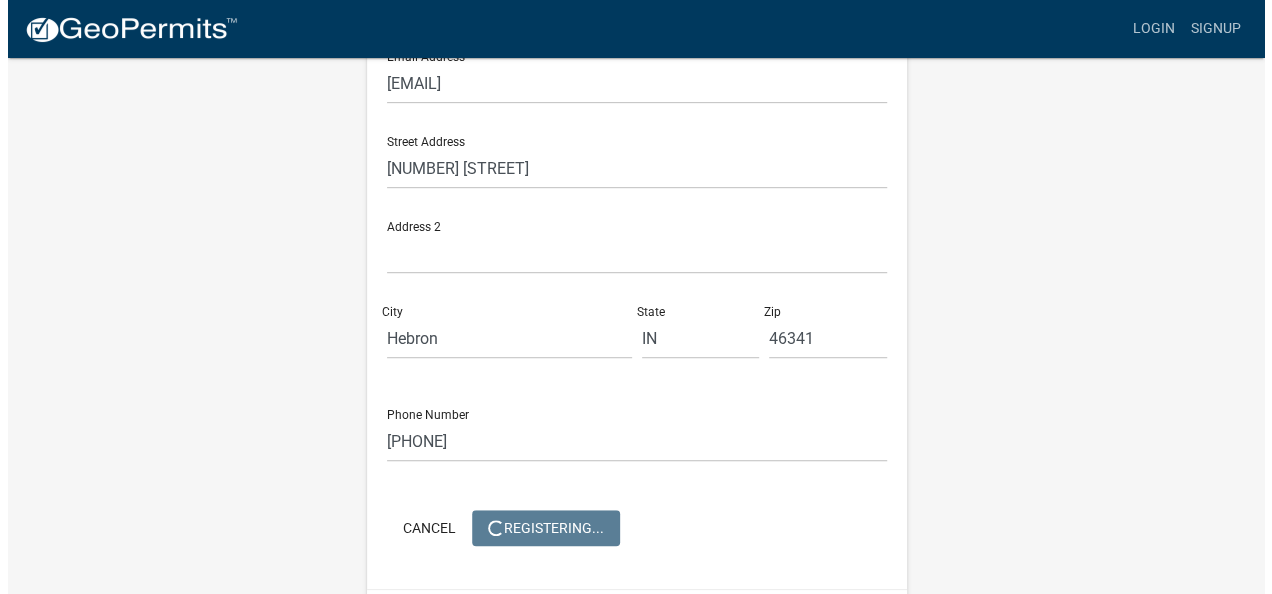 scroll, scrollTop: 0, scrollLeft: 0, axis: both 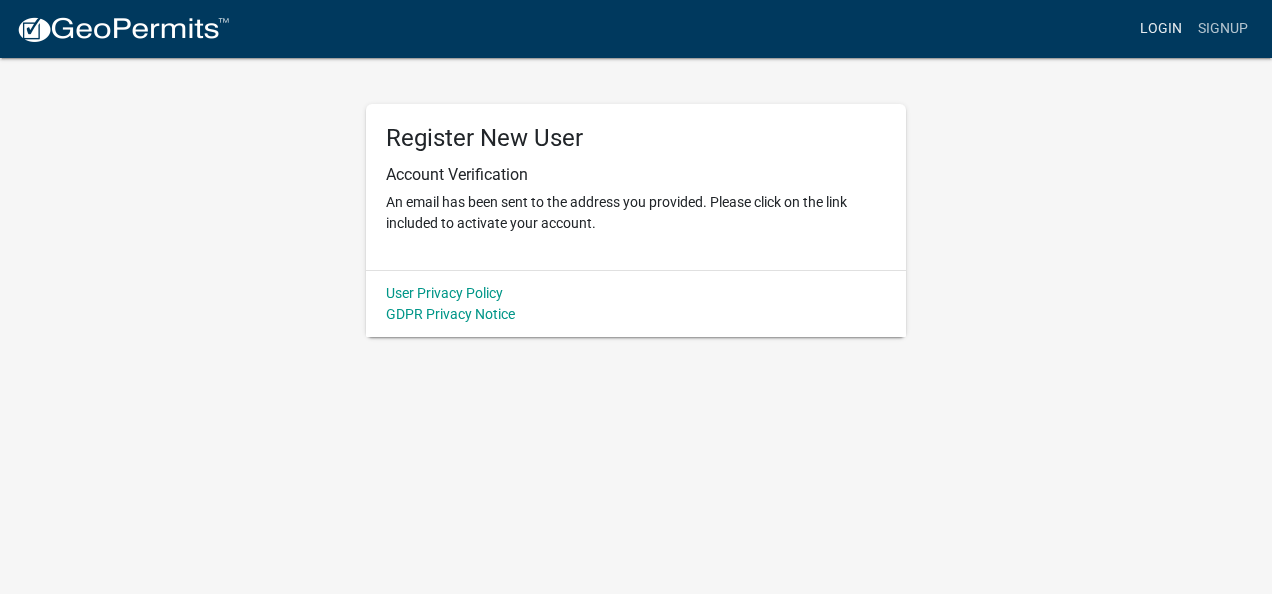 click on "Login" at bounding box center (1161, 29) 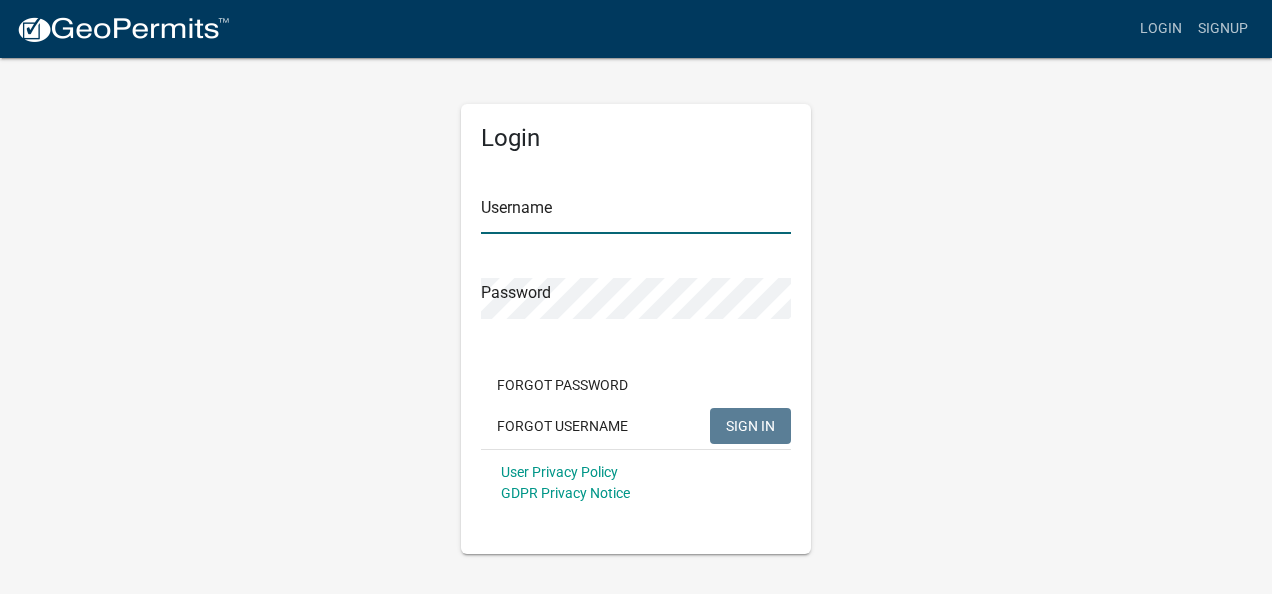 click on "Username" at bounding box center [636, 213] 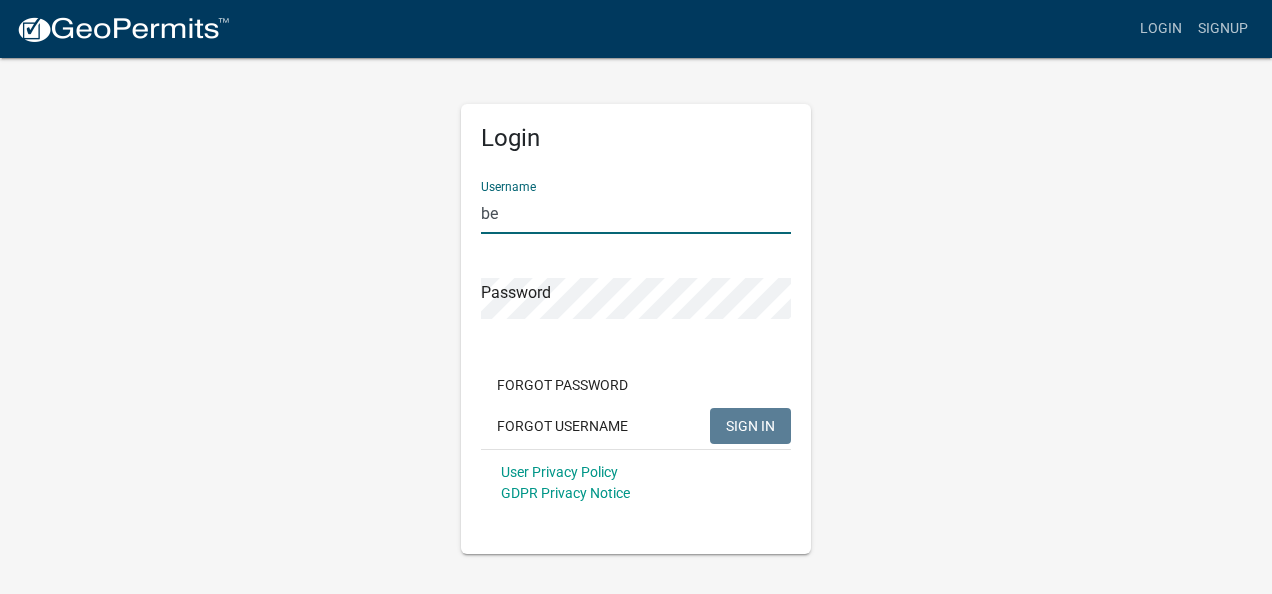 click on "be" at bounding box center [636, 213] 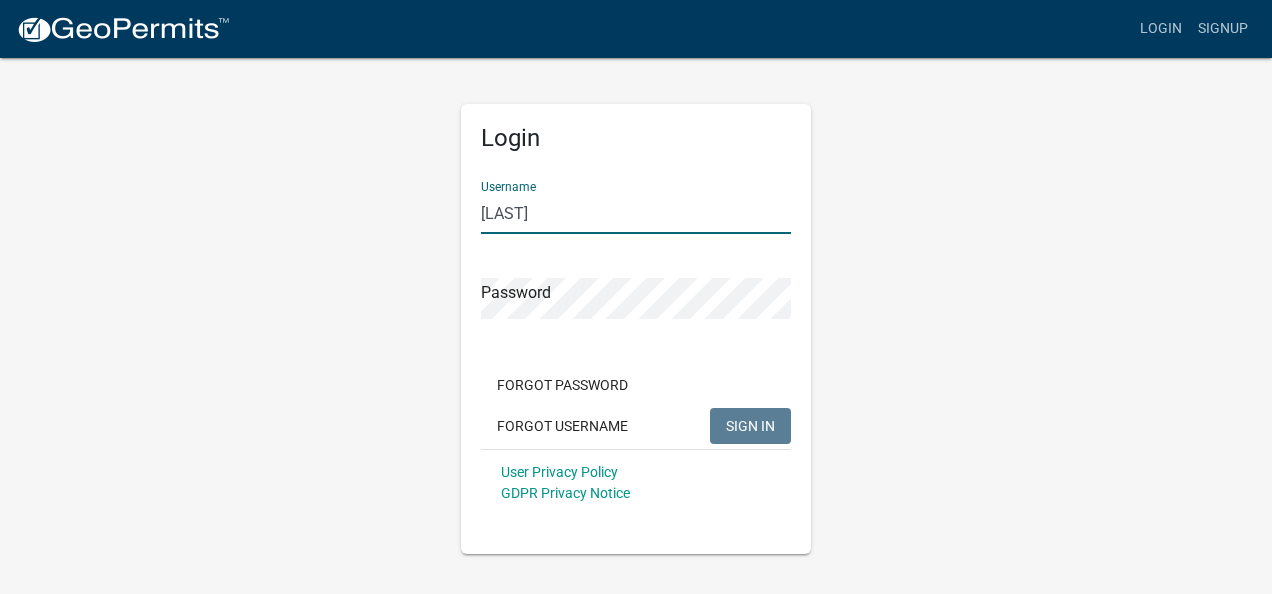 type on "[FIRST] [LAST]" 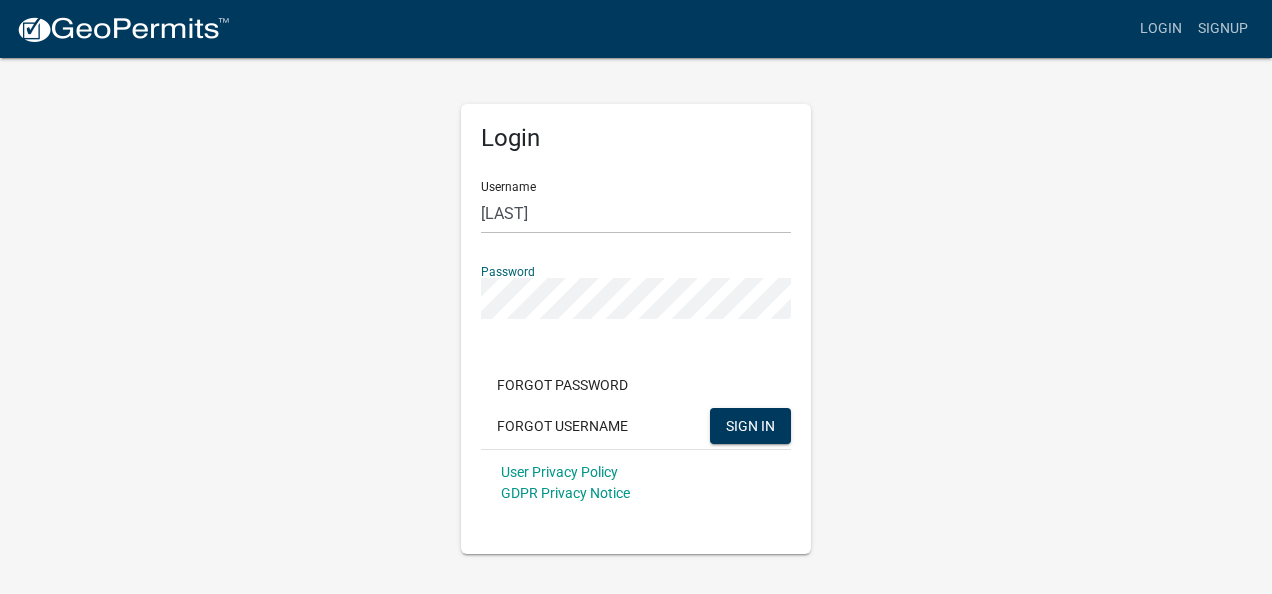click on "SIGN IN" 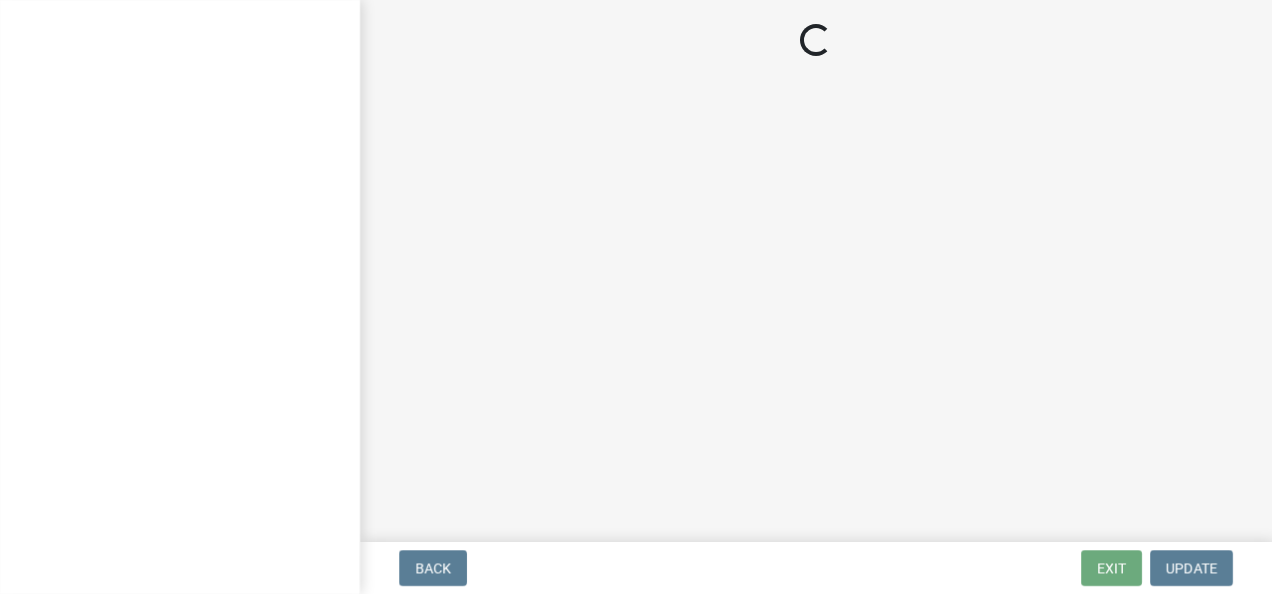 scroll, scrollTop: 0, scrollLeft: 0, axis: both 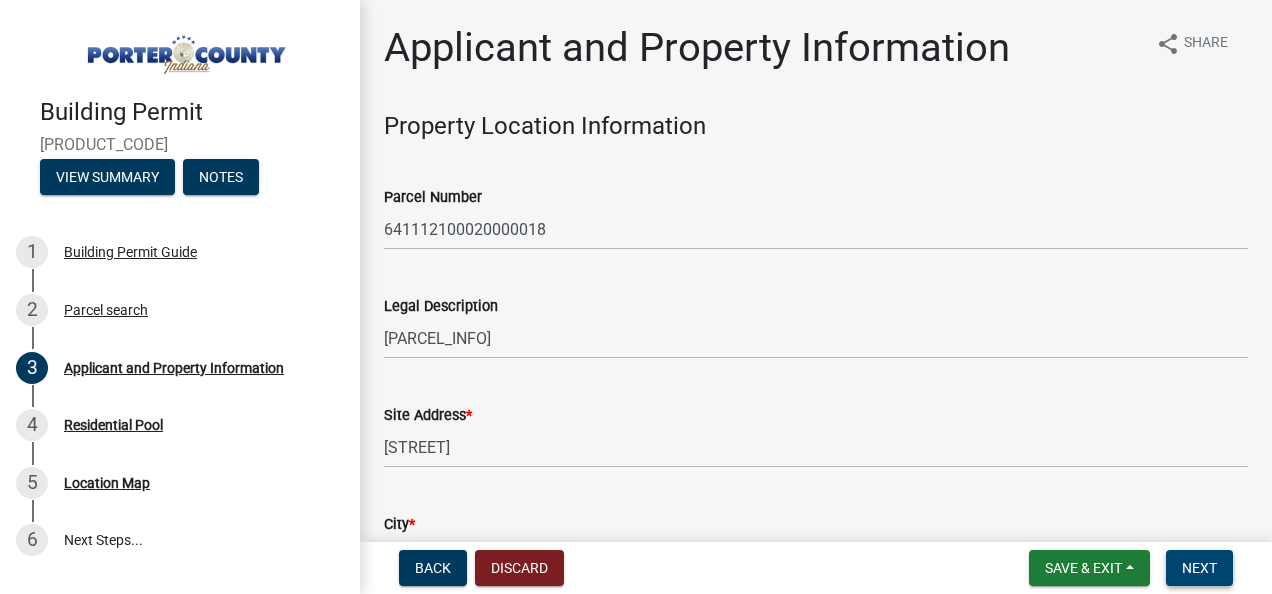click on "Next" at bounding box center (1199, 568) 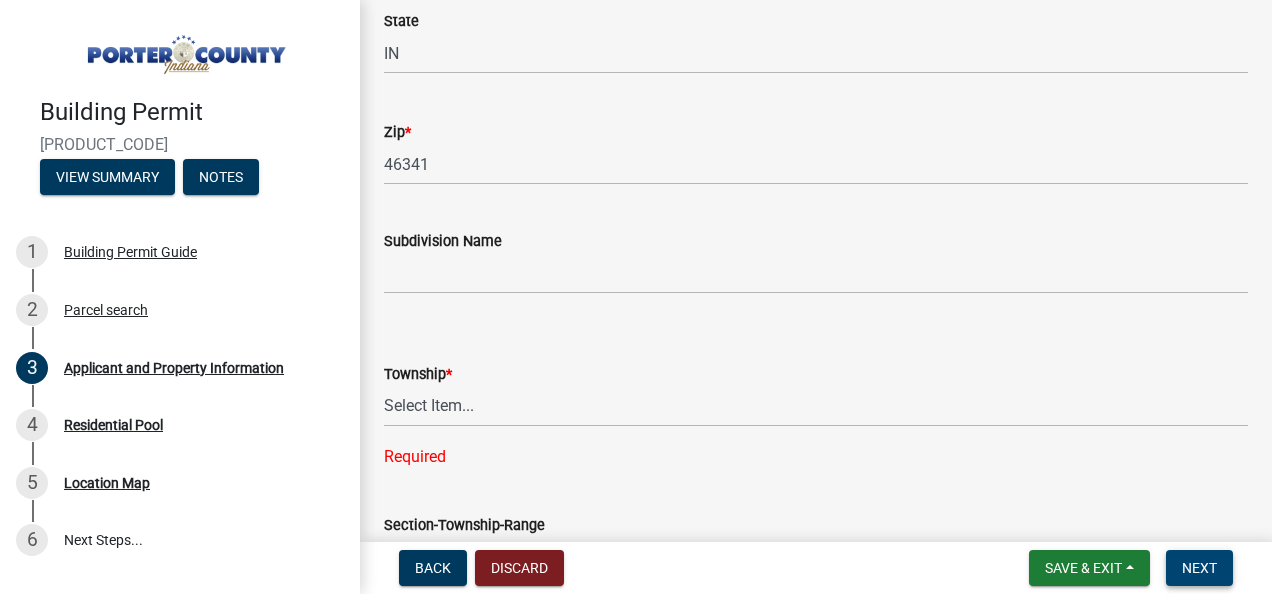 scroll, scrollTop: 792, scrollLeft: 0, axis: vertical 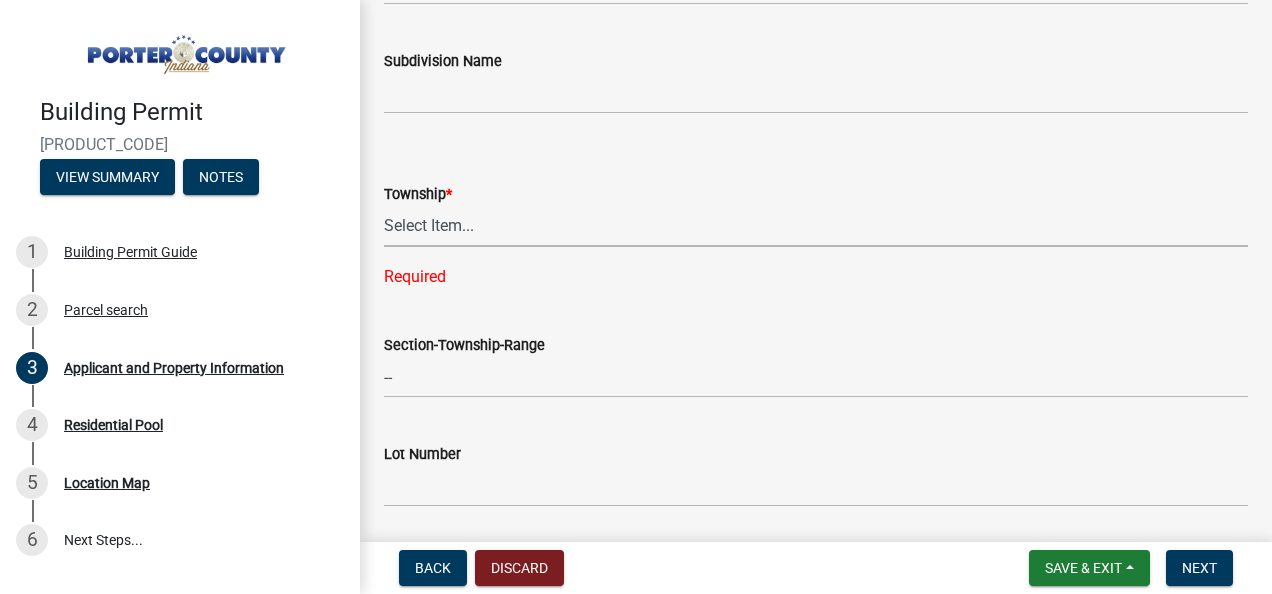 click on "Select Item...   Boone   Center   Jackson   Liberty   Morgan   Pine   Pleasant   Portage   Porter   Union   Washington   Westchester" at bounding box center (816, 226) 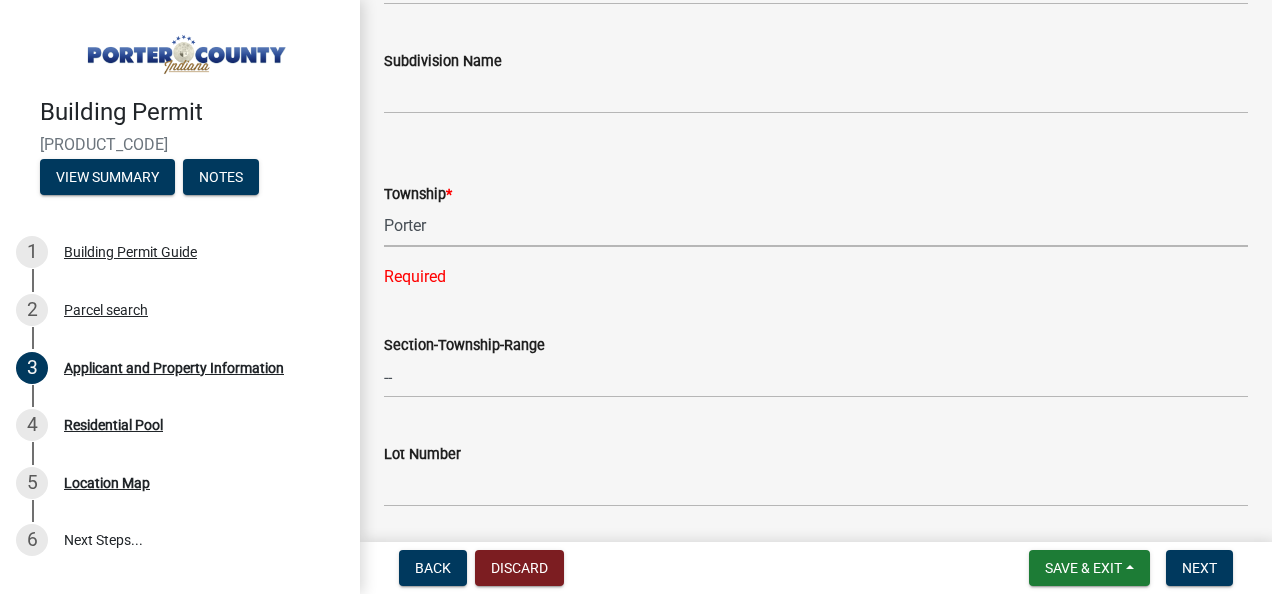 click on "Select Item...   Boone   Center   Jackson   Liberty   Morgan   Pine   Pleasant   Portage   Porter   Union   Washington   Westchester" at bounding box center [816, 226] 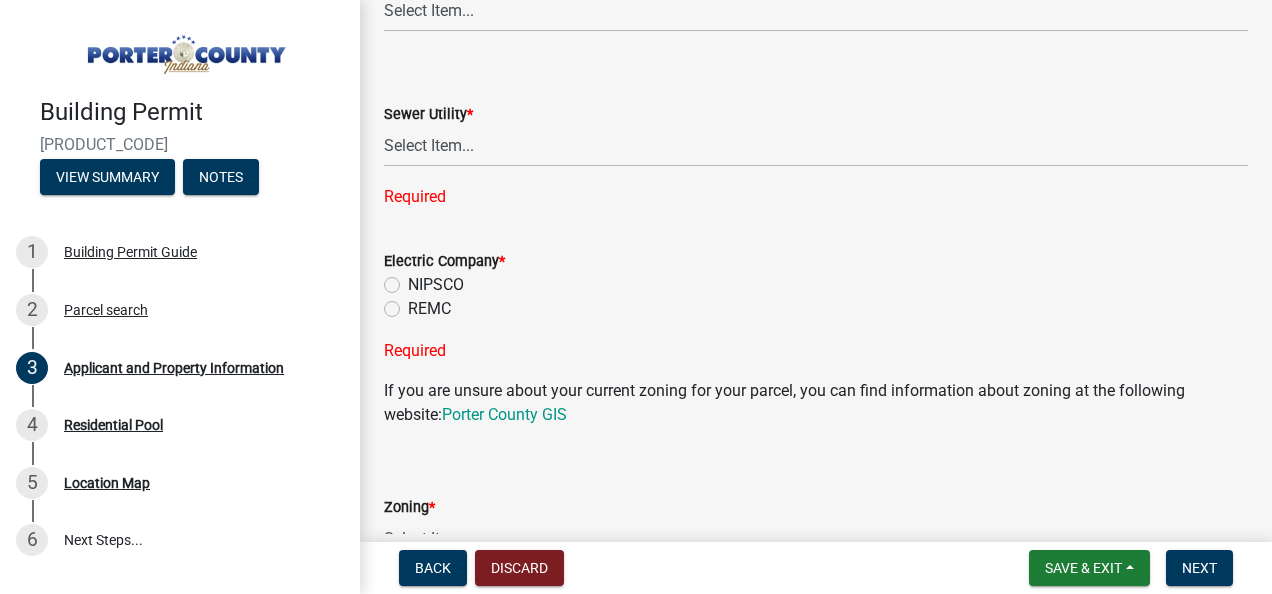 scroll, scrollTop: 1512, scrollLeft: 0, axis: vertical 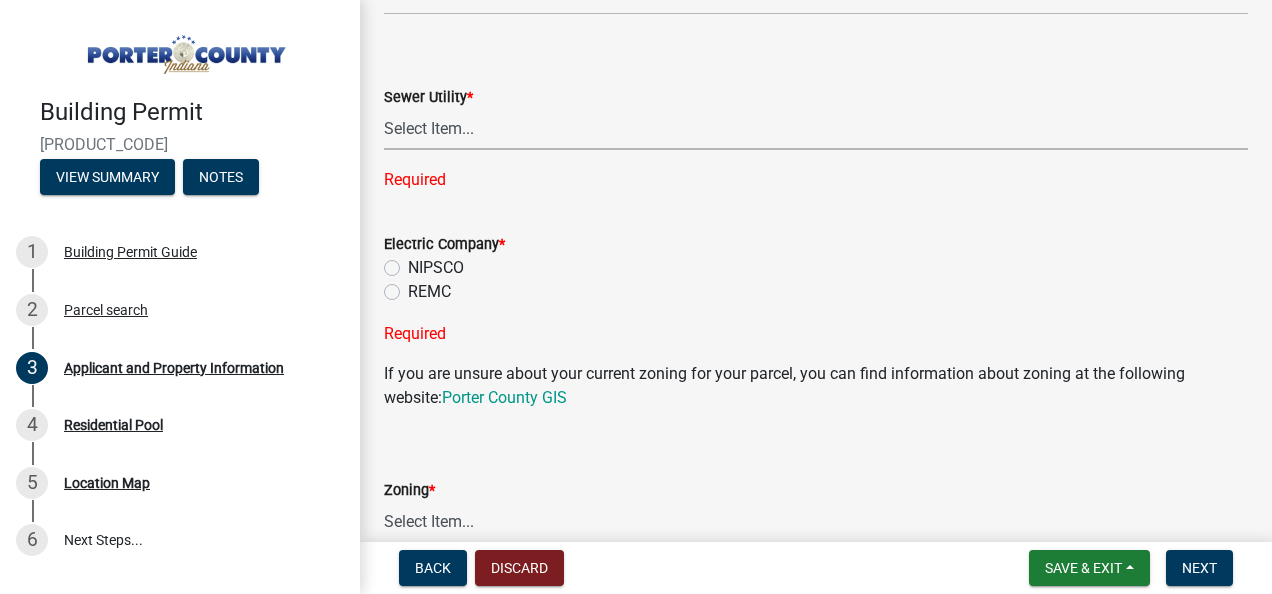 click on "Select Item...   Aqua Indiana Inc   Damon Run   Falling Waters   Lake Eliza - LEACD   Nature Works   Septic - PCHD   Shorewood Forest Utility   Town of Chesterton Utilities   Twin Lakes   Valpo City Utility   Valpo Lakes - VLACD   White Oak - WOACD" at bounding box center [816, 129] 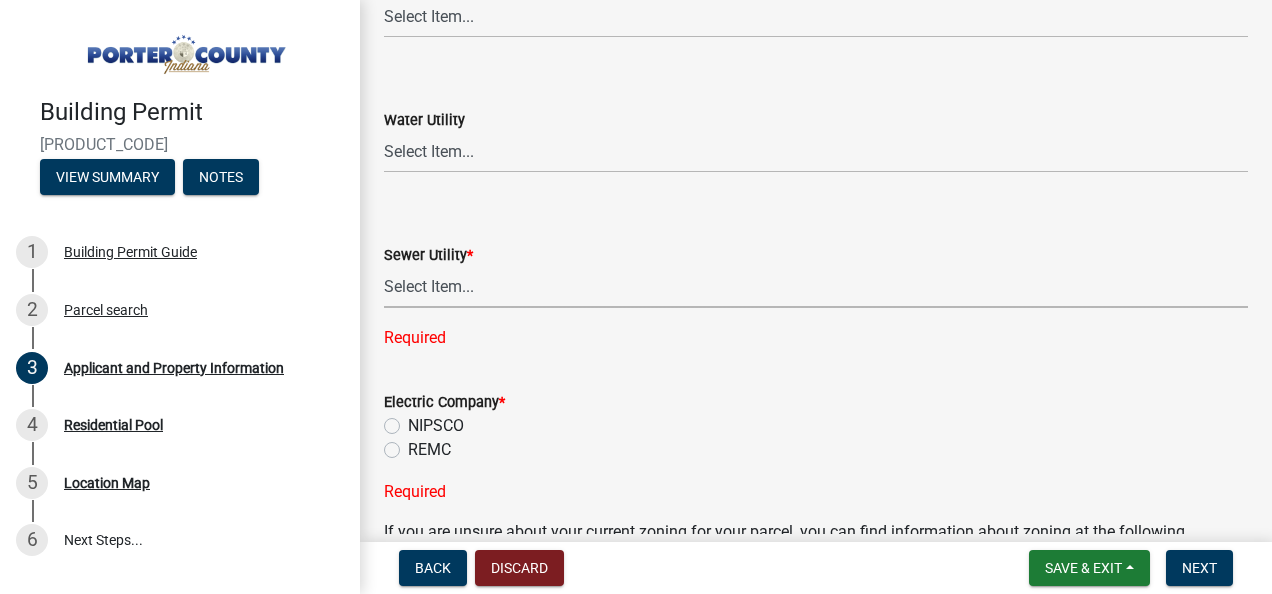 scroll, scrollTop: 1344, scrollLeft: 0, axis: vertical 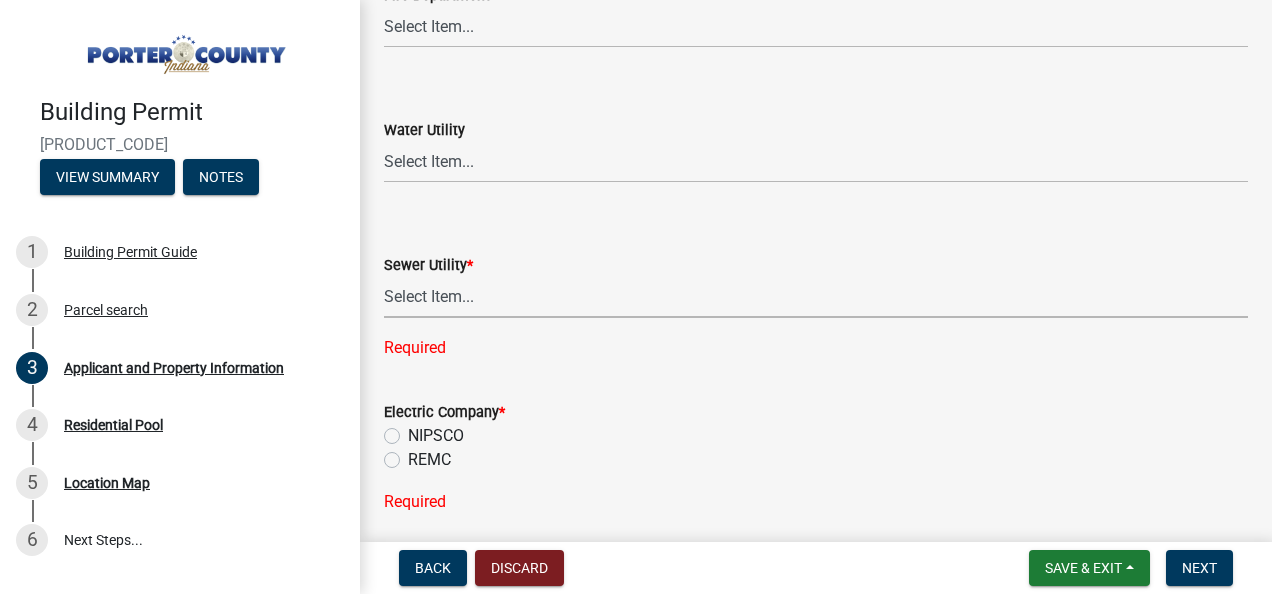 click on "REMC" 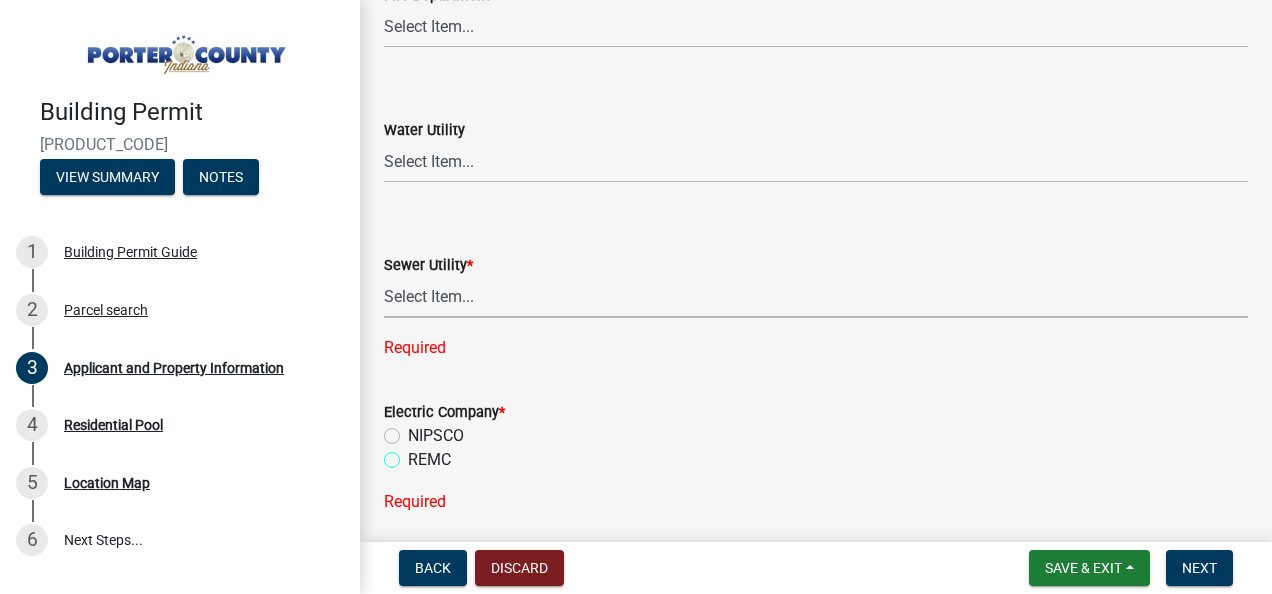 click on "REMC" at bounding box center (414, 454) 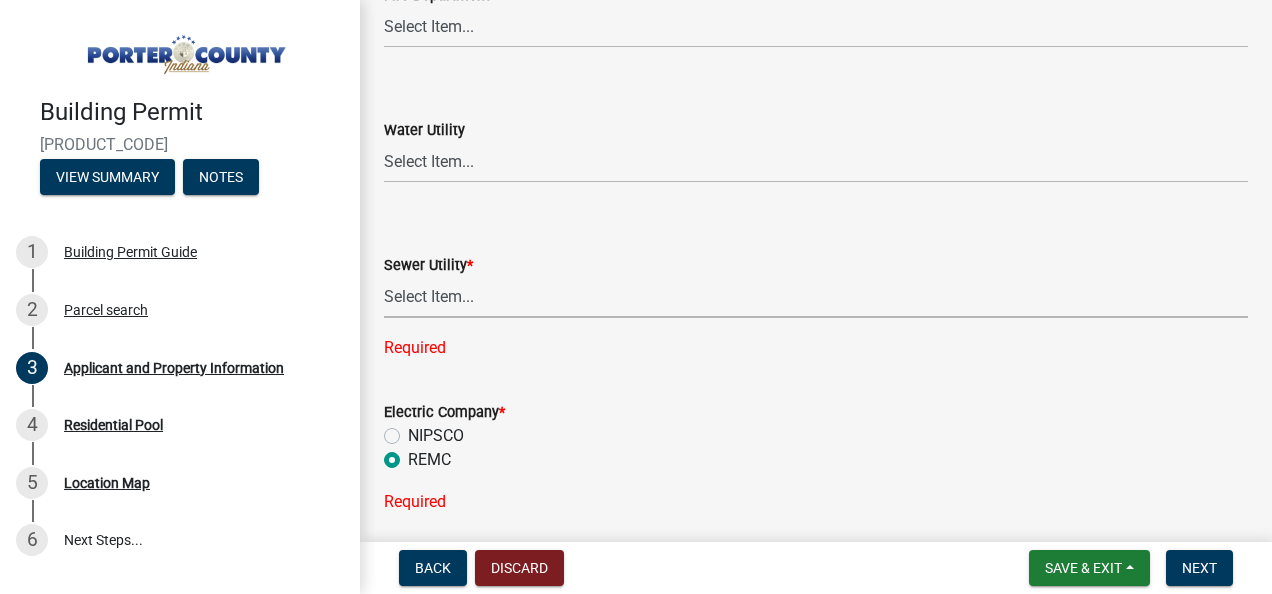 radio on "true" 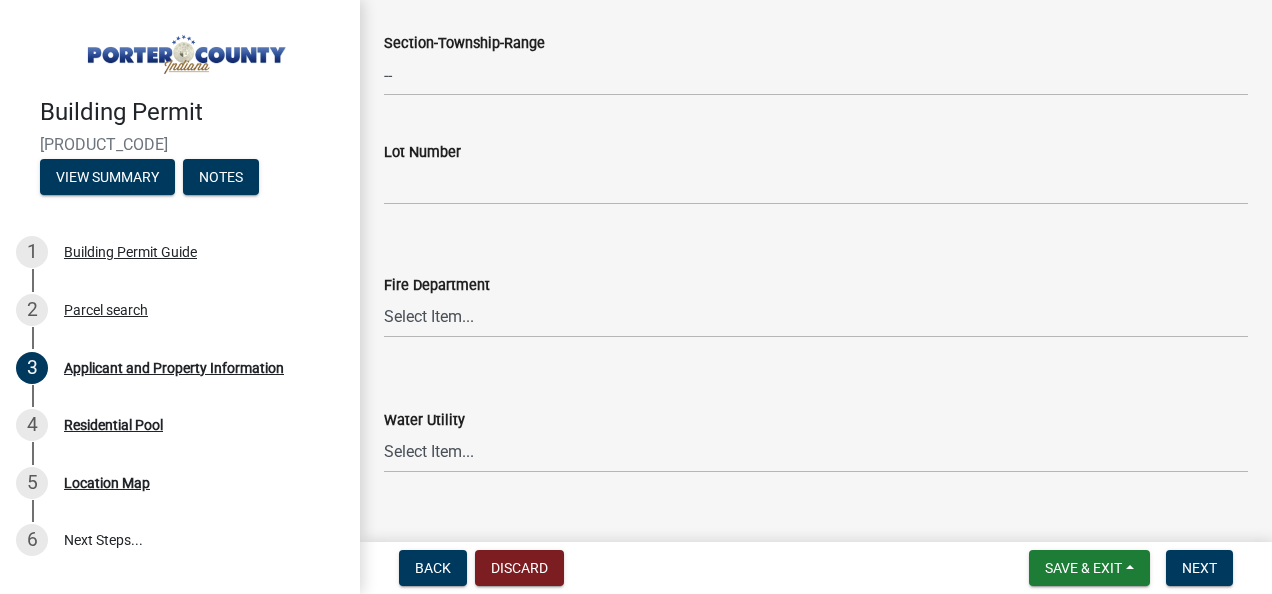 scroll, scrollTop: 1049, scrollLeft: 0, axis: vertical 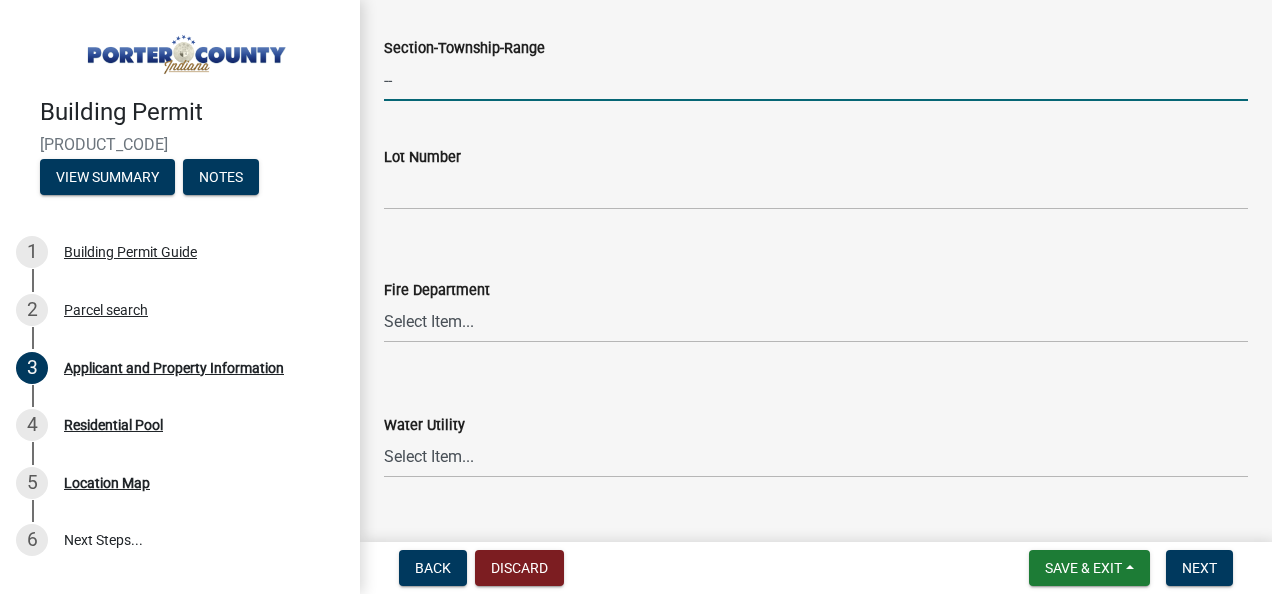 click on "--" at bounding box center [816, 80] 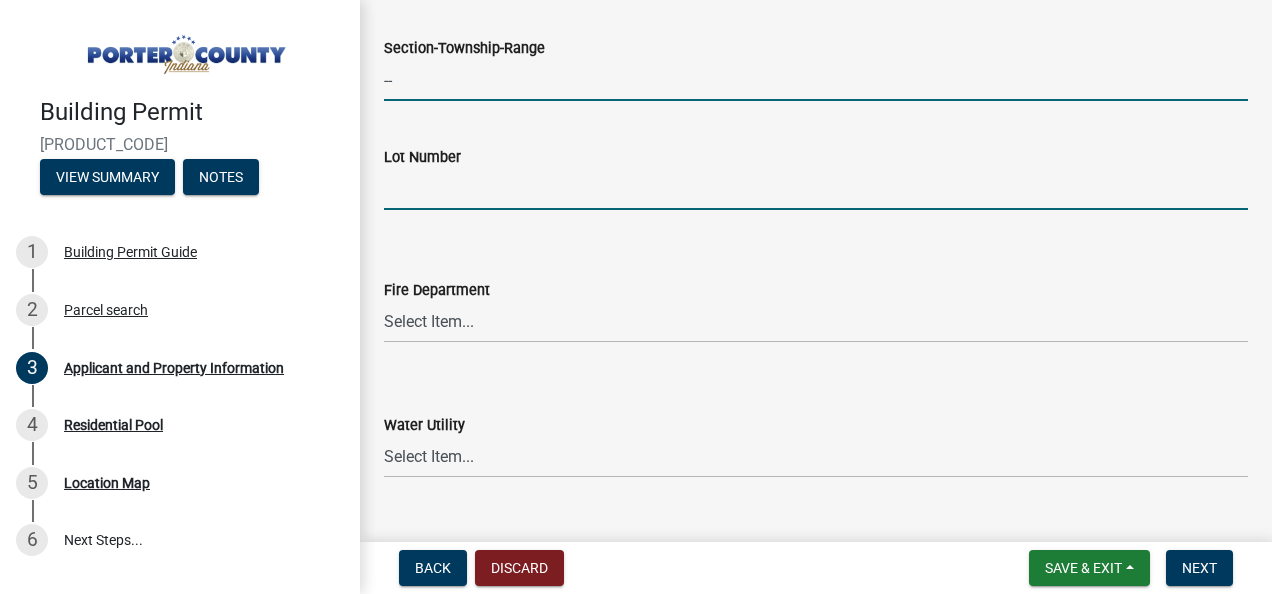 click on "Lot Number" at bounding box center (816, 189) 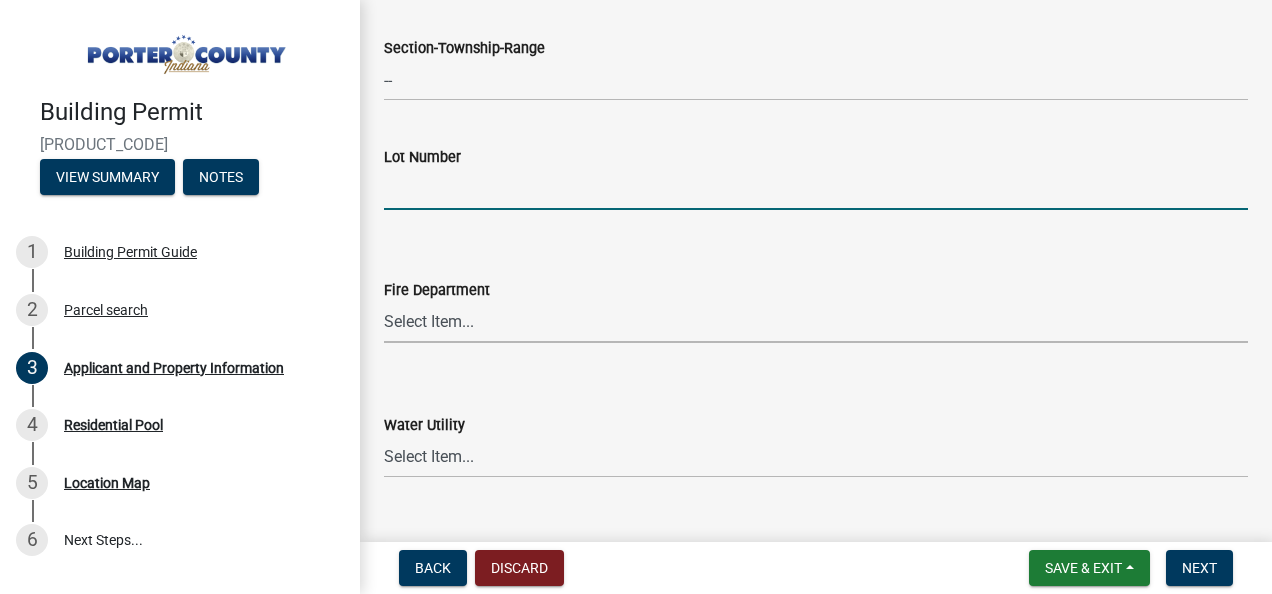 click on "Select Item...   Beverly Shores FD   Burns Harbor FD   Boone Grove FD   Chesterton FD   Four Seasons FD   Hebron FD   Kouts FD   Liberty TWP FD   Mital Steel FD   Morgan TWP FD   Ogden Dunes FD   Portage FD   Porter FD   South Haven FD   Union TWP FD   Valparaiso FD   Washington TWP FD   Washington Volunteer FD" at bounding box center (816, 322) 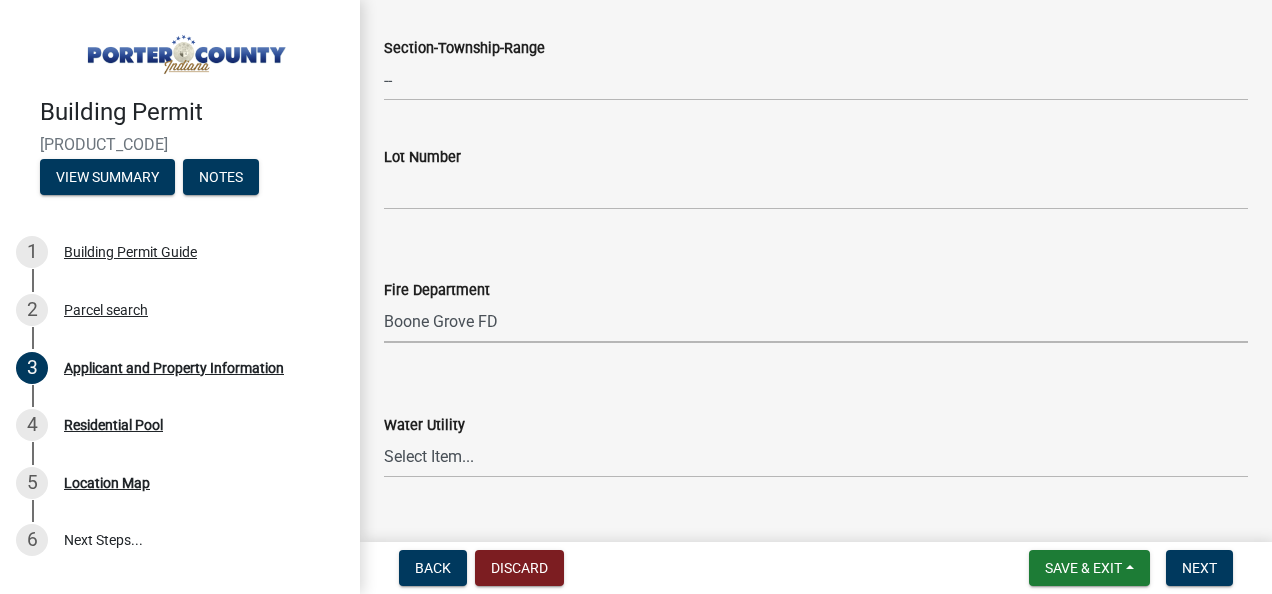 click on "Select Item...   Beverly Shores FD   Burns Harbor FD   Boone Grove FD   Chesterton FD   Four Seasons FD   Hebron FD   Kouts FD   Liberty TWP FD   Mital Steel FD   Morgan TWP FD   Ogden Dunes FD   Portage FD   Porter FD   South Haven FD   Union TWP FD   Valparaiso FD   Washington TWP FD   Washington Volunteer FD" at bounding box center (816, 322) 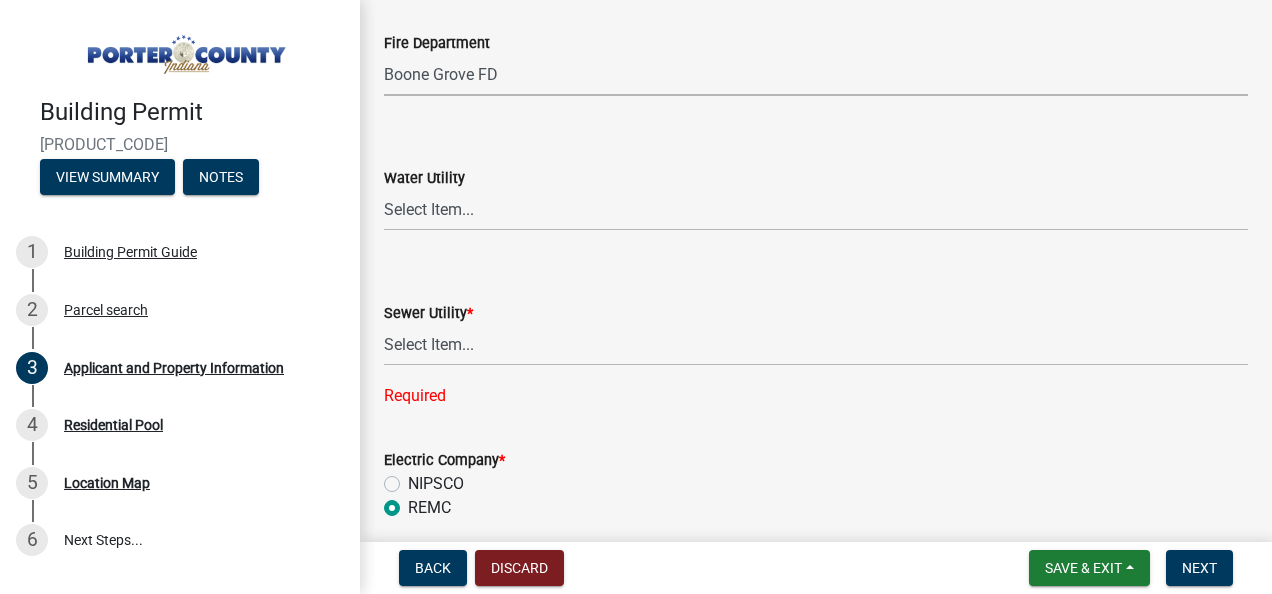 scroll, scrollTop: 1306, scrollLeft: 0, axis: vertical 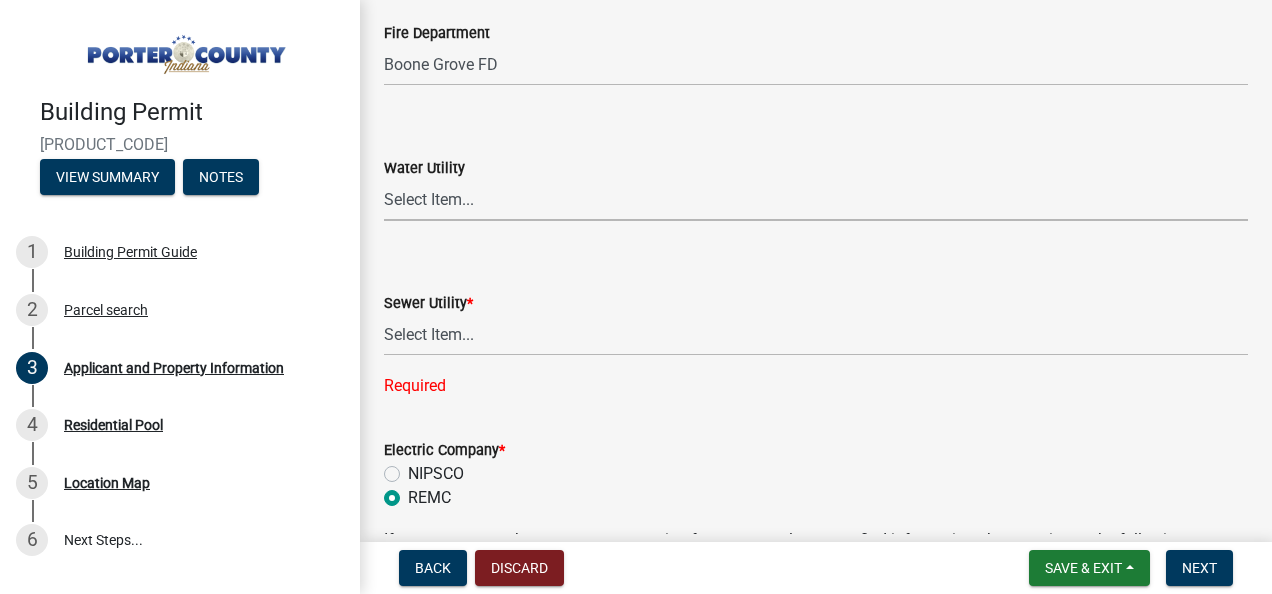 click on "Select Item...   Aqua Indiana Inc   Damon Run   Indiana American Water   Nature Works   Private Well   Shorewood Utilities   Town of Chesterton Utilities   Twin Lakes Utilities   Valparaiso City Utilities" at bounding box center [816, 200] 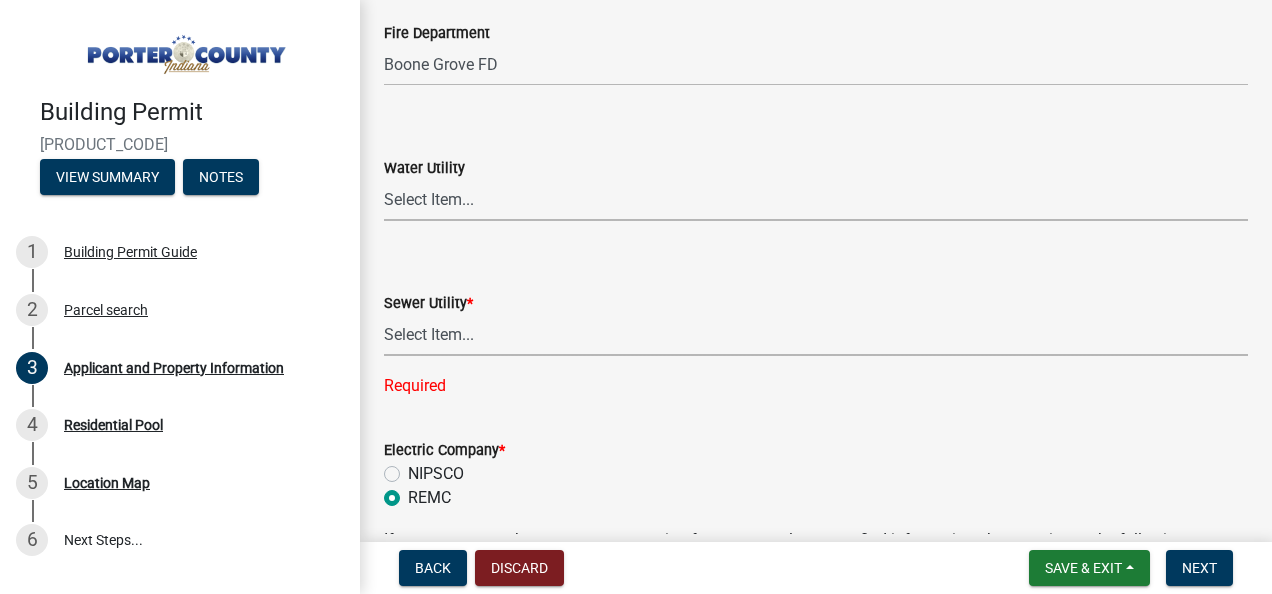 click on "Select Item...   Aqua Indiana Inc   Damon Run   Falling Waters   Lake Eliza - LEACD   Nature Works   Septic - PCHD   Shorewood Forest Utility   Town of Chesterton Utilities   Twin Lakes   Valpo City Utility   Valpo Lakes - VLACD   White Oak - WOACD" at bounding box center (816, 335) 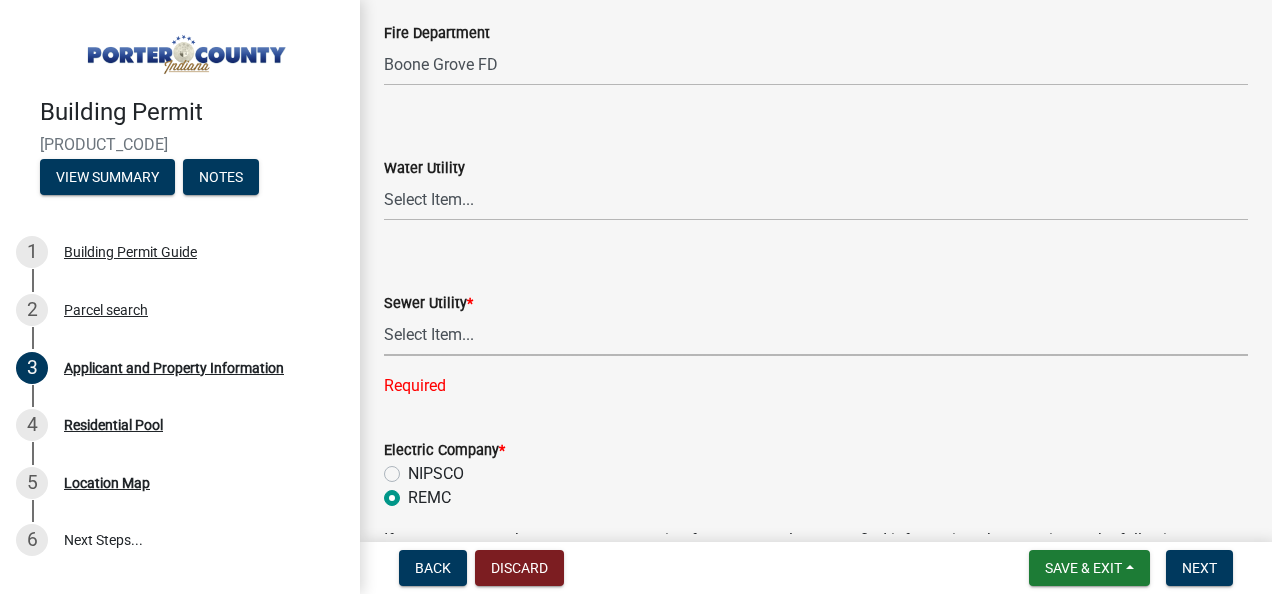 click on "Property Location Information  Parcel Number  [NUMBER]  Legal Description  Parc In N314.99 S1886 Ex S90 W530 Nw 12-34-7 10.56A     Ditch  Site Address  * [NUMBER] [STREET]  City  * [CITY]  State  [STATE]  Zip  * [POSTAL_CODE]  Subdivision Name   Township  *  Select Item...   Boone   Center   Jackson   Liberty   Morgan   Pine   Pleasant   Portage   Porter   Union   Washington   Westchester   Section-Township-Range  --  Lot Number   Fire Department   Select Item...   Beverly Shores FD   Burns Harbor FD   Boone Grove FD   Chesterton FD   Four Seasons FD   Hebron FD   Kouts FD   Liberty TWP FD   Mital Steel FD   Morgan TWP FD   Ogden Dunes FD   Portage FD   Porter FD   South Haven FD   Union TWP FD   Valparaiso FD   Washington TWP FD   Washington Volunteer FD   Water Utility   Select Item...   Aqua Indiana Inc   Damon Run   Indiana American Water   Nature Works   Private Well   Shorewood Utilities   Town of Chesterton Utilities   Twin Lakes Utilities   Valparaiso City Utilities   Sewer Utility  *  Select Item...  Required" 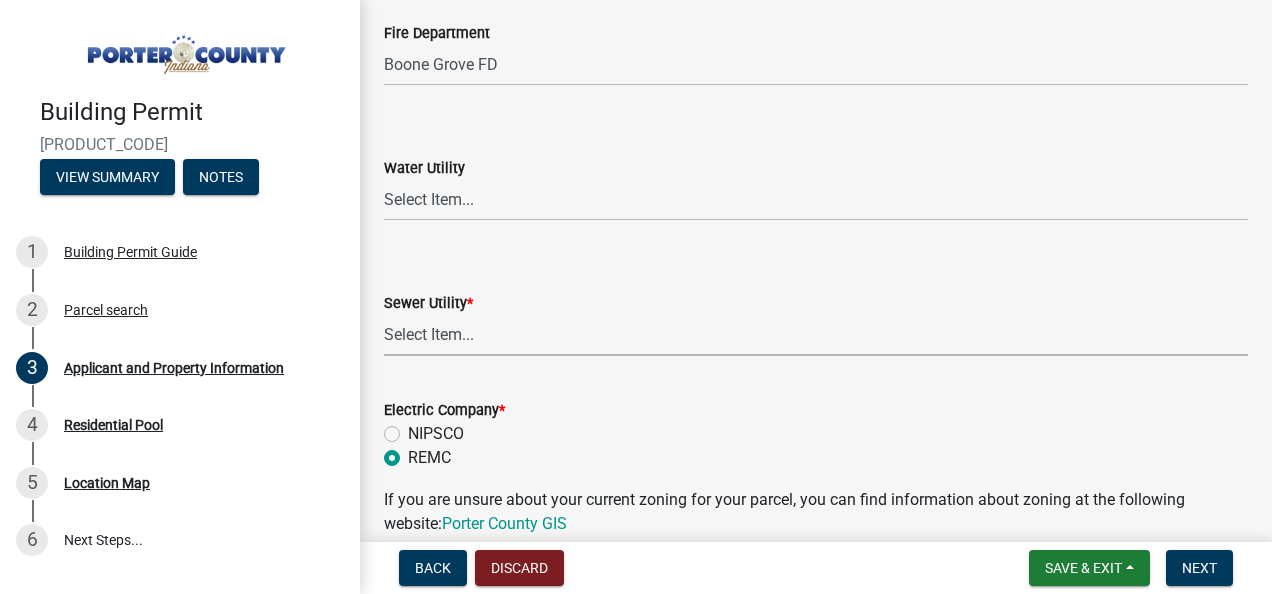 click on "Select Item...   Aqua Indiana Inc   Damon Run   Falling Waters   Lake Eliza - LEACD   Nature Works   Septic - PCHD   Shorewood Forest Utility   Town of Chesterton Utilities   Twin Lakes   Valpo City Utility   Valpo Lakes - VLACD   White Oak - WOACD" at bounding box center (816, 335) 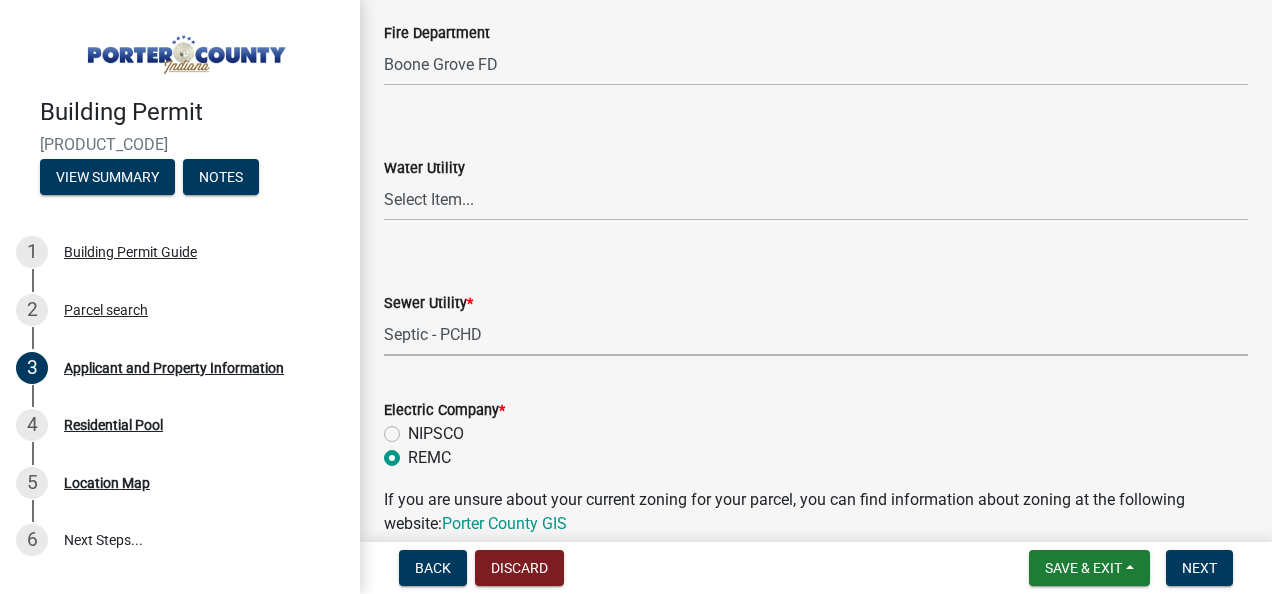click on "Select Item...   Aqua Indiana Inc   Damon Run   Falling Waters   Lake Eliza - LEACD   Nature Works   Septic - PCHD   Shorewood Forest Utility   Town of Chesterton Utilities   Twin Lakes   Valpo City Utility   Valpo Lakes - VLACD   White Oak - WOACD" at bounding box center (816, 335) 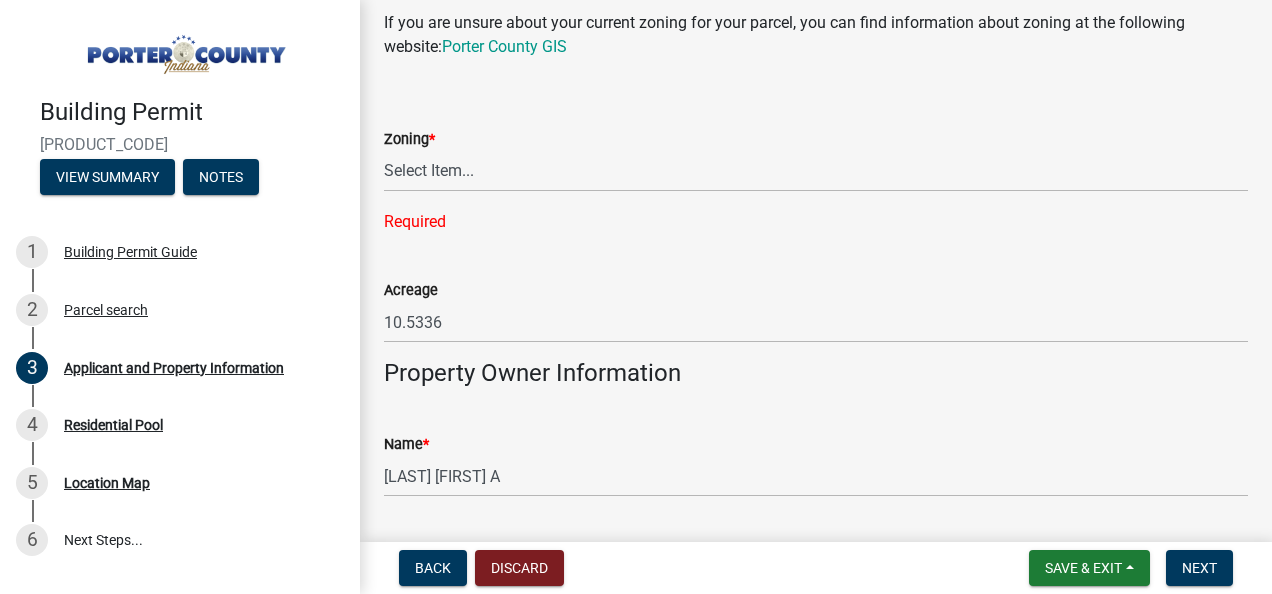 scroll, scrollTop: 1788, scrollLeft: 0, axis: vertical 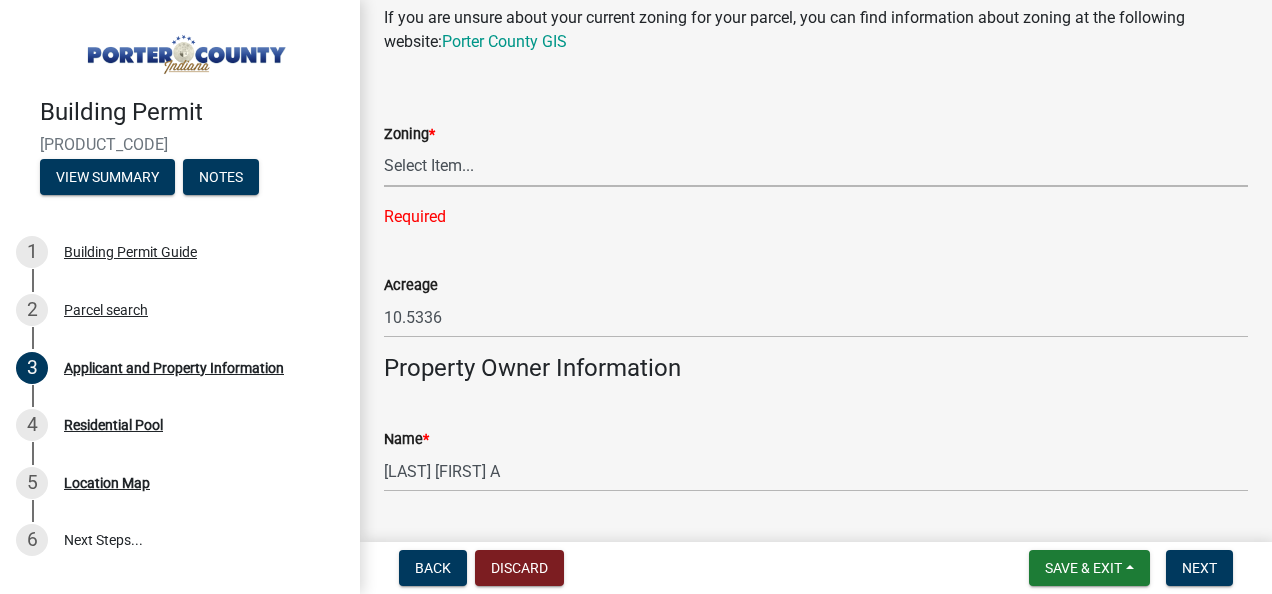 click on "Select Item...   A1   A2   CH   CM   CN   I1   I2   I3   IN   MP   OT   P1   P2   PUD   R1   R2   R3   R4   RL   RR" at bounding box center [816, 166] 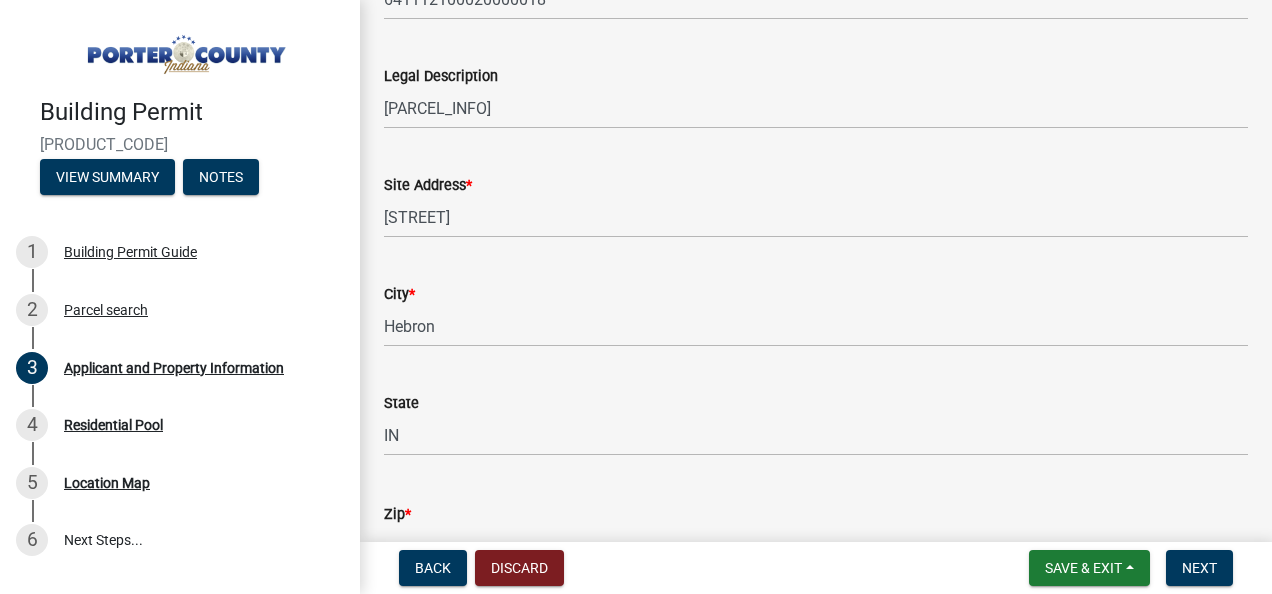 scroll, scrollTop: 0, scrollLeft: 0, axis: both 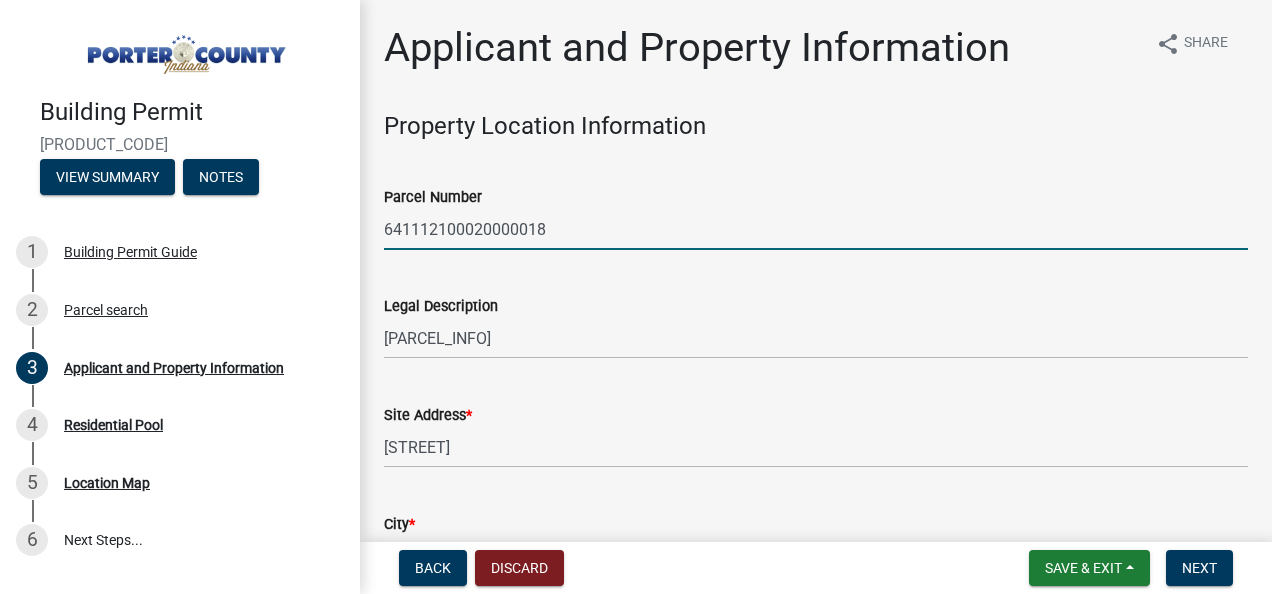 drag, startPoint x: 551, startPoint y: 228, endPoint x: 380, endPoint y: 216, distance: 171.42053 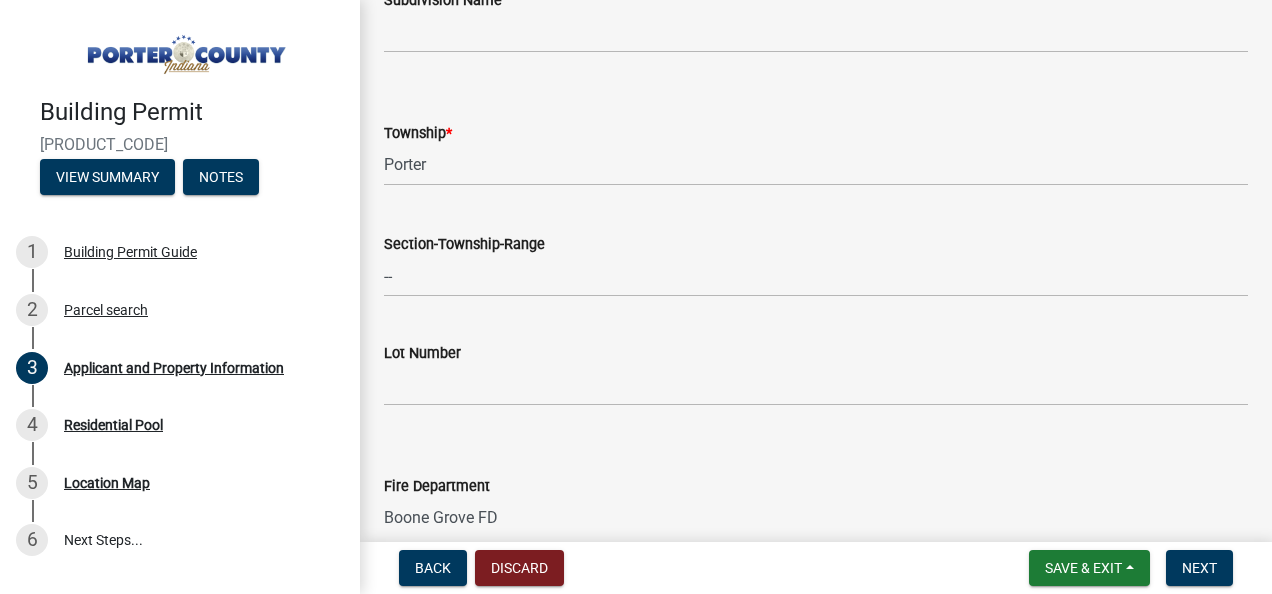 scroll, scrollTop: 922, scrollLeft: 0, axis: vertical 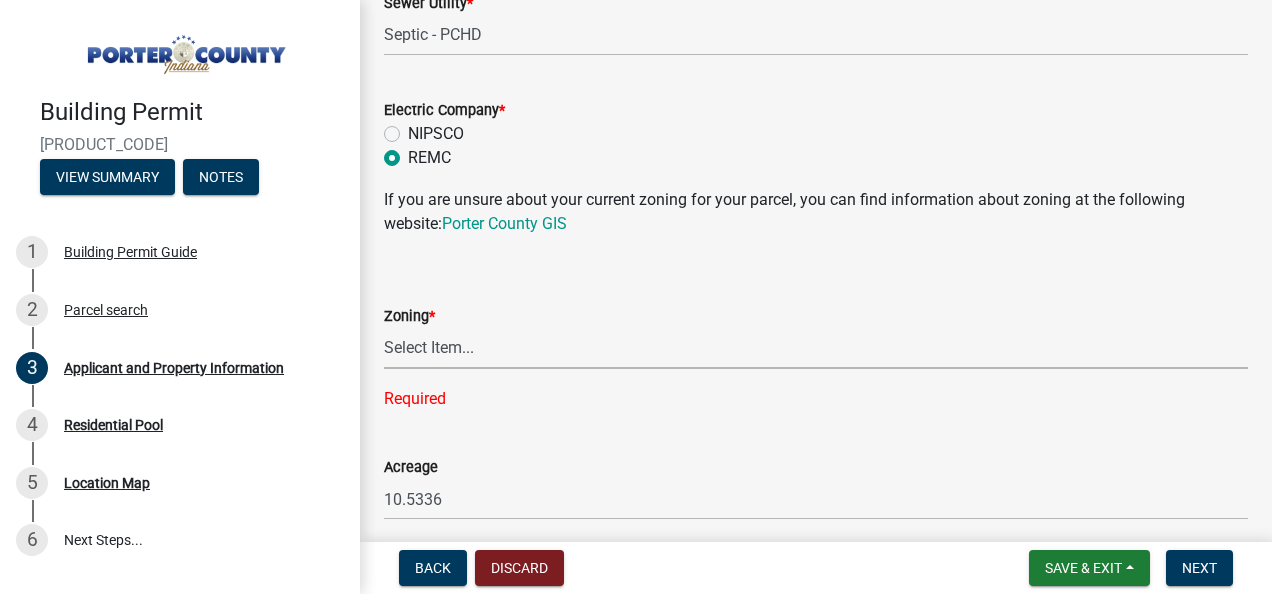 click on "Select Item...   A1   A2   CH   CM   CN   I1   I2   I3   IN   MP   OT   P1   P2   PUD   R1   R2   R3   R4   RL   RR" at bounding box center [816, 348] 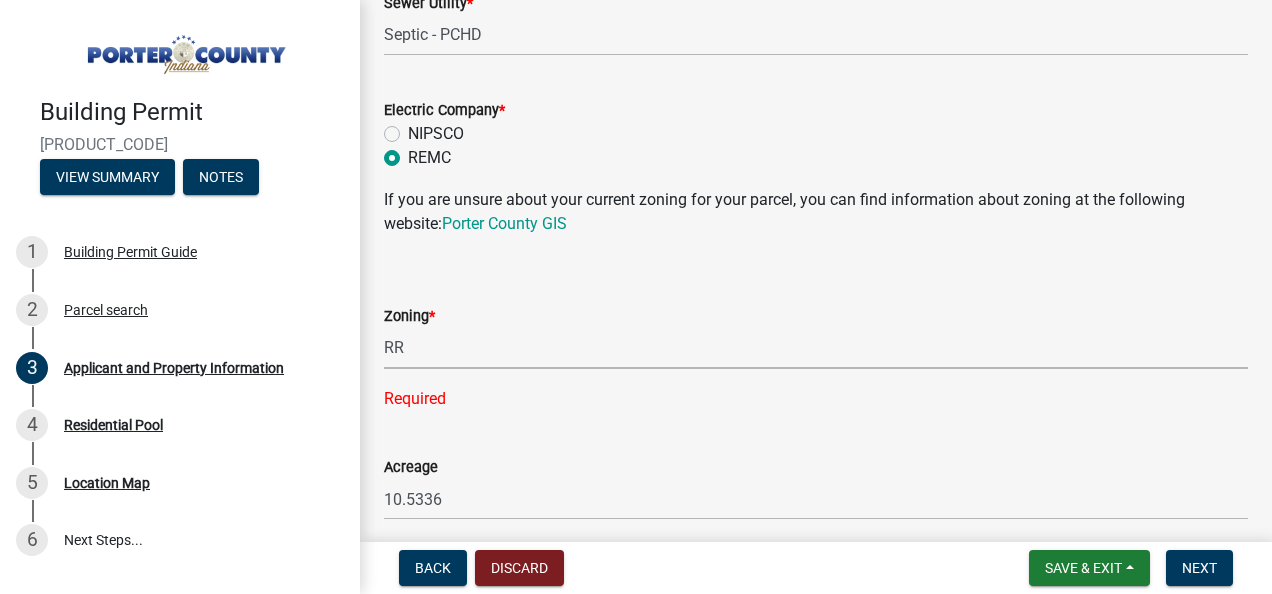 click on "Select Item...   A1   A2   CH   CM   CN   I1   I2   I3   IN   MP   OT   P1   P2   PUD   R1   R2   R3   R4   RL   RR" at bounding box center (816, 348) 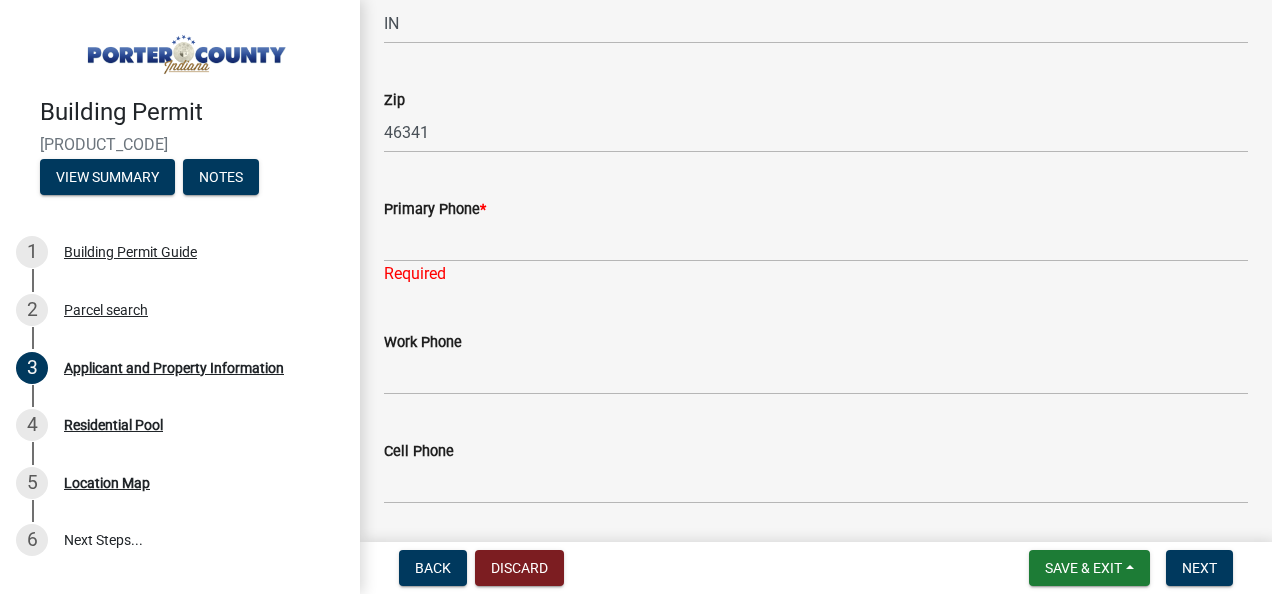 scroll, scrollTop: 2581, scrollLeft: 0, axis: vertical 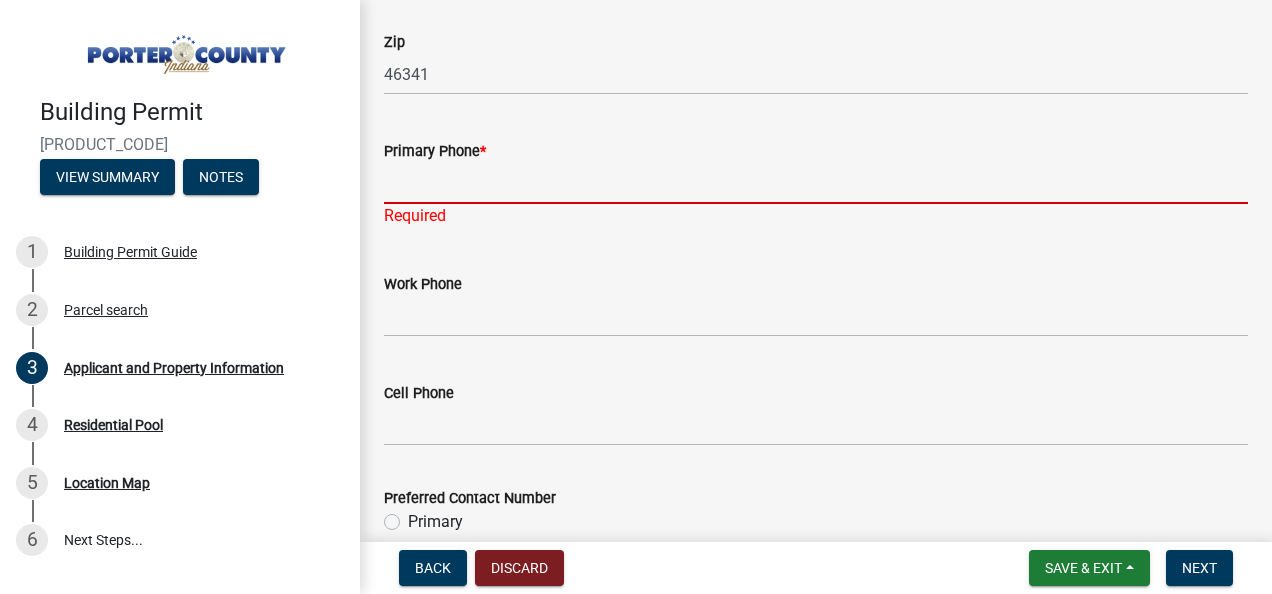 click on "Primary Phone  *" at bounding box center (816, 183) 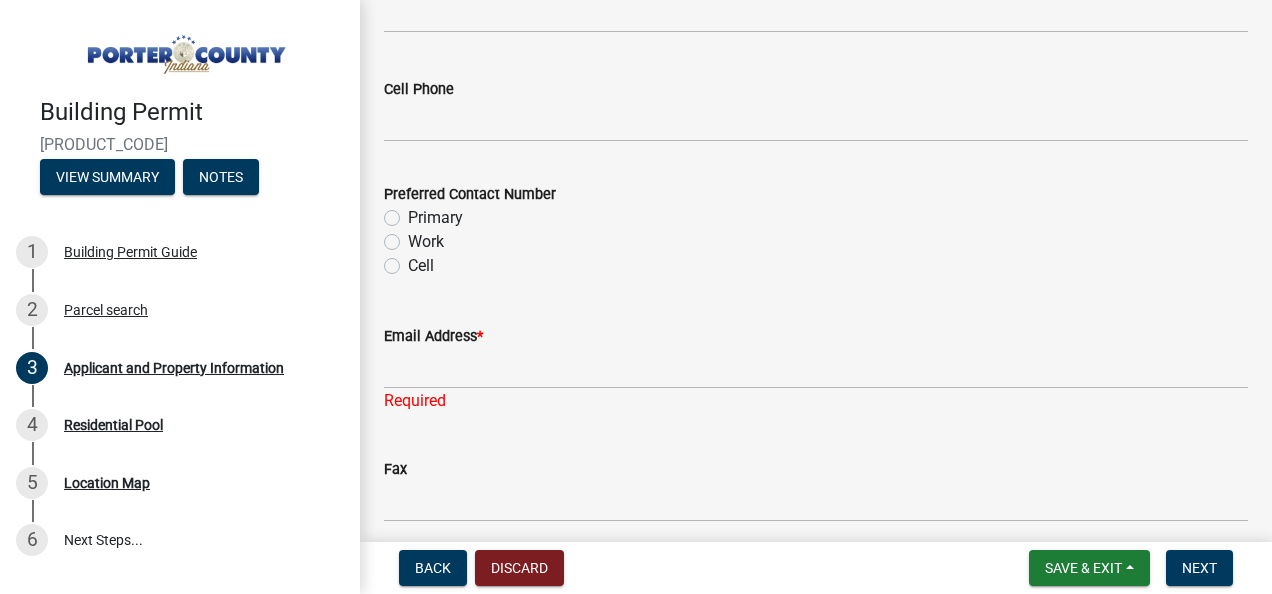 scroll, scrollTop: 2890, scrollLeft: 0, axis: vertical 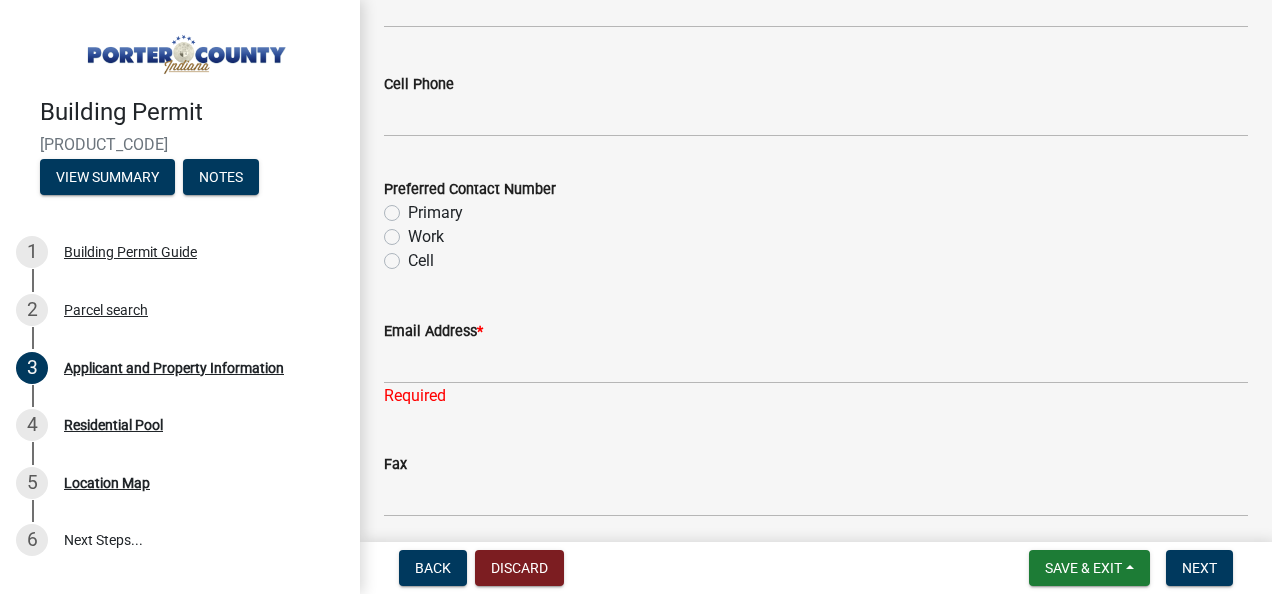 type on "[PHONE]" 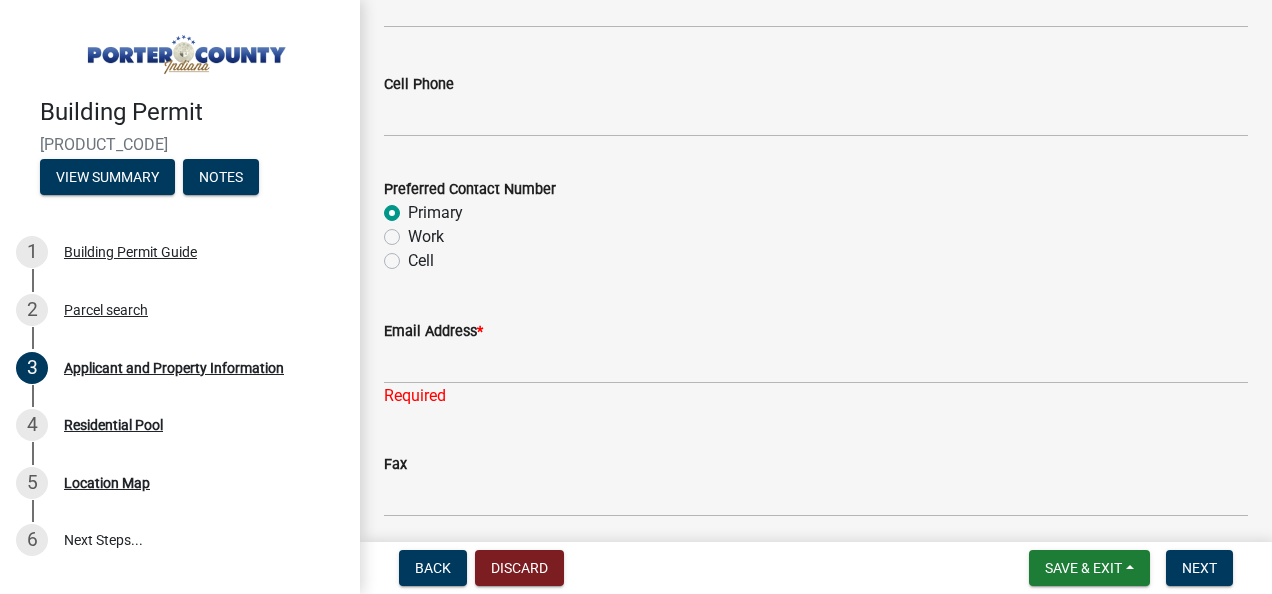 radio on "true" 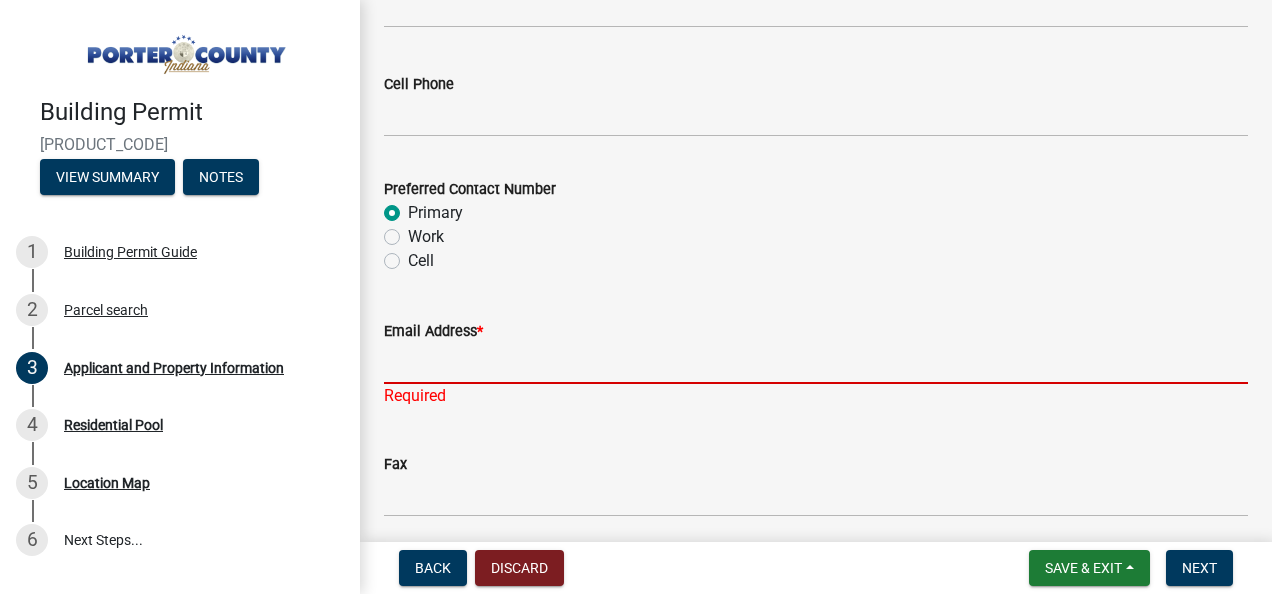 click on "Email Address  *" at bounding box center [816, 363] 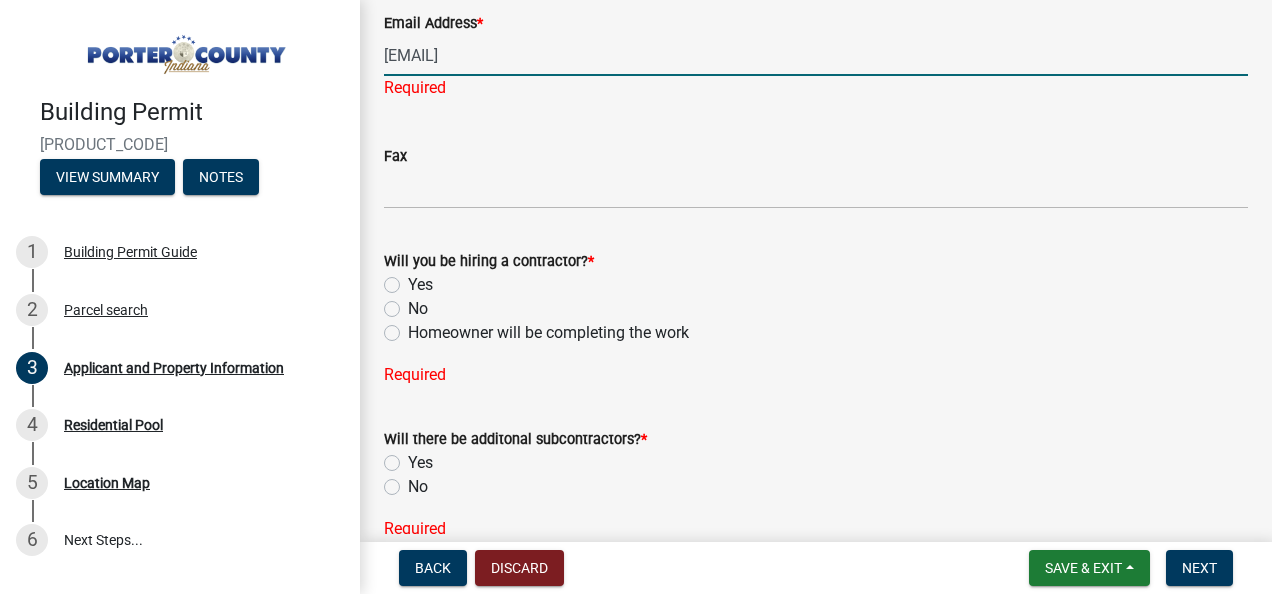 scroll, scrollTop: 3178, scrollLeft: 0, axis: vertical 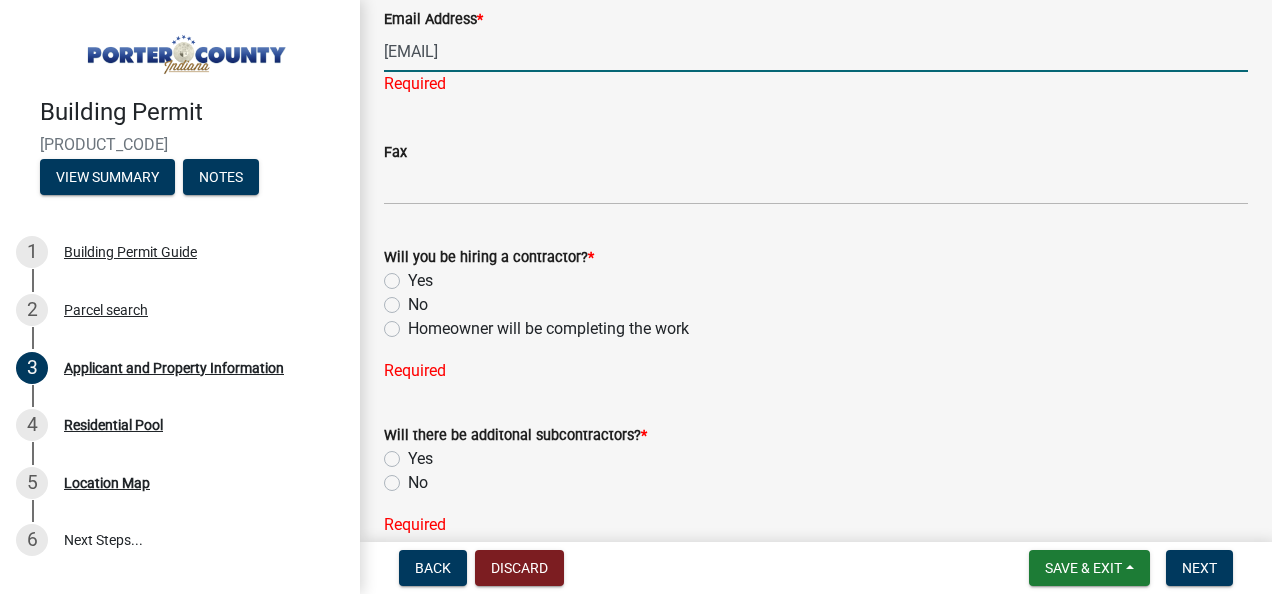 type on "[EMAIL]" 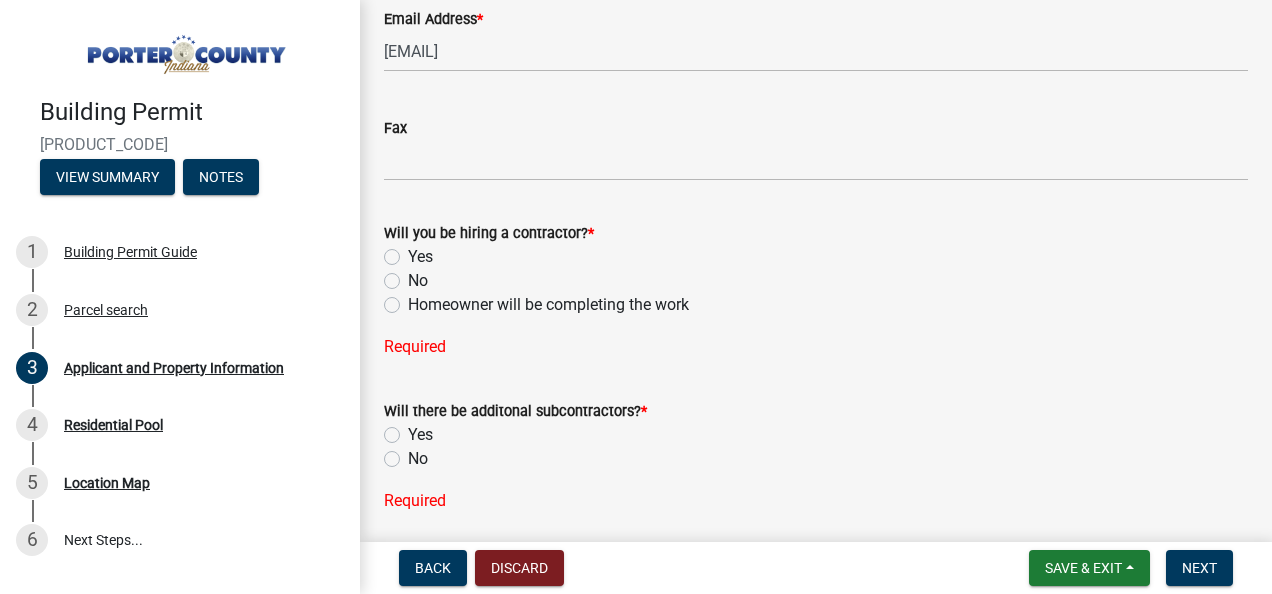 click on "Will you be hiring a contractor?  *  Yes   No   Homeowner will be completing the work" 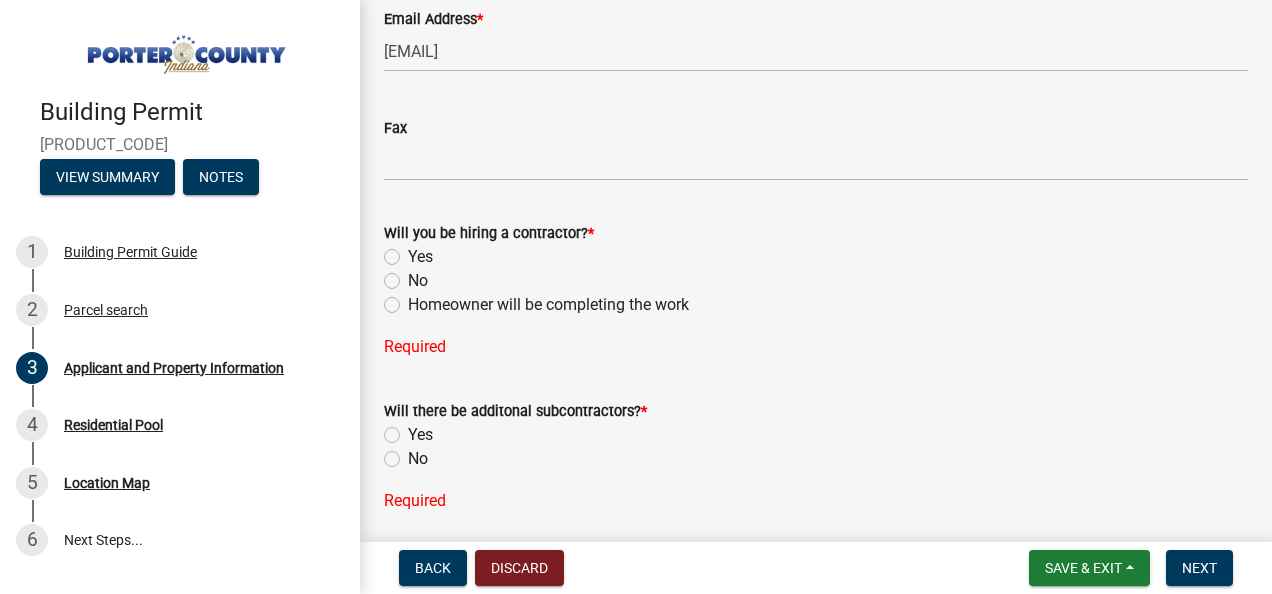 click on "Yes" 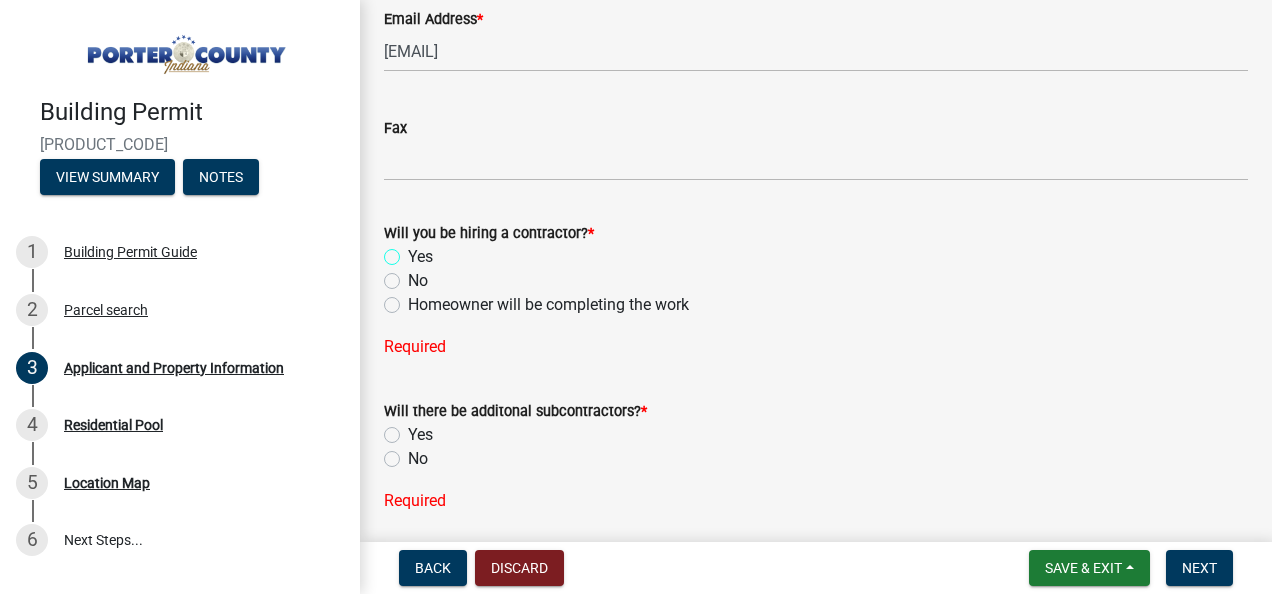 click on "Yes" at bounding box center [414, 251] 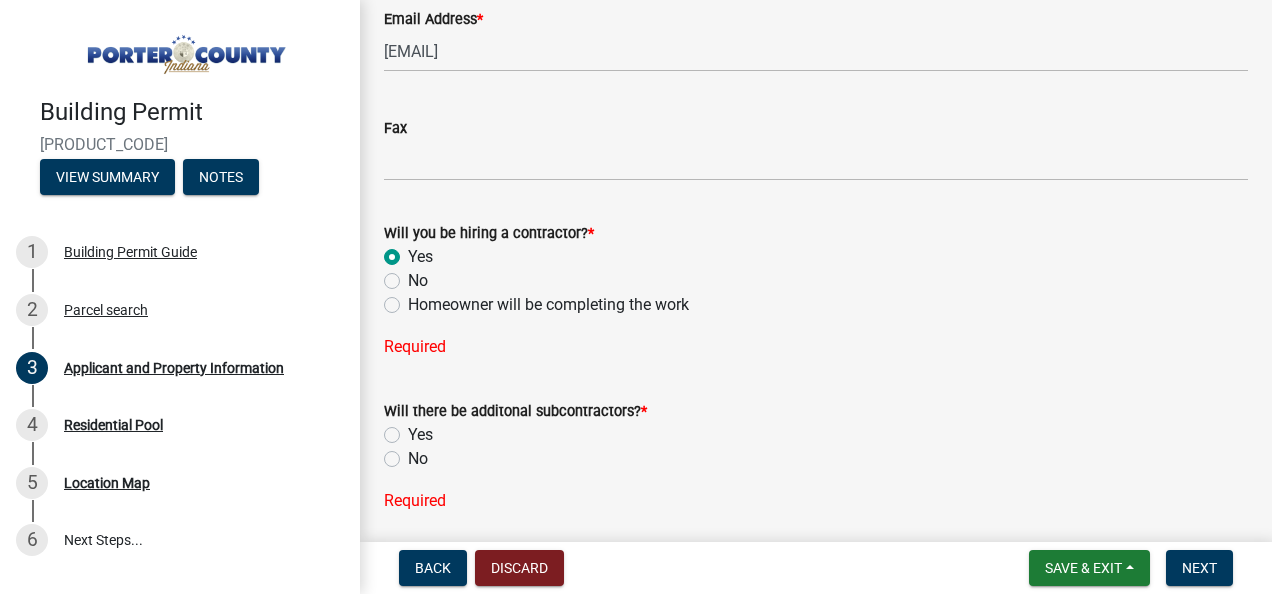 radio on "true" 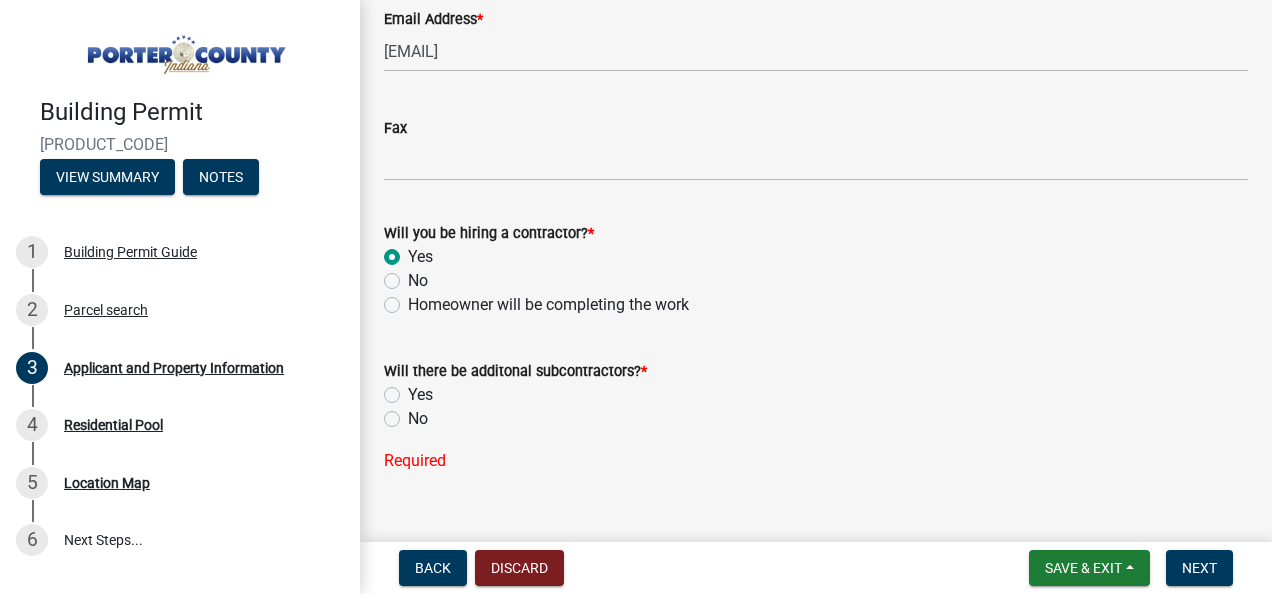 click on "No" 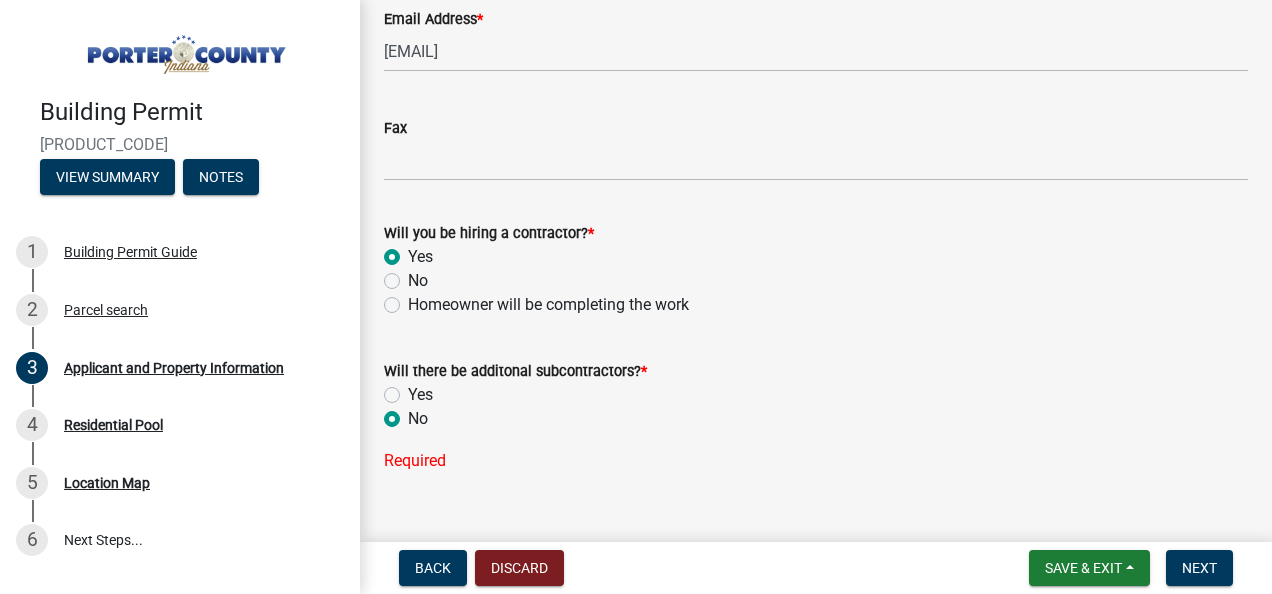 radio on "true" 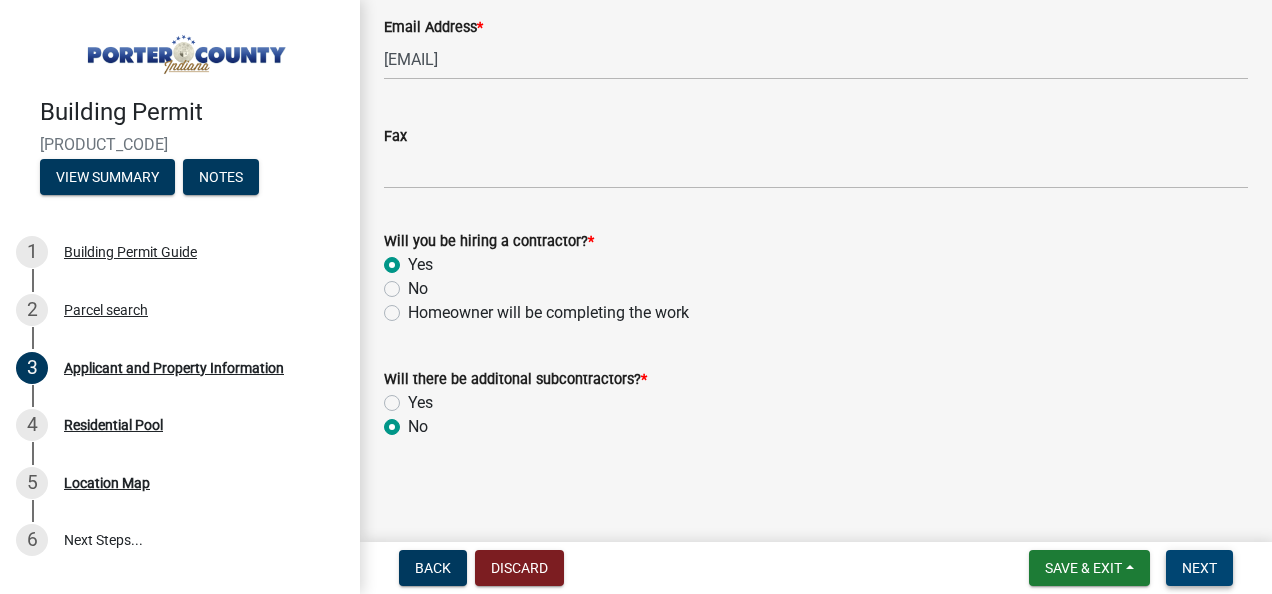 click on "Next" at bounding box center (1199, 568) 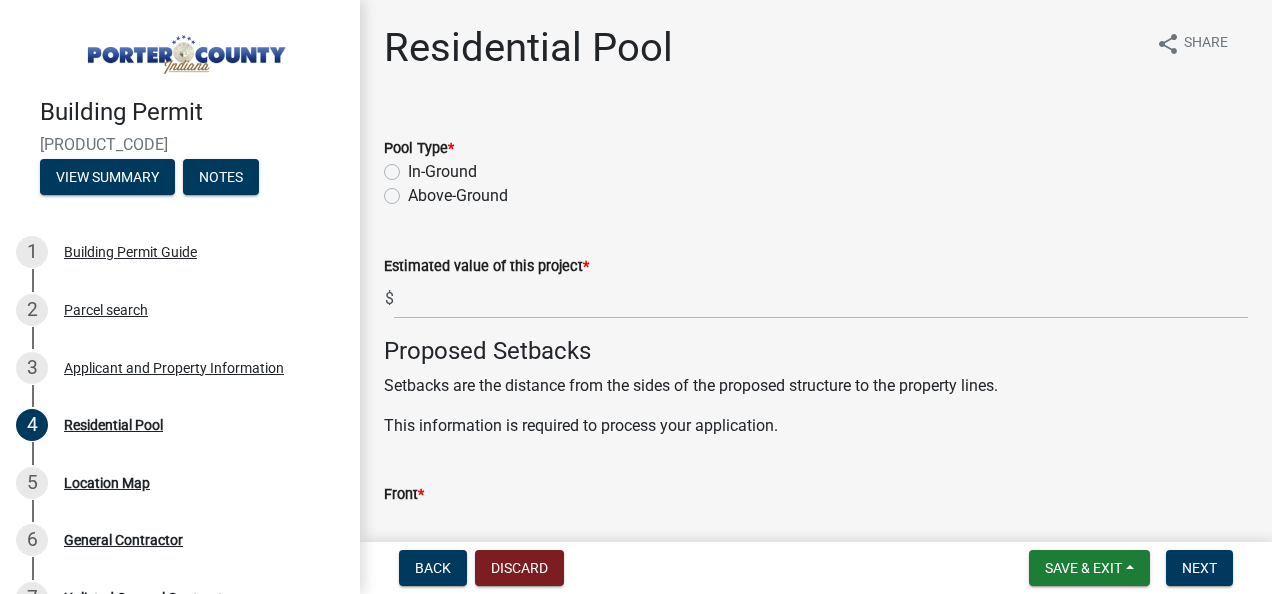 click on "Above-Ground" 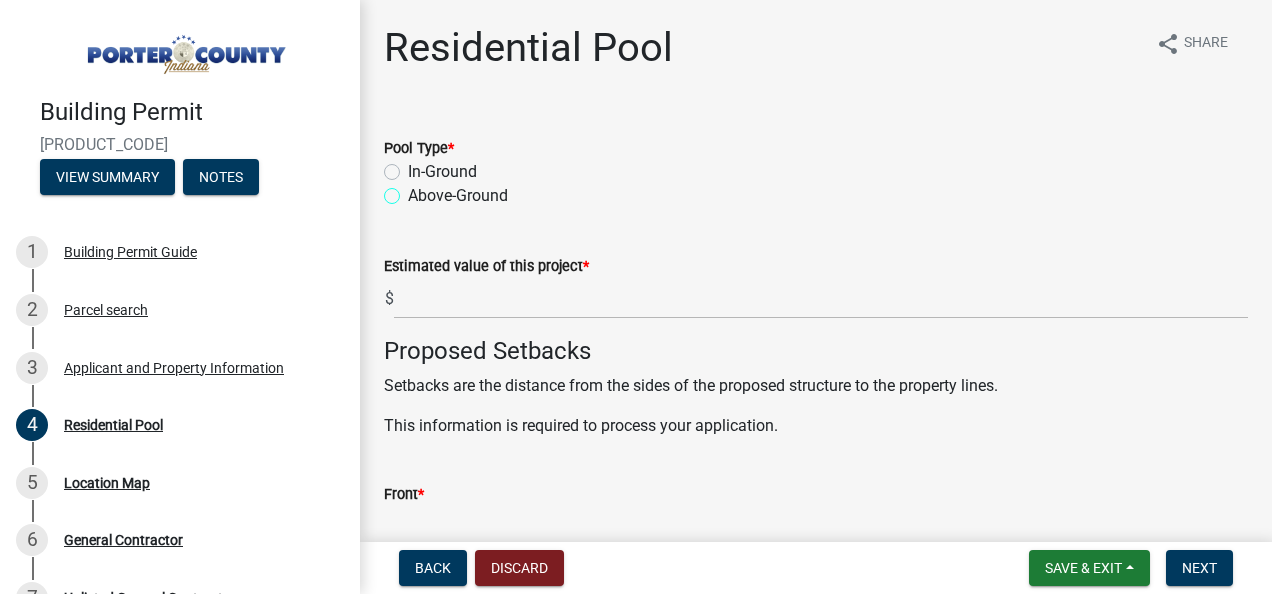 click on "Above-Ground" at bounding box center (414, 190) 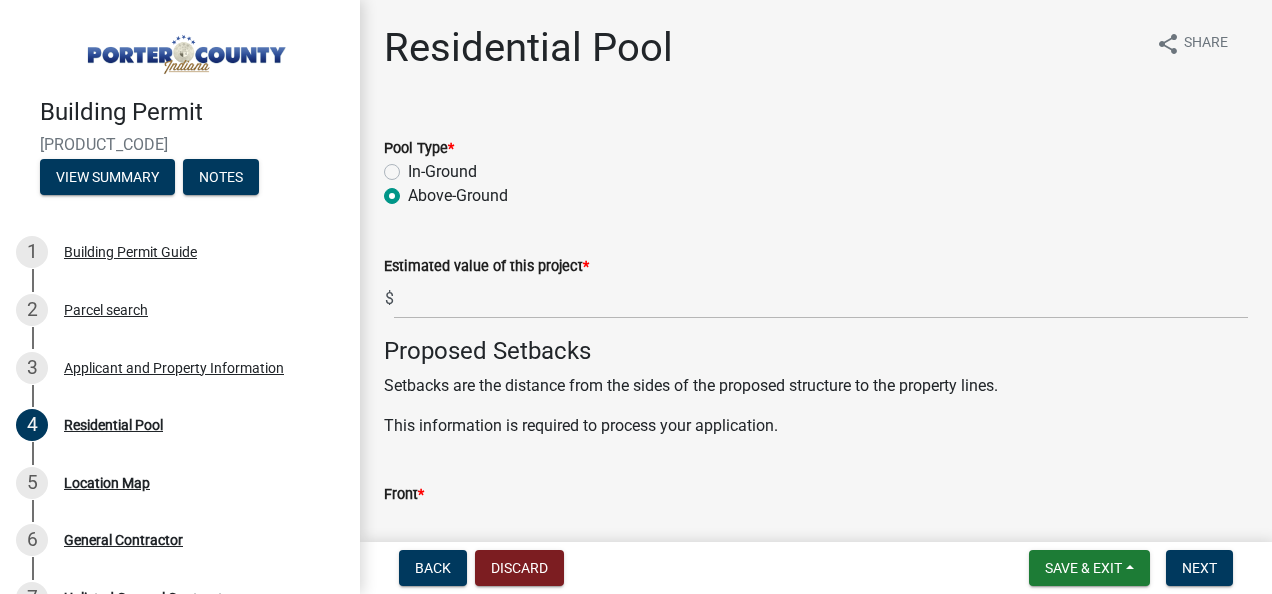 radio on "true" 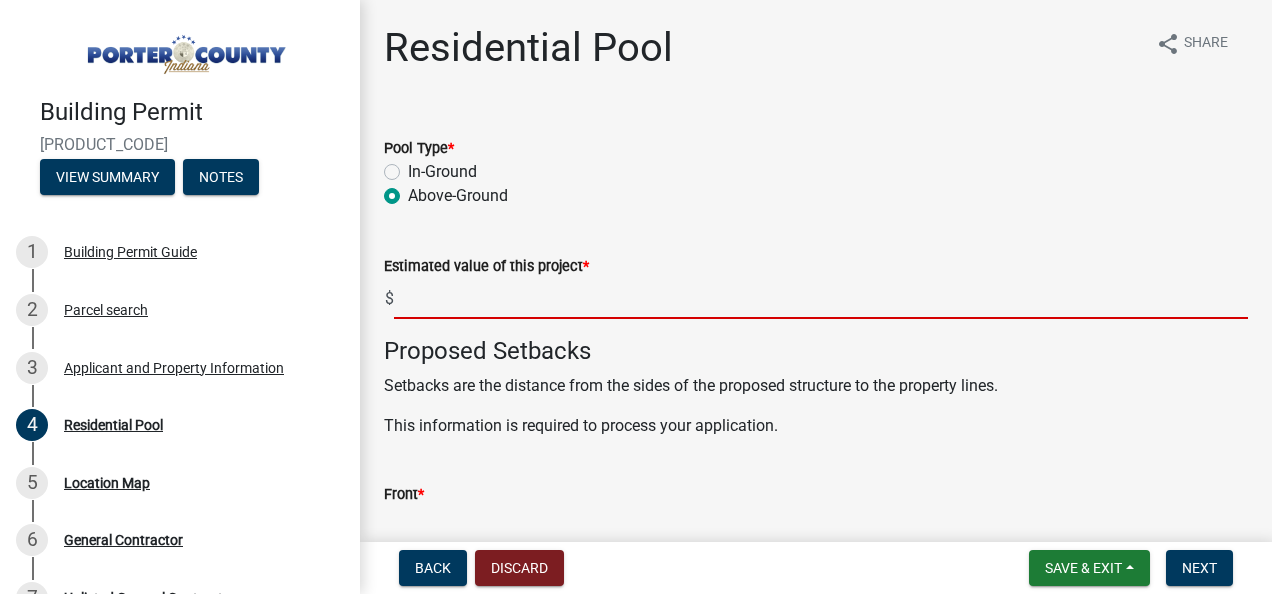 click 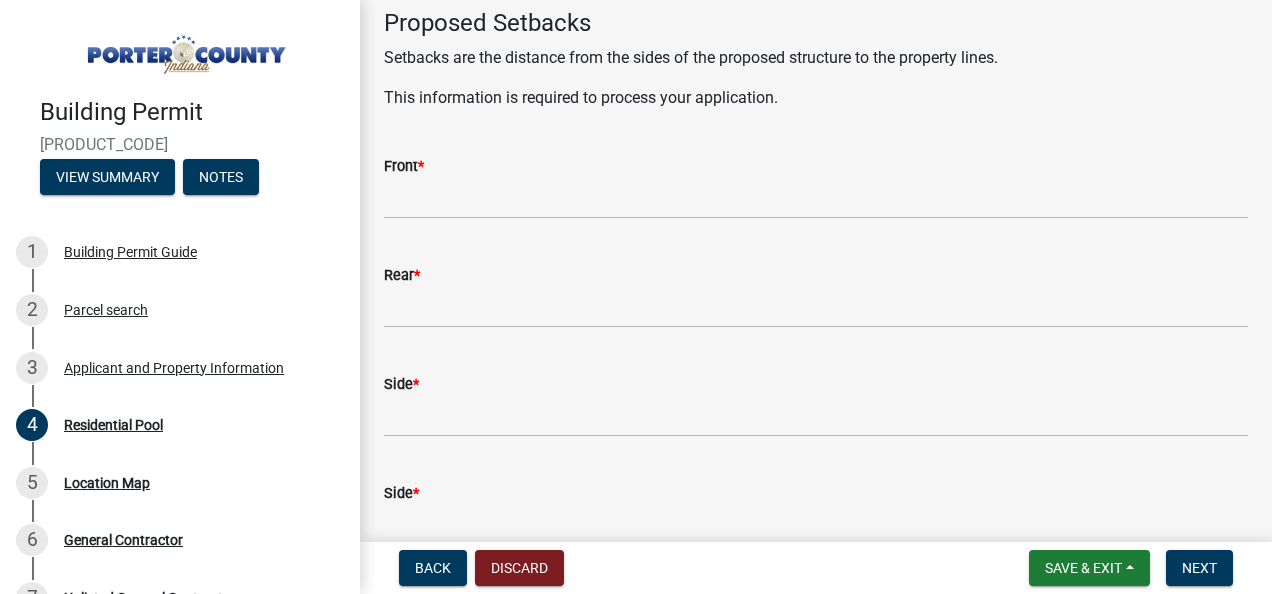 scroll, scrollTop: 331, scrollLeft: 0, axis: vertical 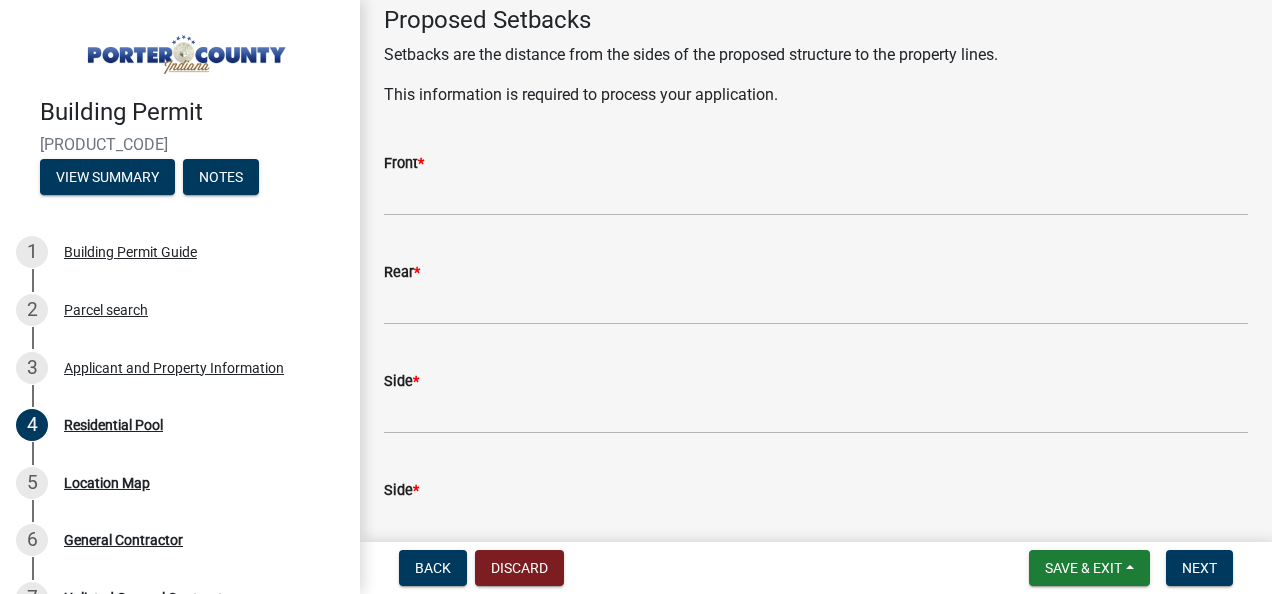type on "5000" 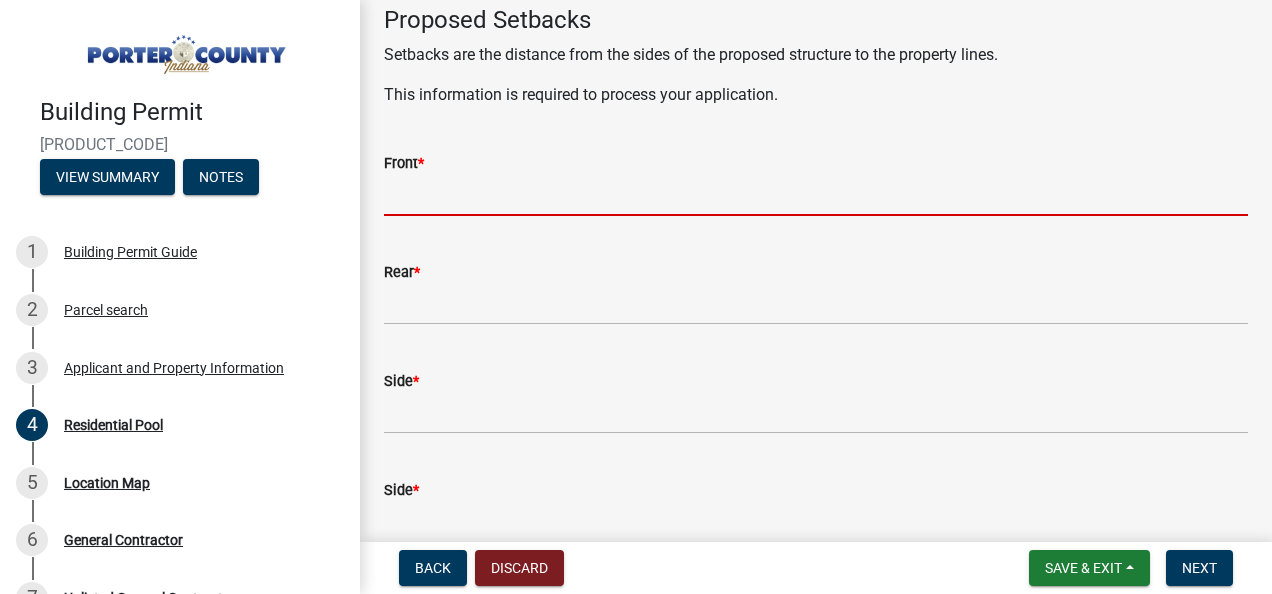 click on "Front  *" at bounding box center (816, 195) 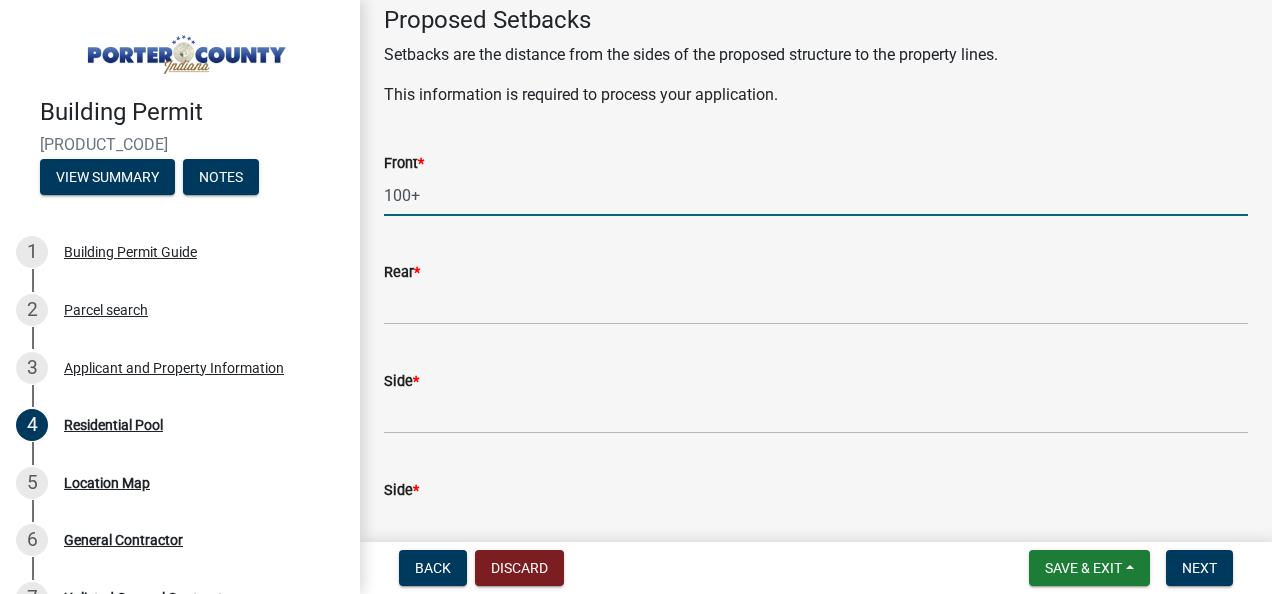type on "100+" 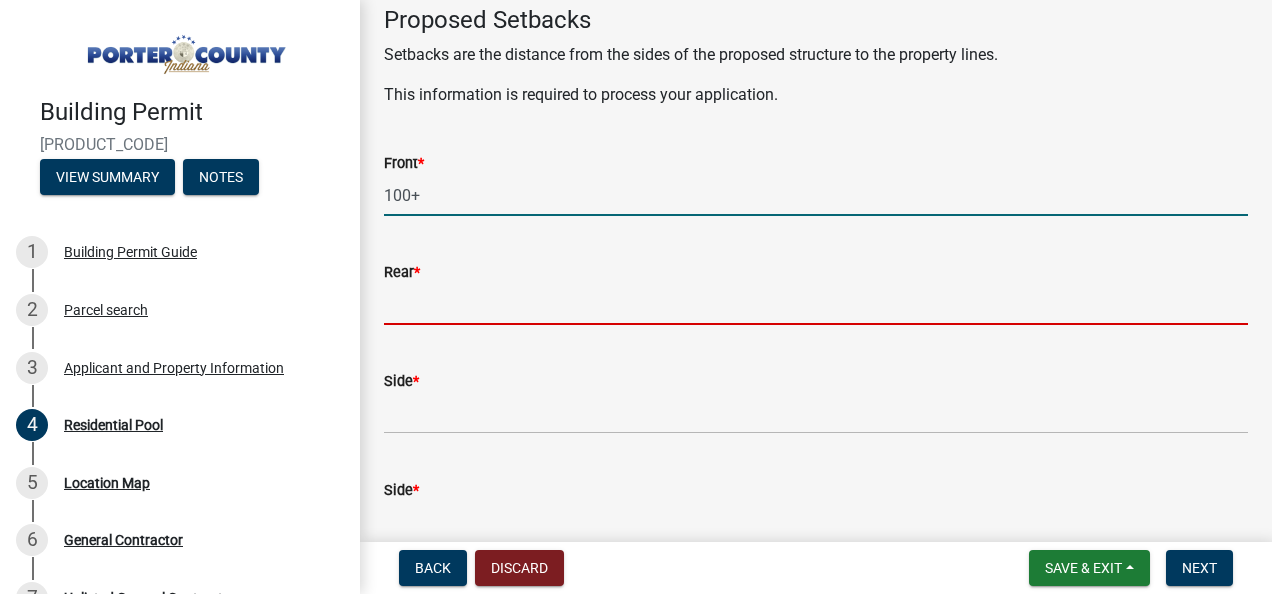 click on "Rear  *" at bounding box center [816, 304] 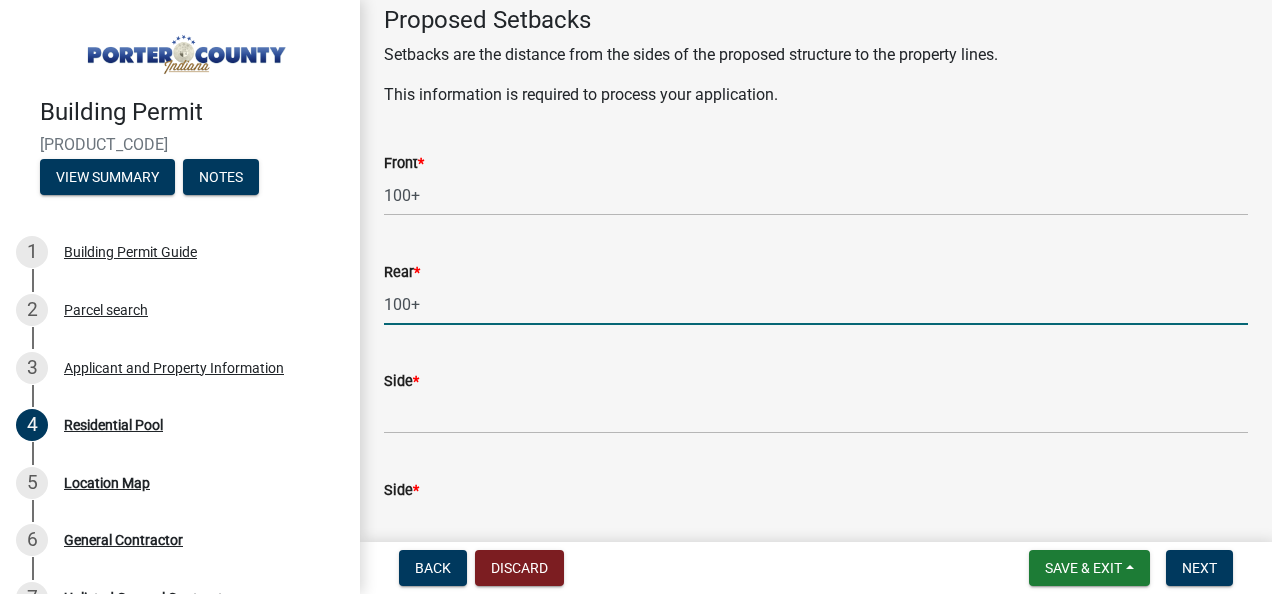 type on "100+" 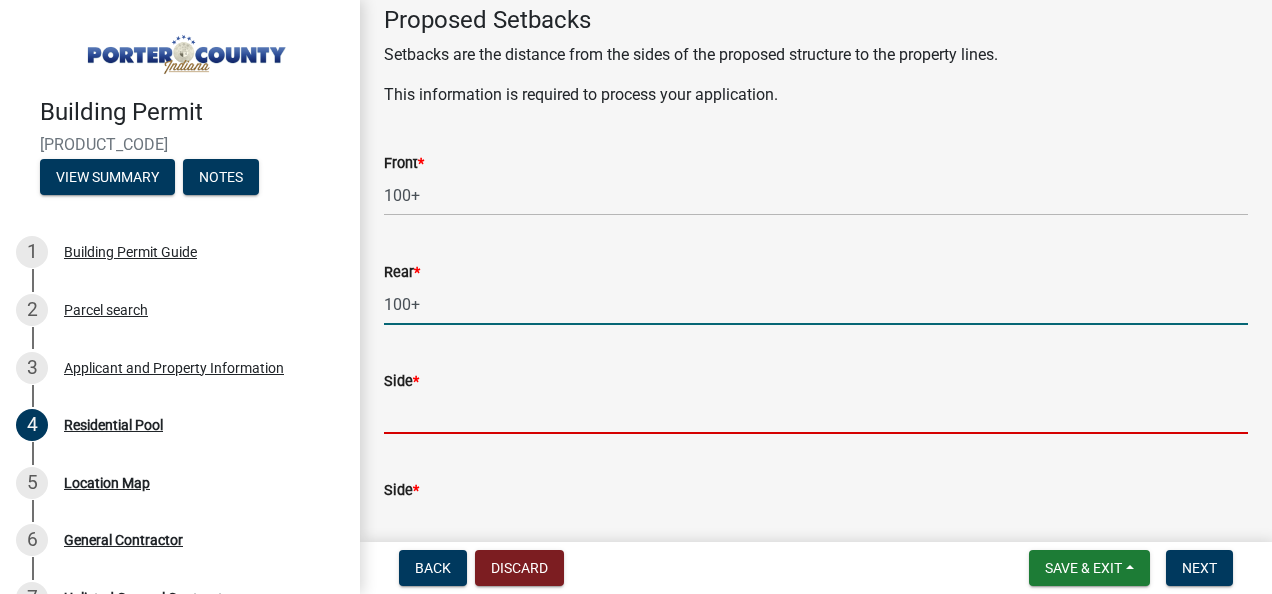 click on "Side  *" at bounding box center [816, 413] 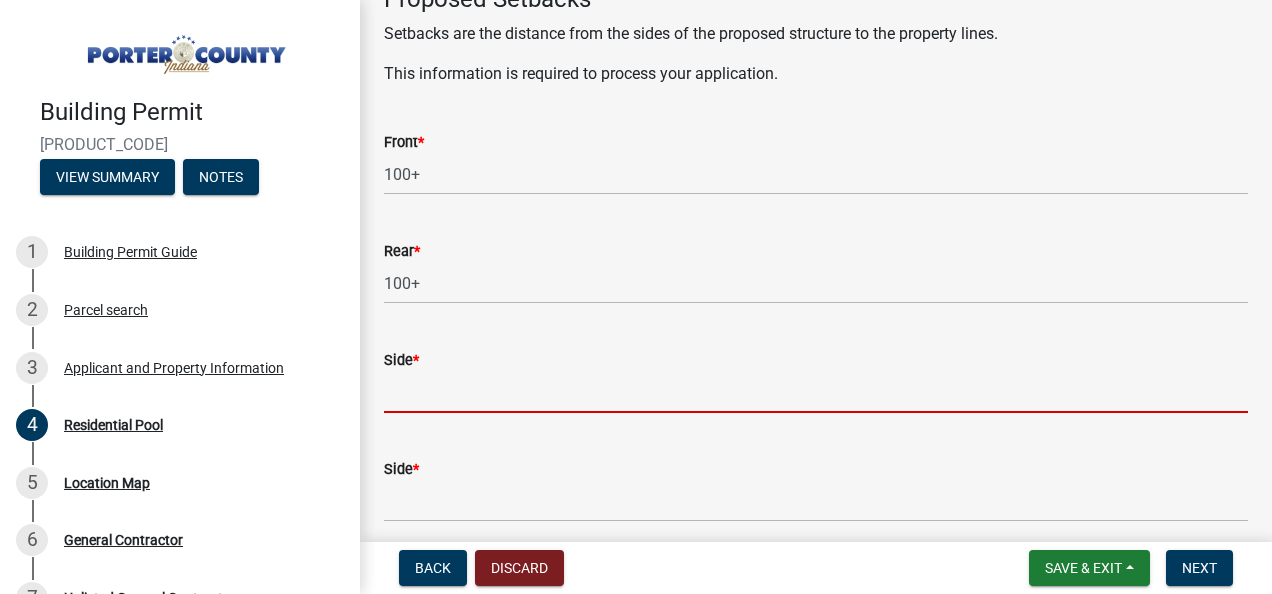 scroll, scrollTop: 334, scrollLeft: 0, axis: vertical 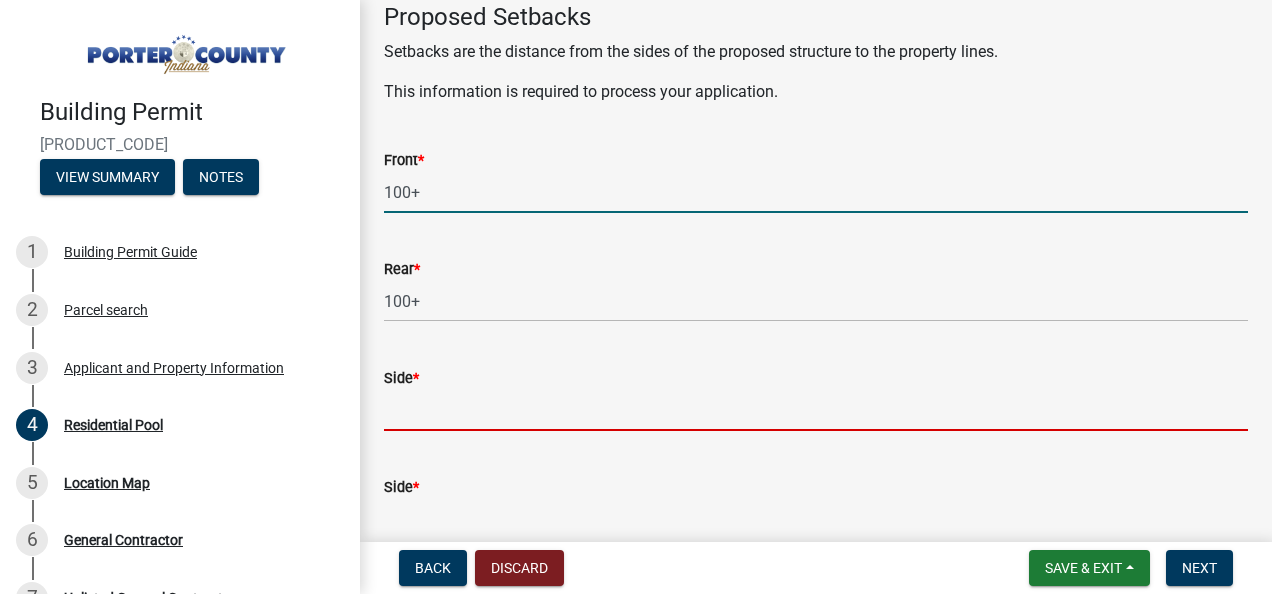 click on "100+" at bounding box center [816, 192] 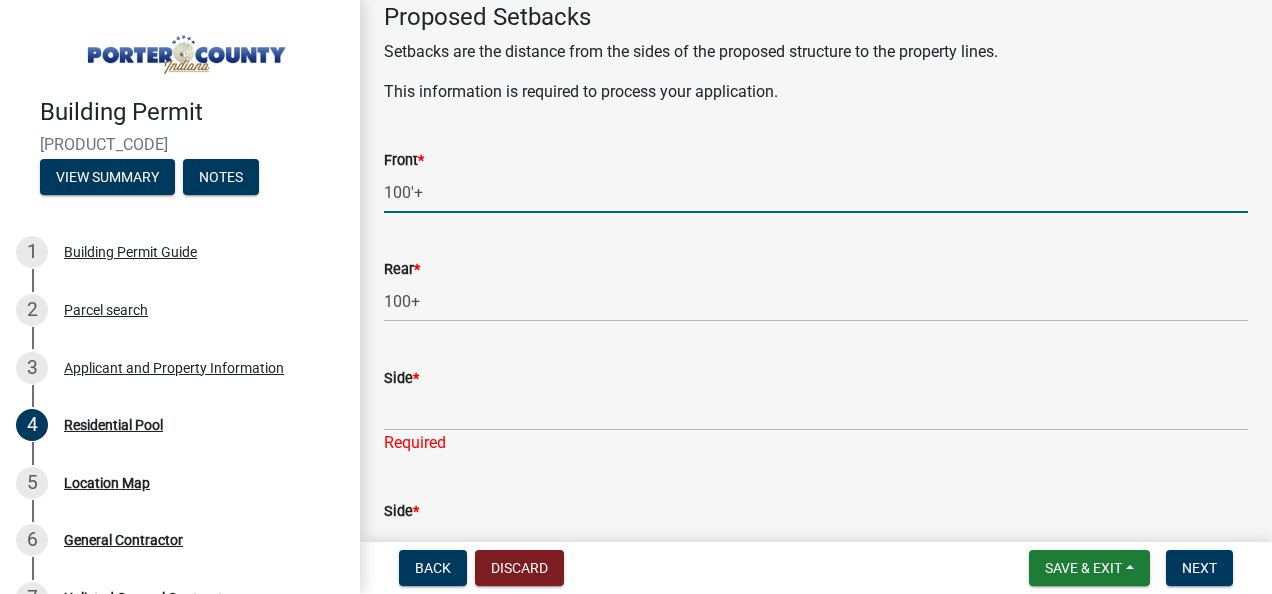 type on "100'+" 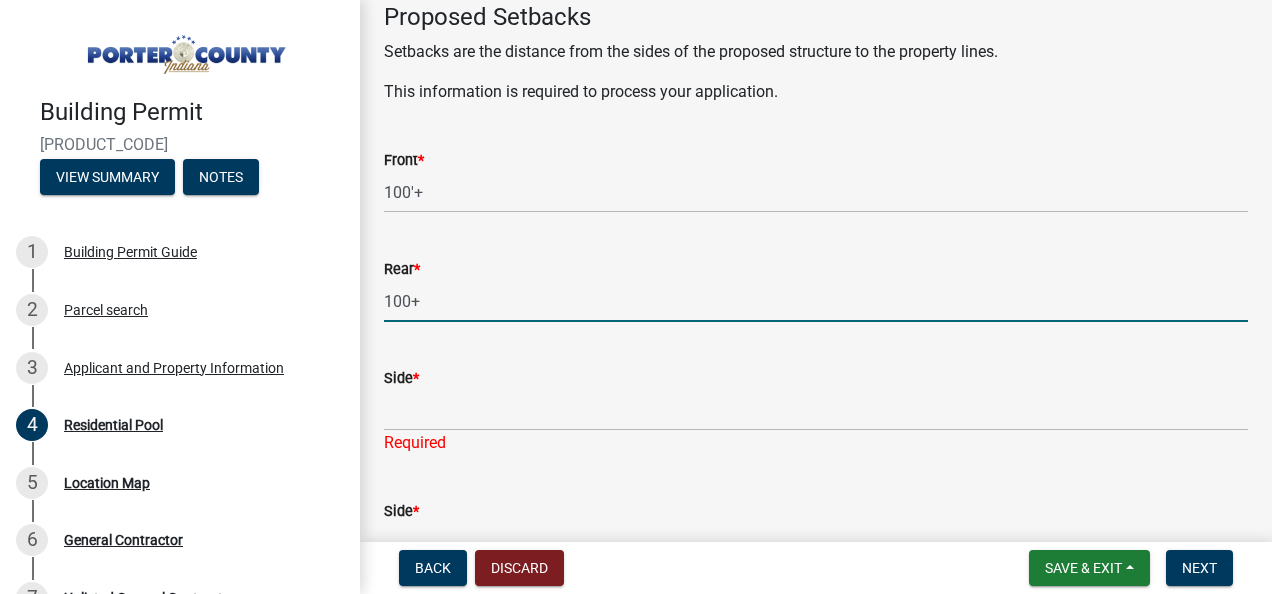 click on "100+" at bounding box center (816, 301) 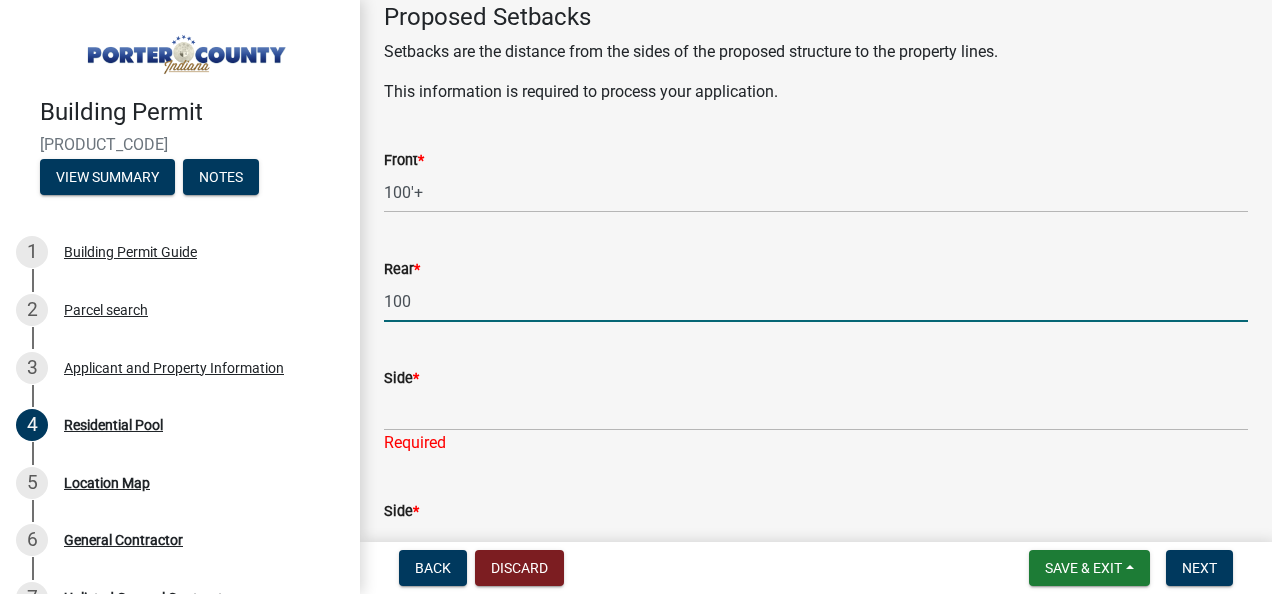 click on "100" at bounding box center [816, 301] 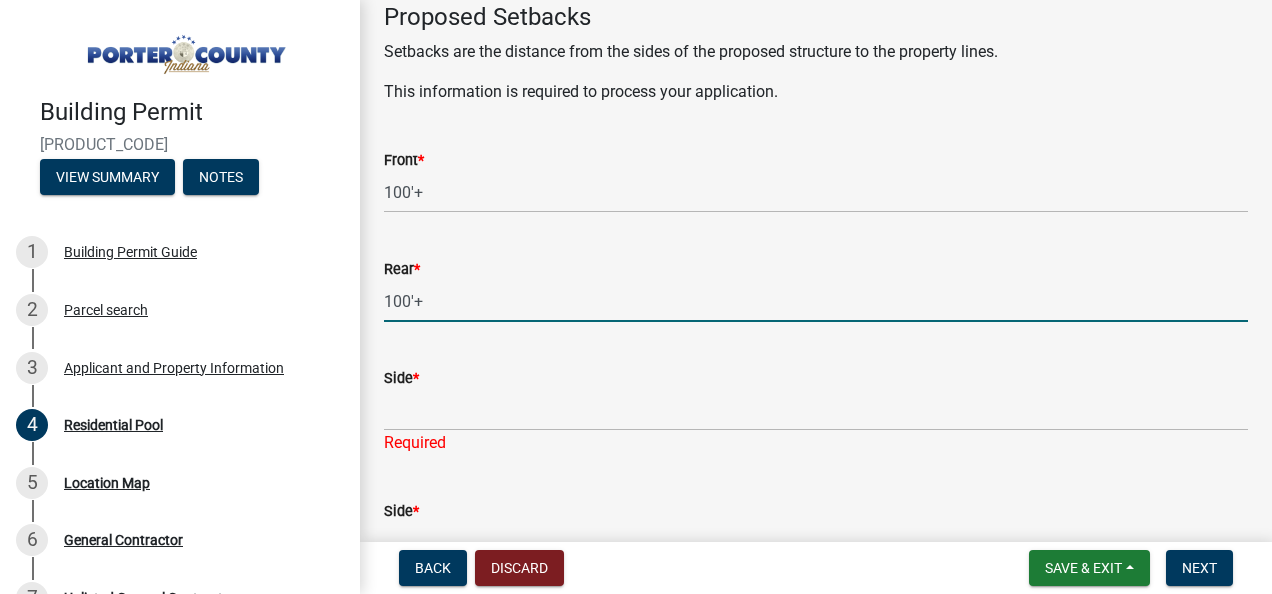 type on "100'+" 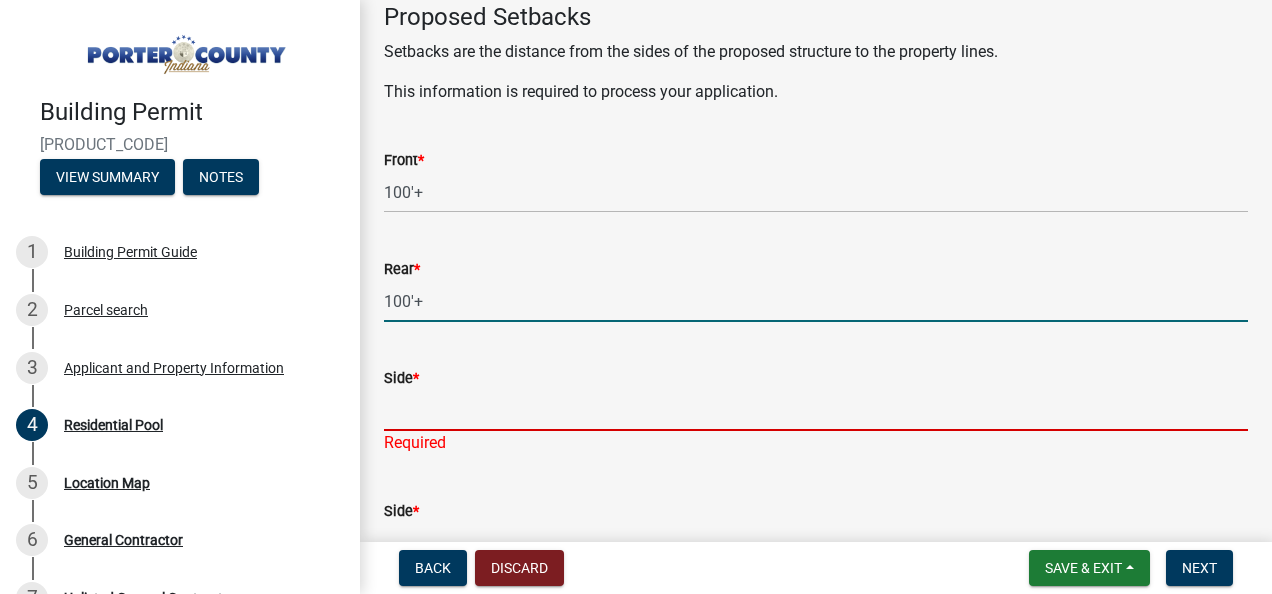 click on "Side  *" at bounding box center [816, 410] 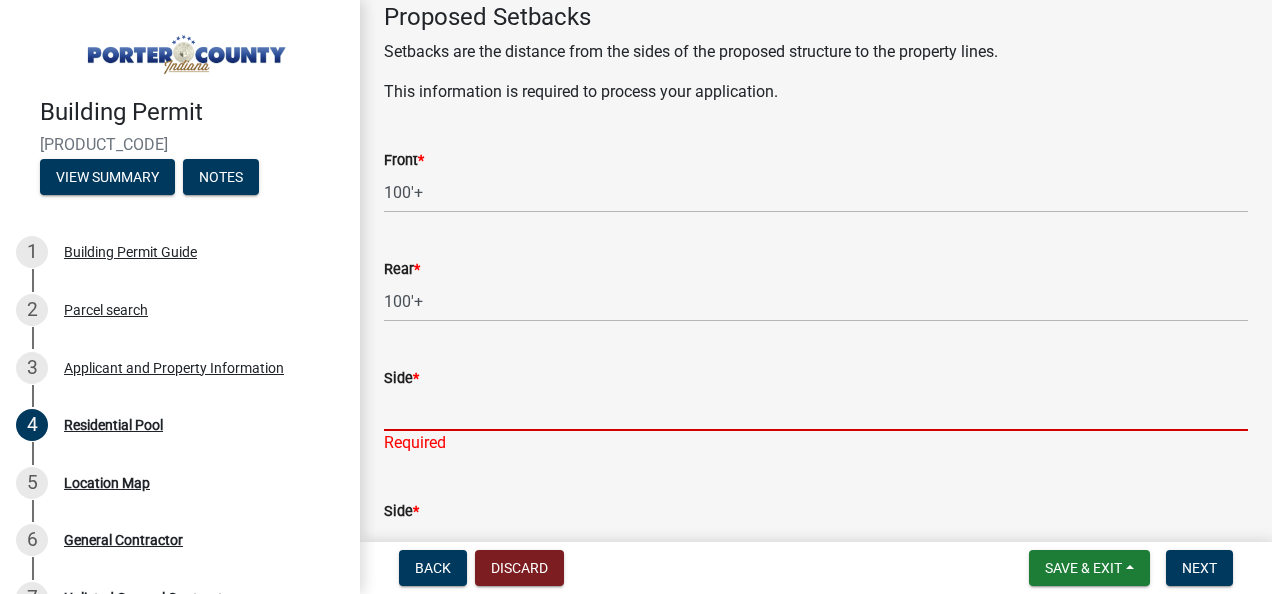 click on "Side  *" at bounding box center [816, 410] 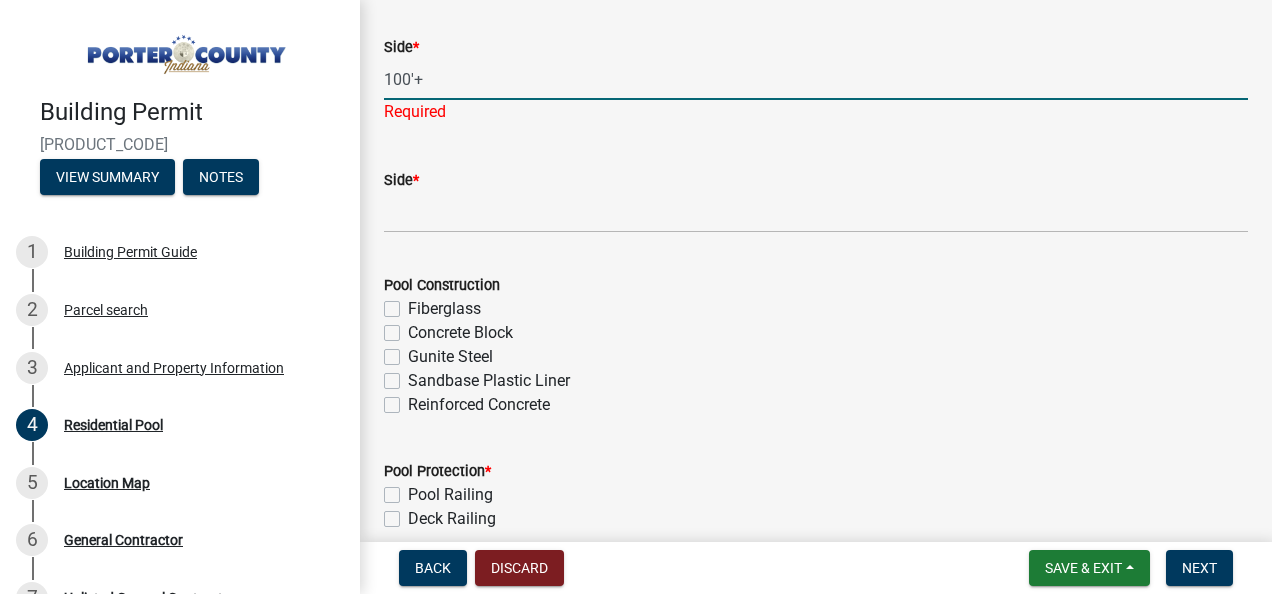 scroll, scrollTop: 672, scrollLeft: 0, axis: vertical 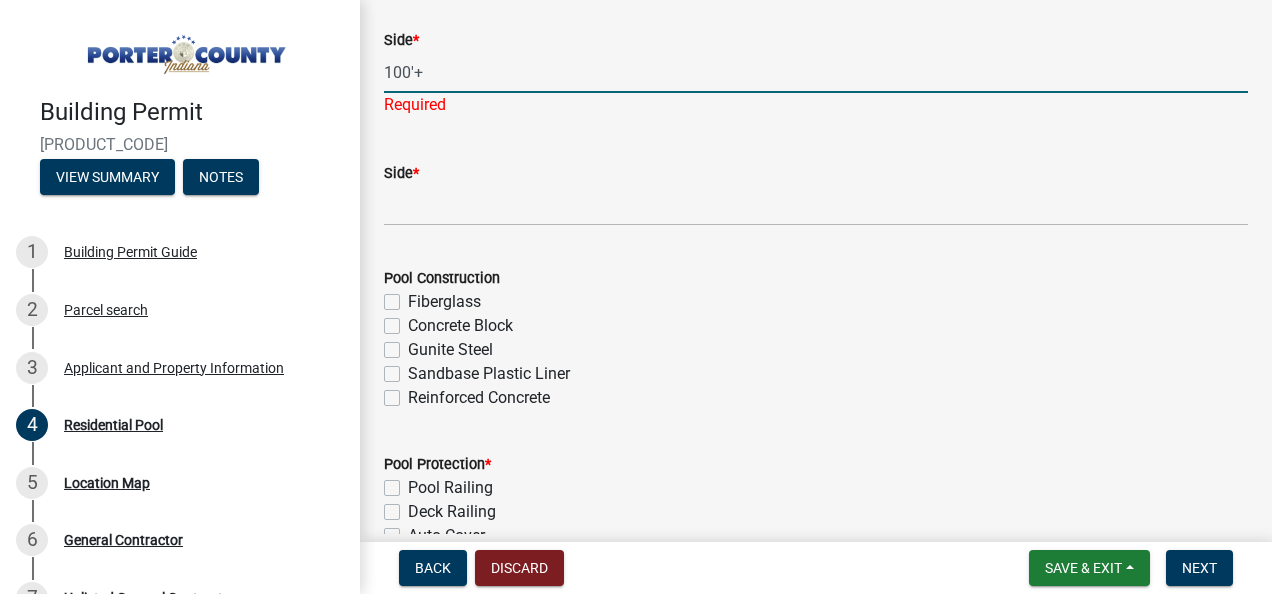 type on "100'+" 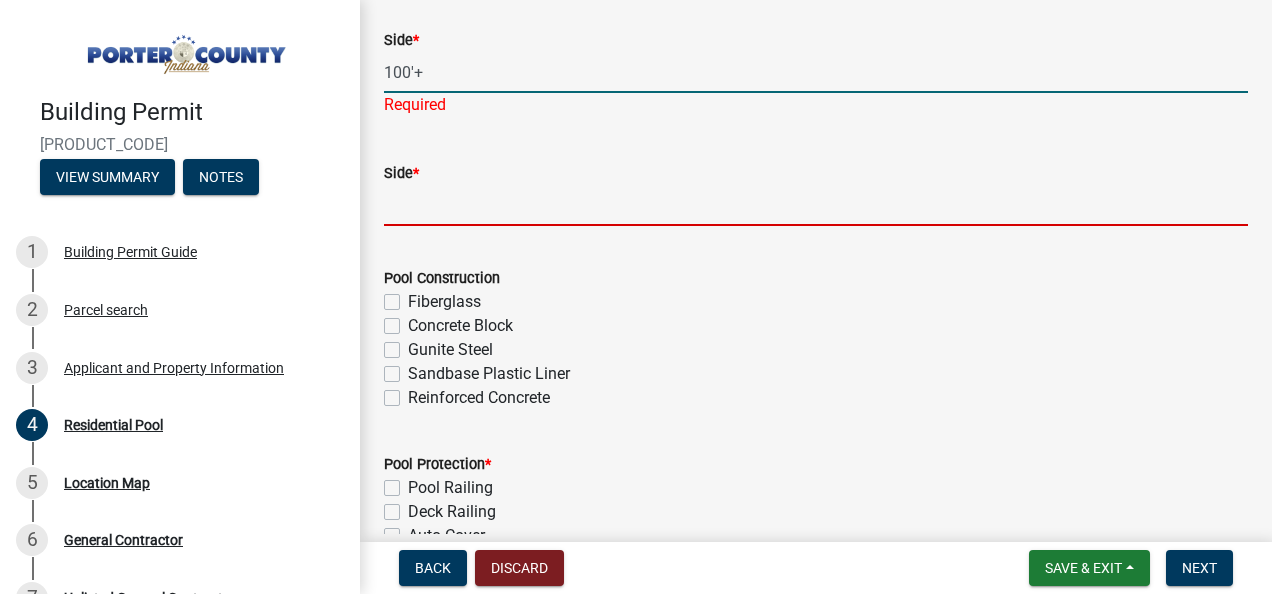 click on "Pool Type * In-Ground Above-Ground Estimated value of this project * $ 5000 Proposed Setbacks Setbacks are the distance from the sides of the proposed structure to the property lines. This information is required to process your application. Front * 100'+ Rear * 100'+ Side * 100'+ Required Side * Pool Construction Fiberglass Concrete Block Gunite Steel Sandbase Plastic Liner Reinforced Concrete Pool Protection * Pool Railing Deck Railing Auto Cover Yard Fence Is the pool Heated? Yes No Pool Heating Type Gas Electric Concrete Apron Width info Wood Deck Dimensions info Pool Dimensions Height of Pool from ground to rim Pool Size Pool Depth Pool Plans - Attach Site Plan (max. 11 x 17) Select files Valid Document Types: pdf Septic Release Stamp Select files Valid Document Types: pdf Information or pictures of type of pool, lighting, heating, shape, type/size of deck. Select files Valid Document Types: pdf" 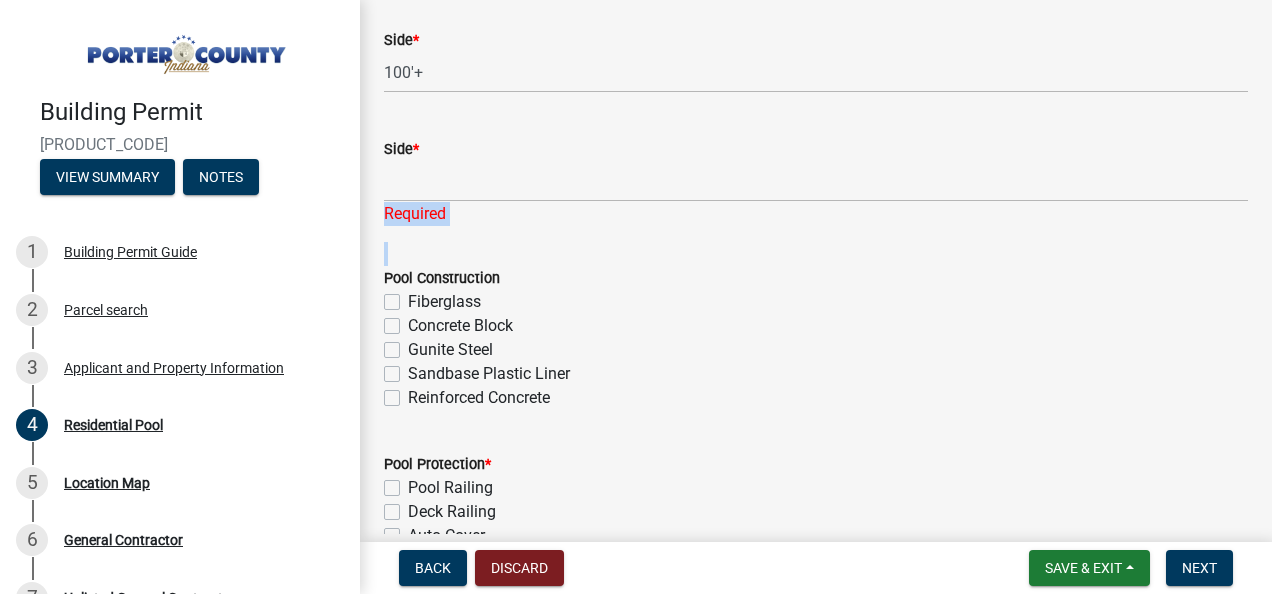 click on "Pool Type  *  In-Ground   Above-Ground   Estimated value of this project  * $ 5000 Proposed Setbacks Setbacks are the distance from the sides of the proposed structure to the property lines. This information is required to process your application.   Front  * 100'+  Rear  * 100'+  Side  * 100'+  Side  * Required  Pool Construction   Fiberglass   Concrete Block   Gunite Steel   Sandbase Plastic Liner   Reinforced Concrete   Pool Protection  *  Pool Railing   Deck Railing   Auto Cover   Yard Fence   Is the pool Heated?   Yes   No   Pool Heating Type   Gas   Electric   Concrete Apron Width   info
Wood Deck Dimensions   info
Pool Dimensions  Height of Pool from ground to rim   Pool Size   Pool Depth   Pool Plans - Attach Site Plan (max. 11 x 17)   Select files  Valid Document Types: pdf  Septic Release Stamp   Select files  Valid Document Types: pdf  Information or pictures of type of pool, lighting, heating, shape, type/size of deck.   Select files  Valid Document Types: pdf" 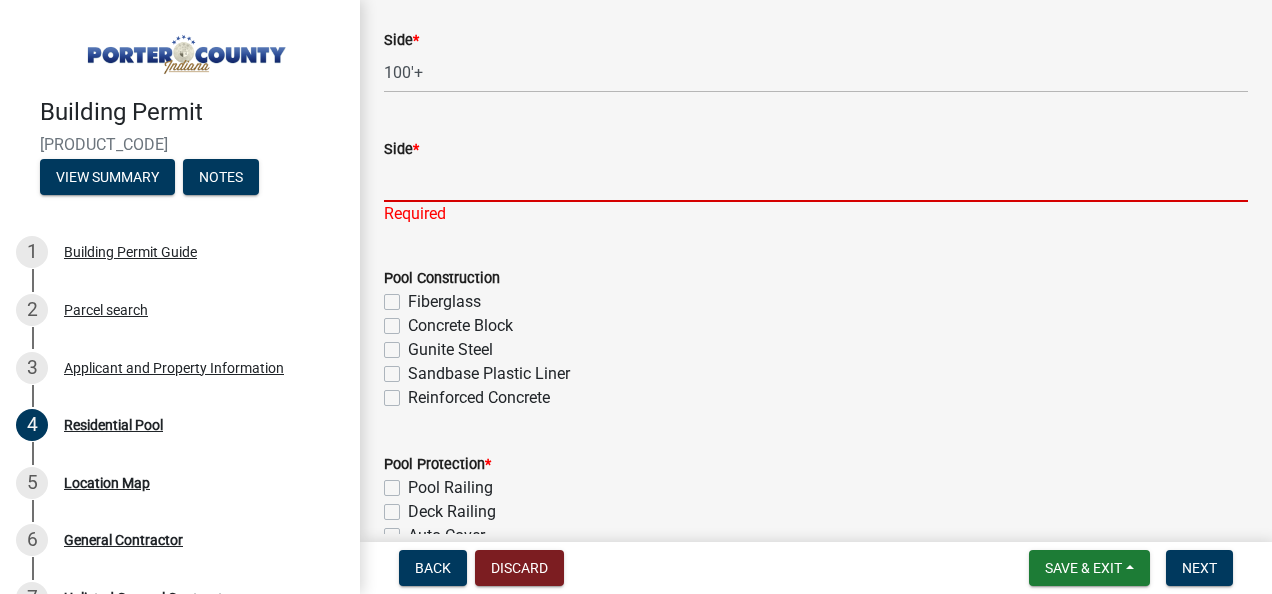 click on "Side  *" at bounding box center (816, 181) 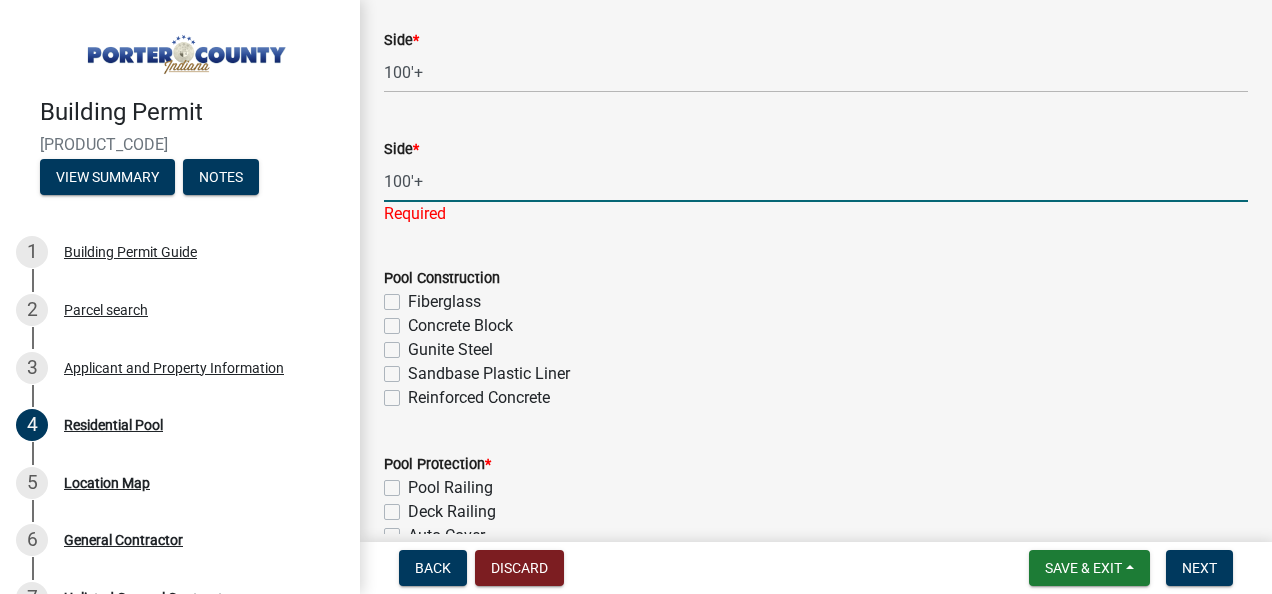 type on "100'+" 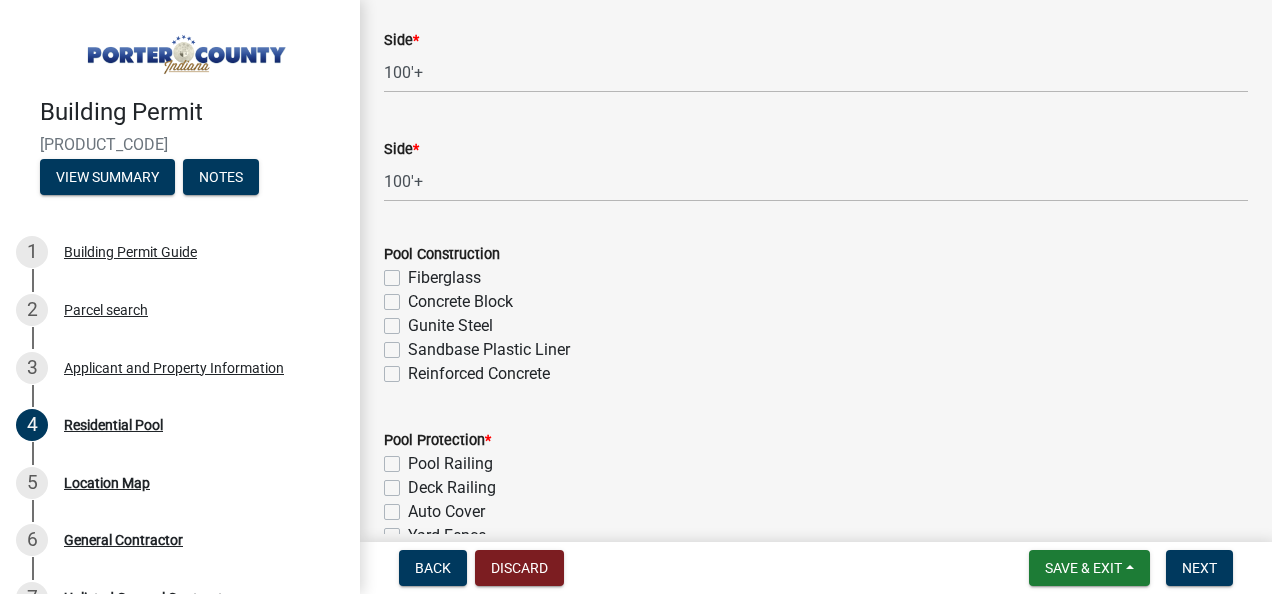 click on "Sandbase Plastic Liner" 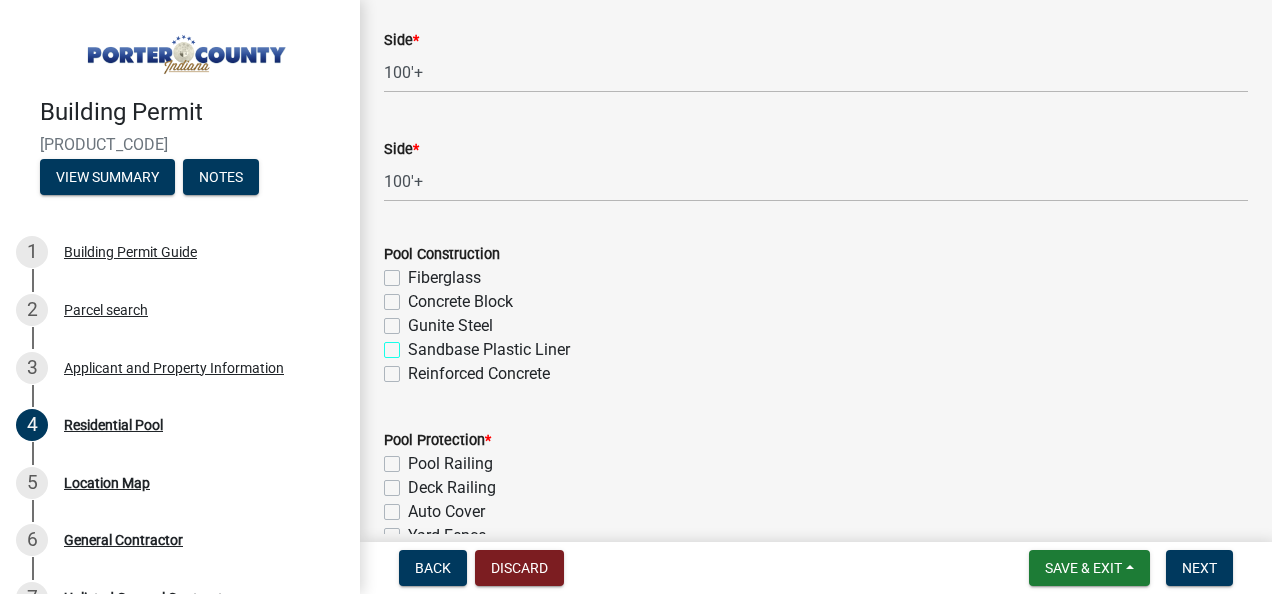 click on "Sandbase Plastic Liner" at bounding box center (414, 344) 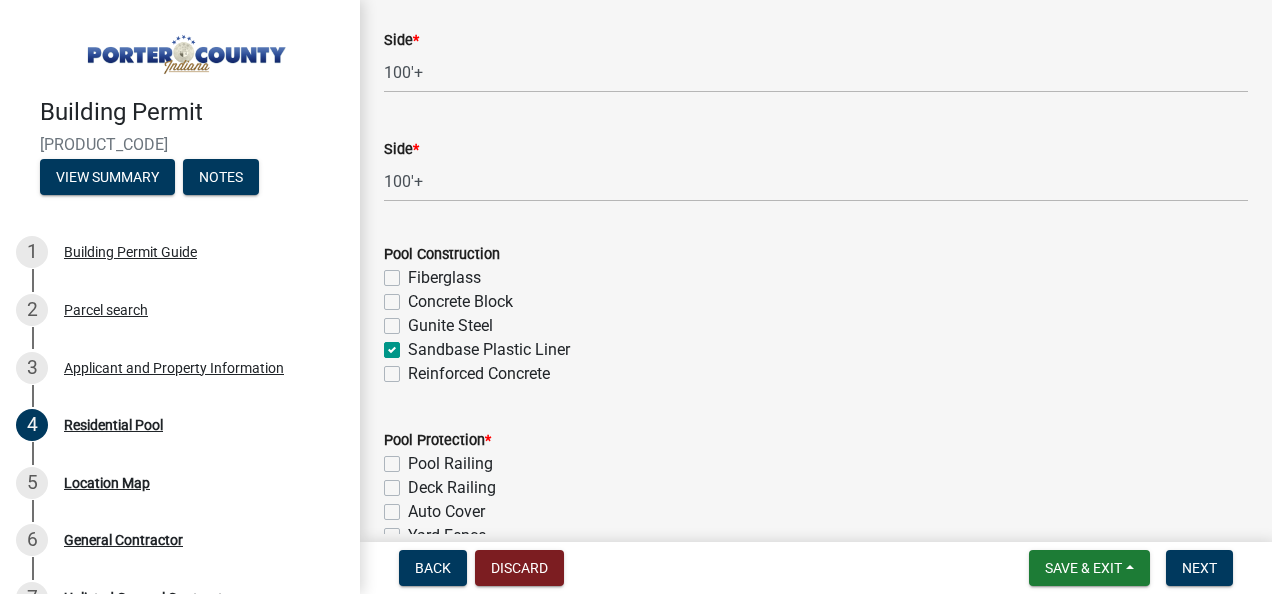checkbox on "false" 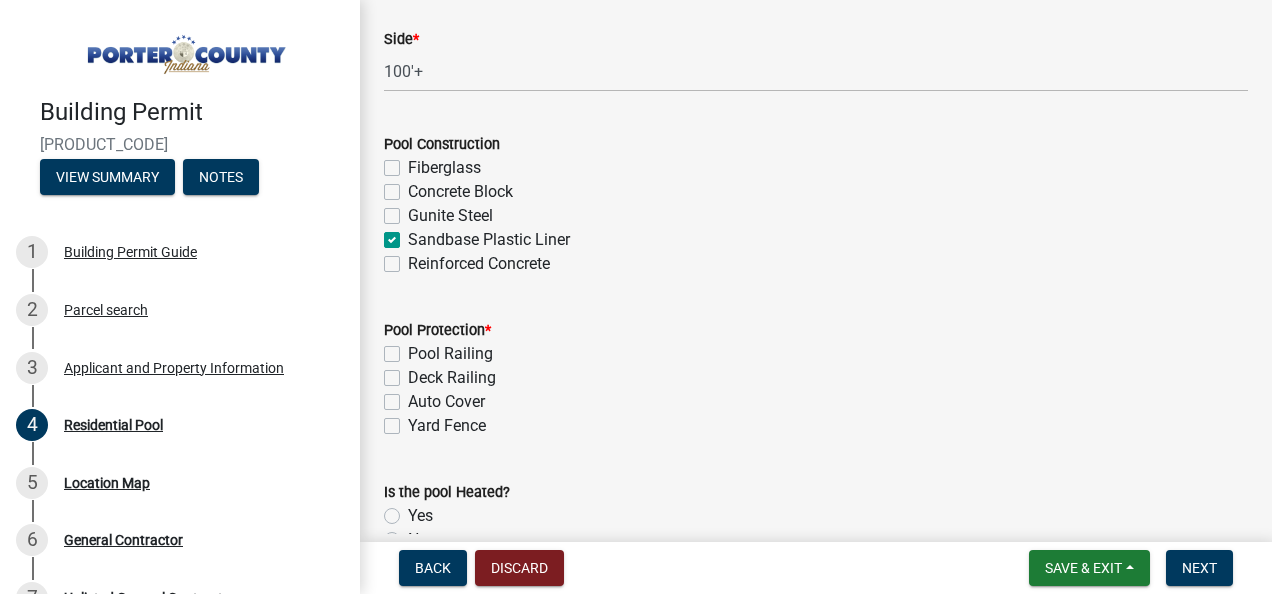 scroll, scrollTop: 880, scrollLeft: 0, axis: vertical 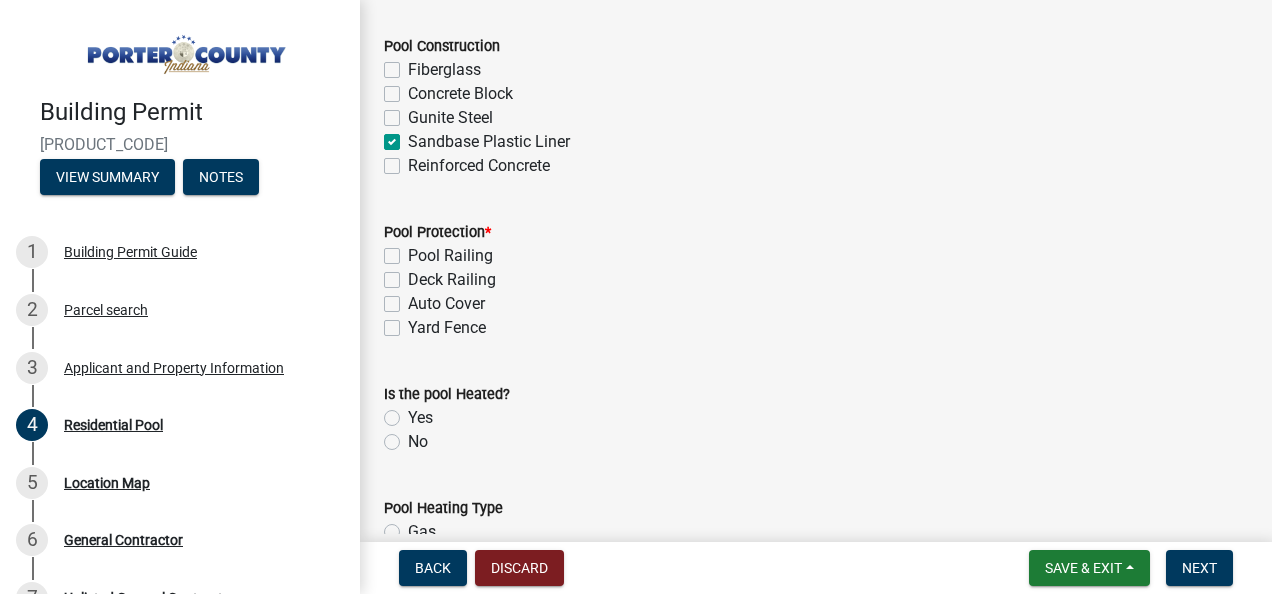 click on "Yard Fence" 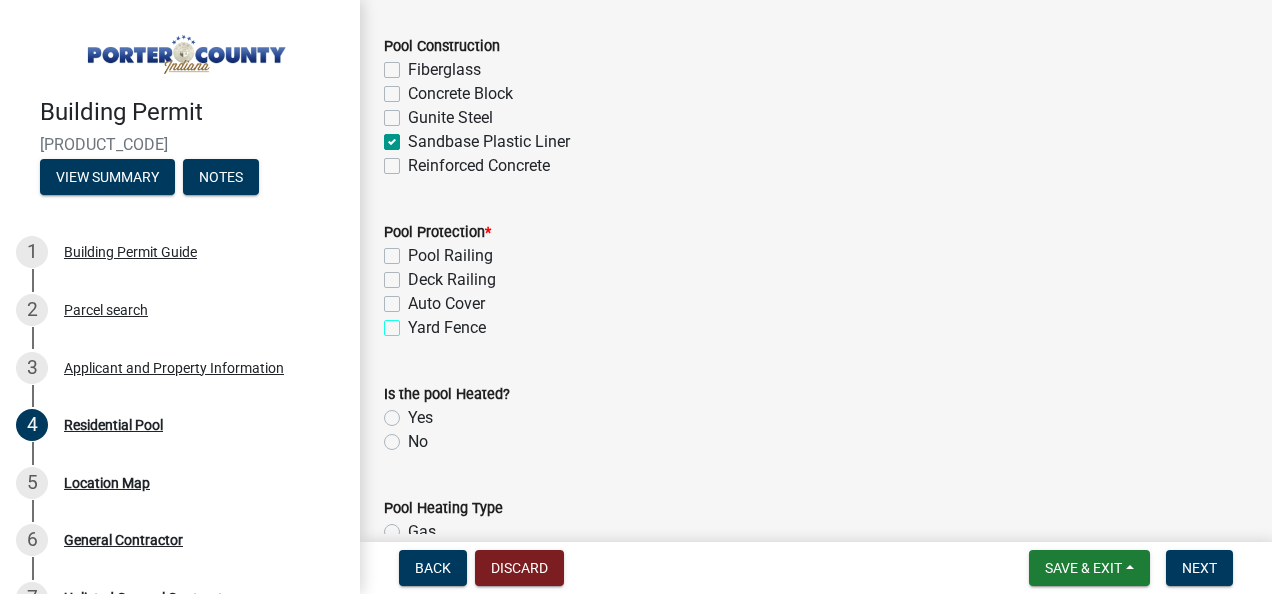 click on "Yard Fence" at bounding box center [414, 322] 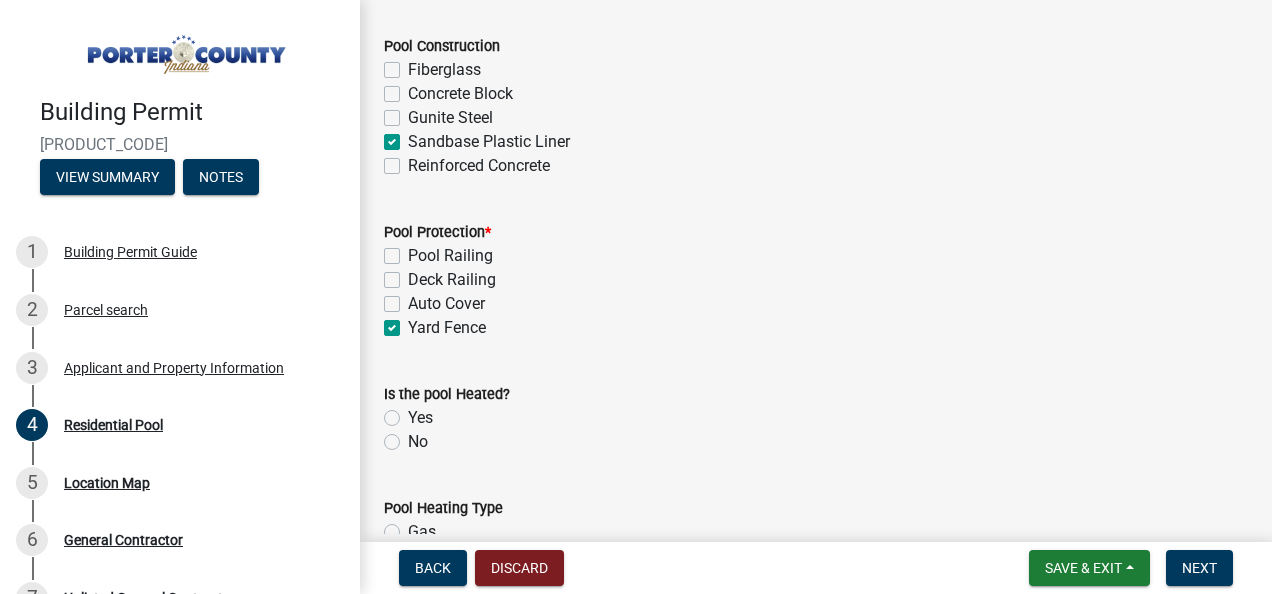 checkbox on "false" 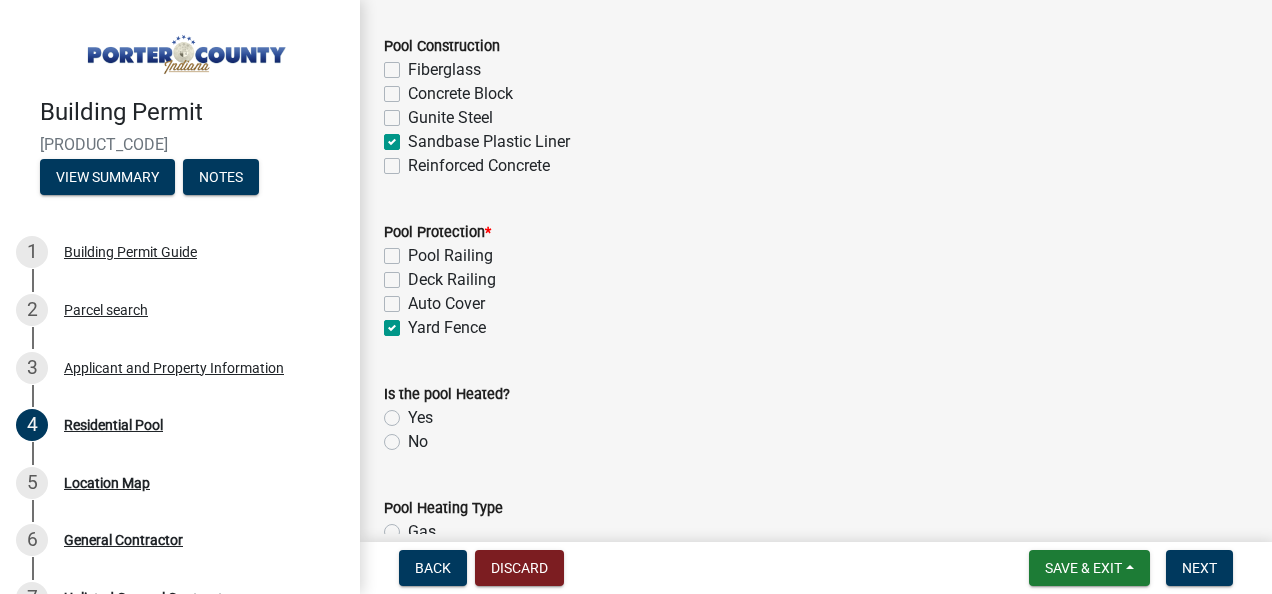 click on "No" 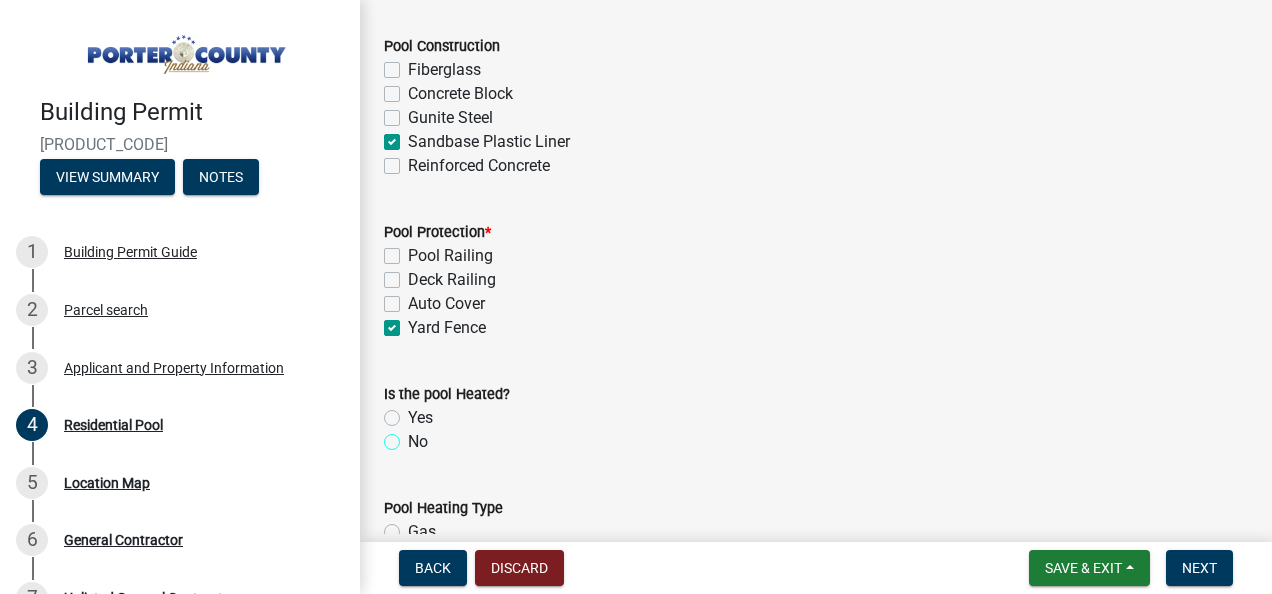 click on "No" at bounding box center (414, 436) 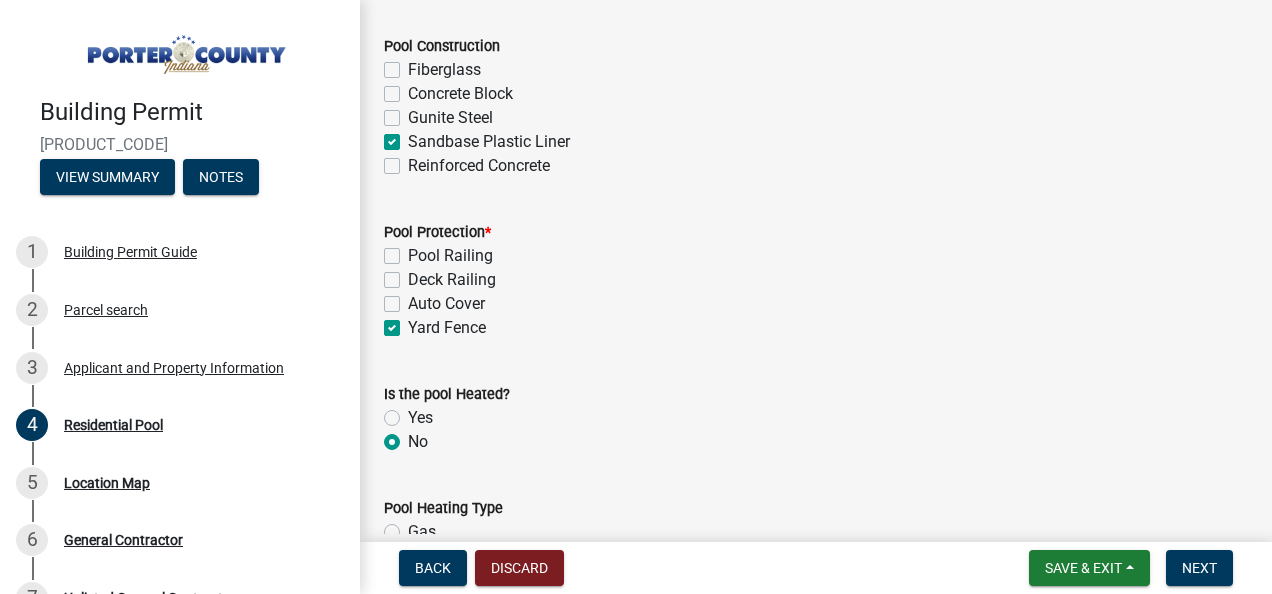 radio on "true" 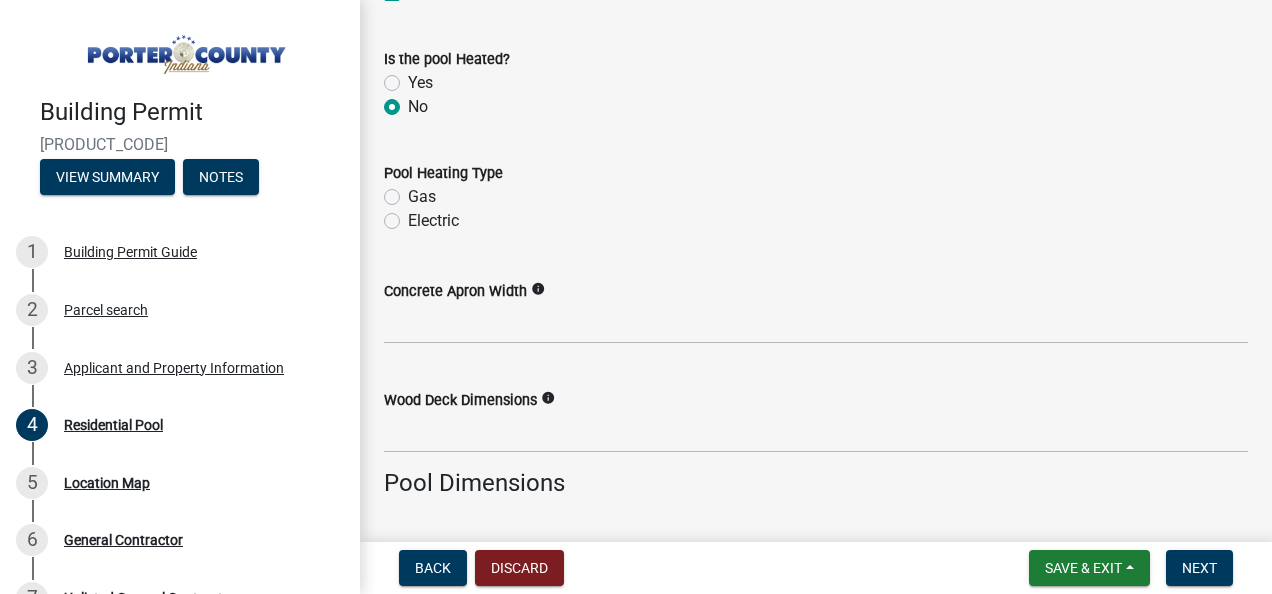 scroll, scrollTop: 1240, scrollLeft: 0, axis: vertical 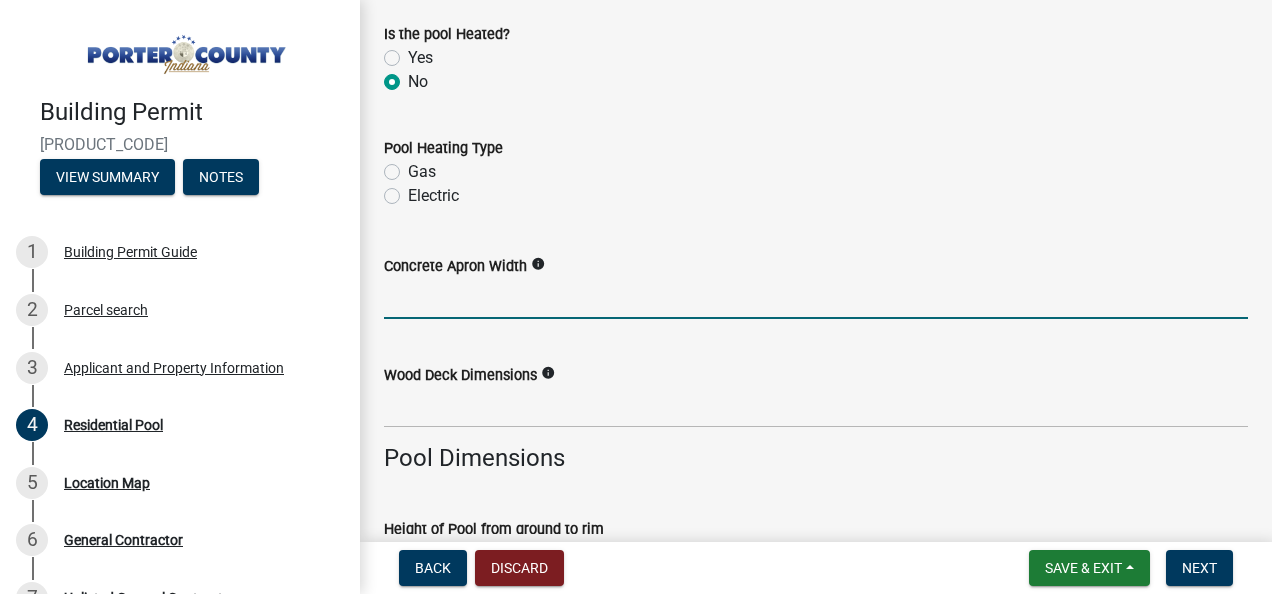 click on "Concrete Apron Width" at bounding box center [816, 298] 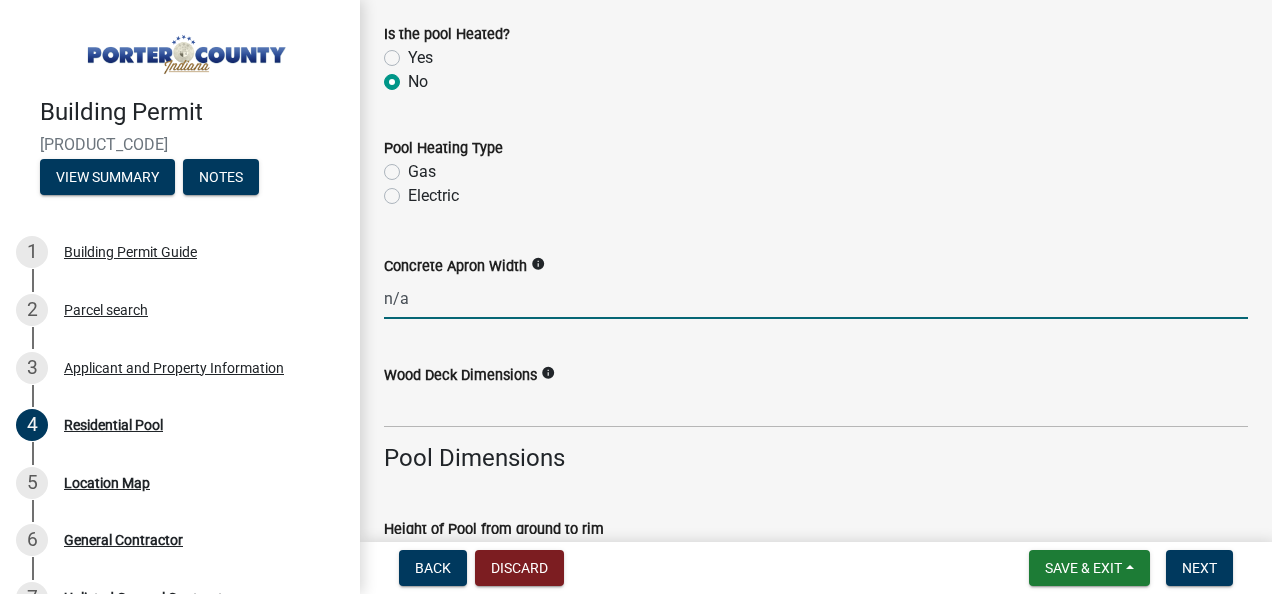 type on "n/a" 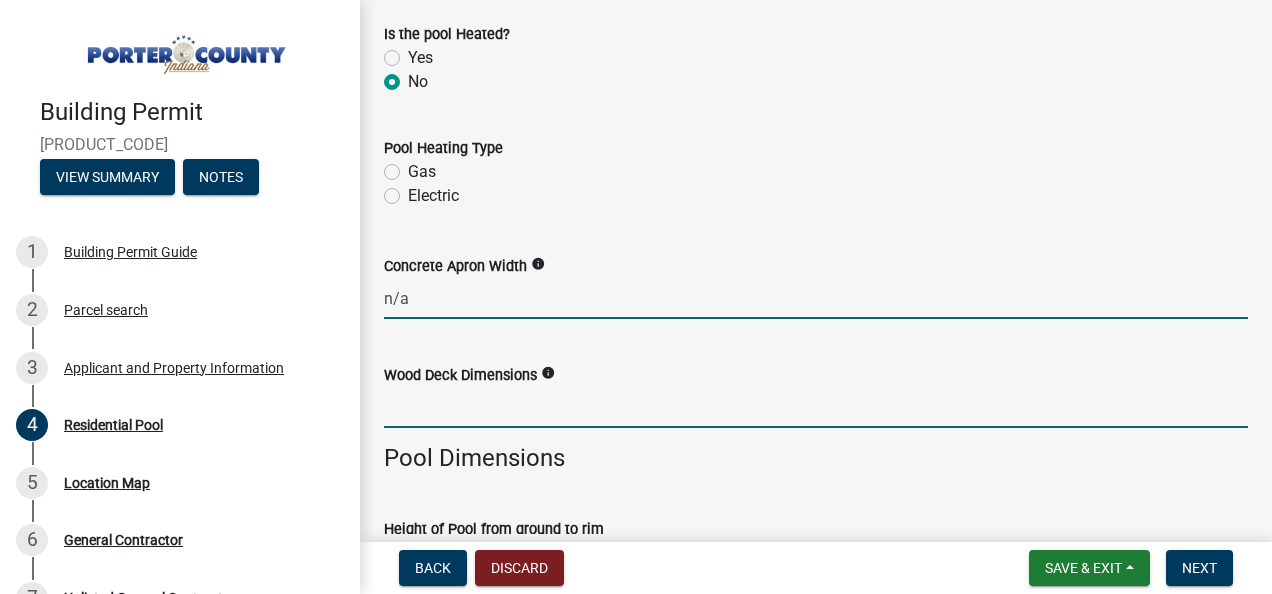 click on "Wood Deck Dimensions" at bounding box center [816, 407] 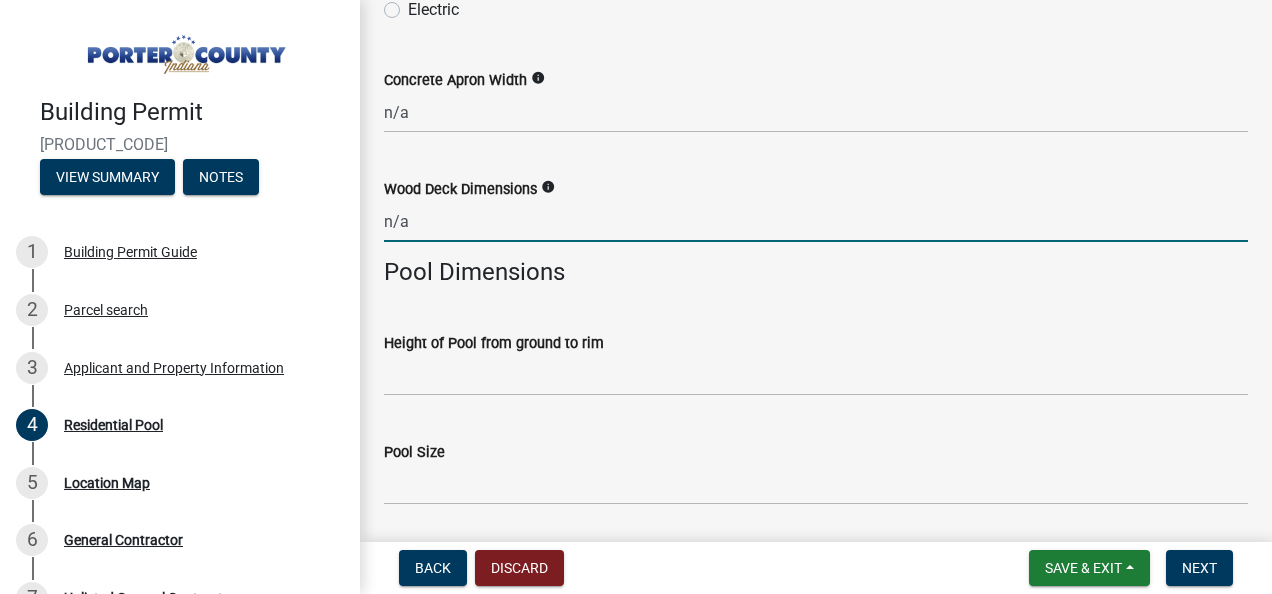 scroll, scrollTop: 1430, scrollLeft: 0, axis: vertical 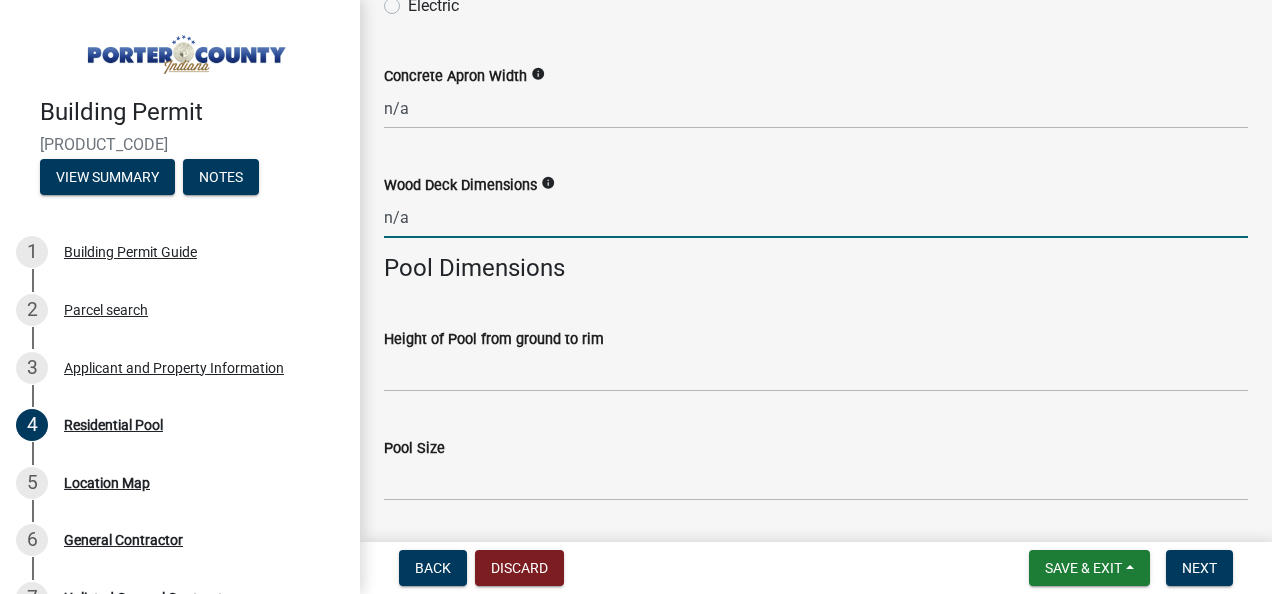 type on "n/a" 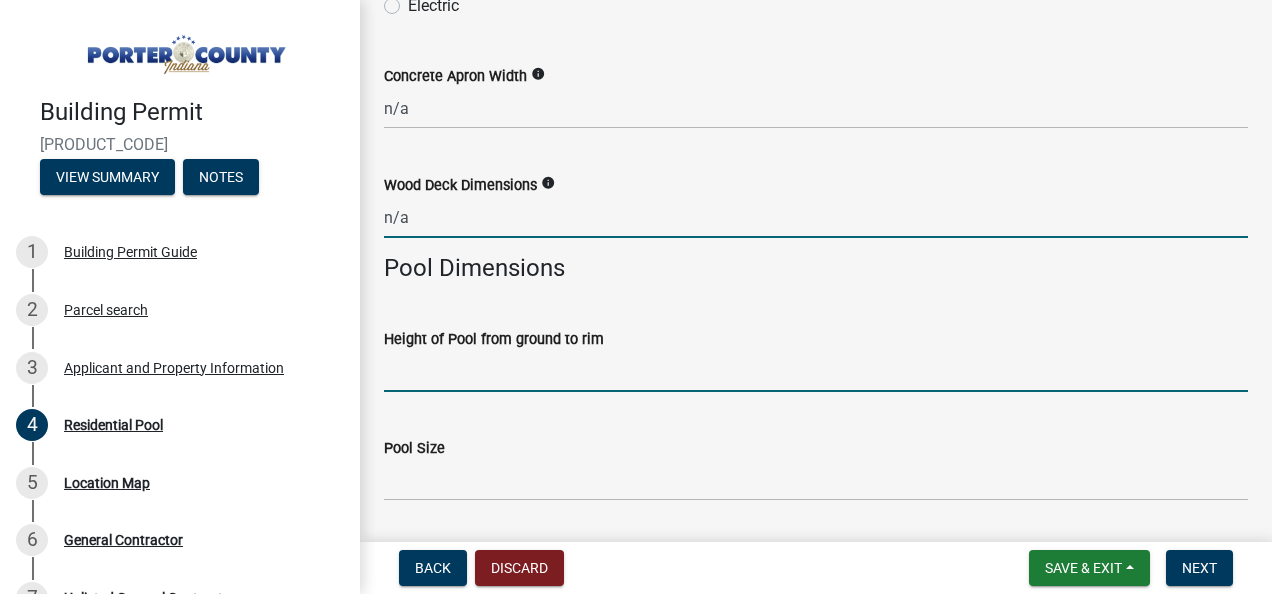 click on "Height of Pool from ground to rim" at bounding box center (816, 371) 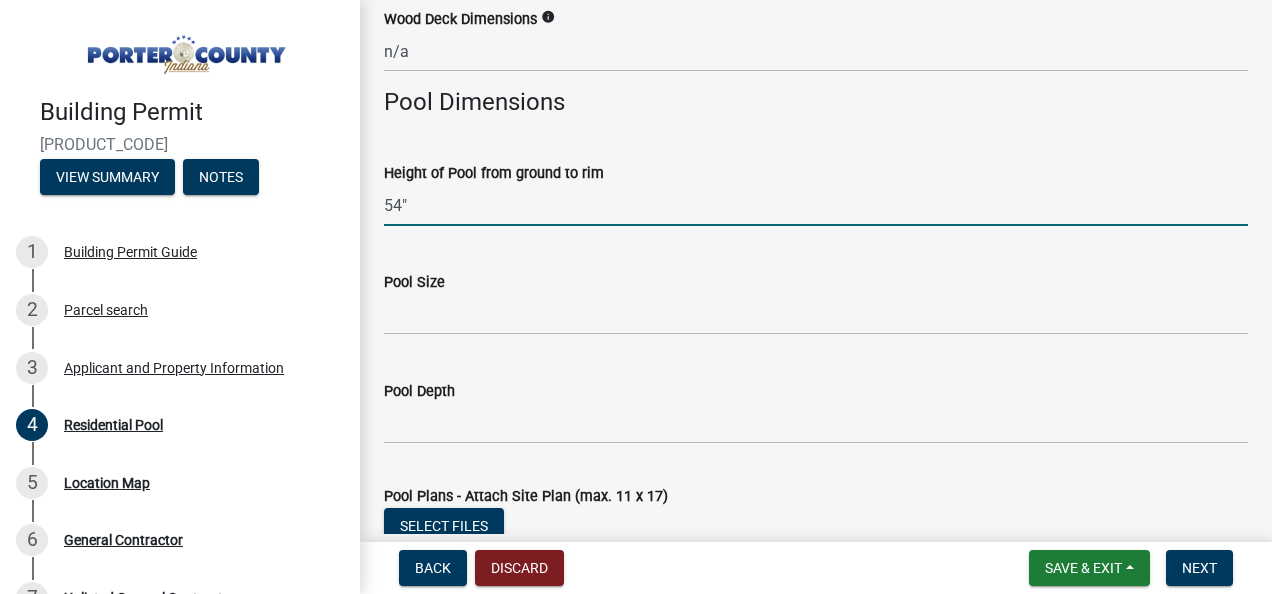 scroll, scrollTop: 1676, scrollLeft: 0, axis: vertical 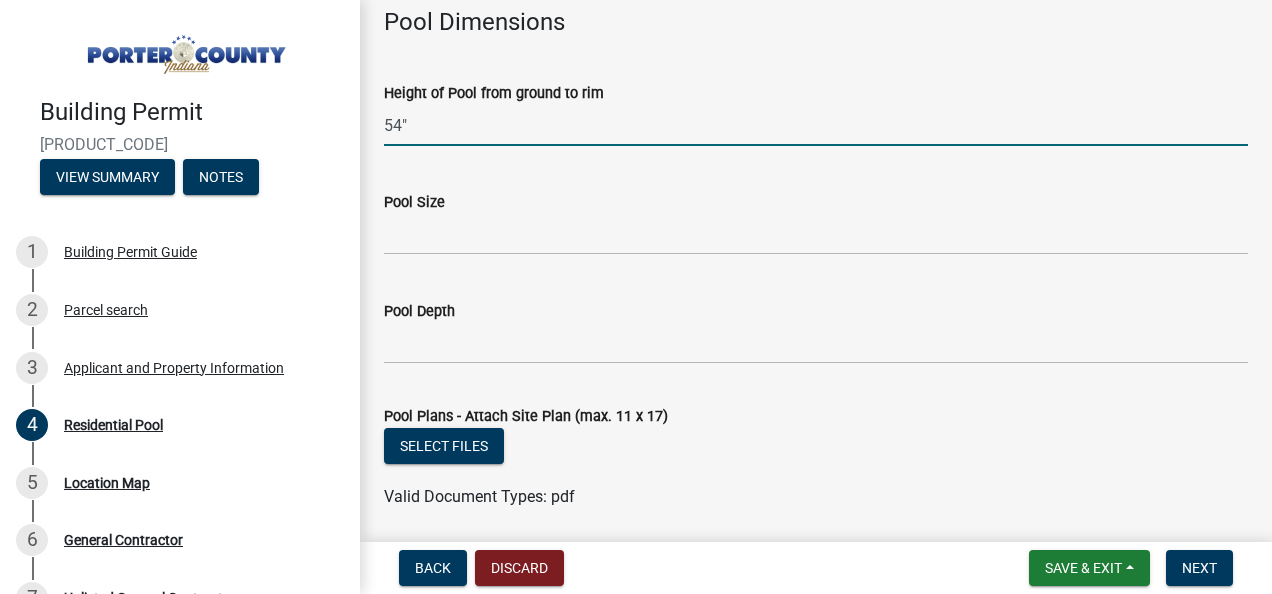 type on "54"" 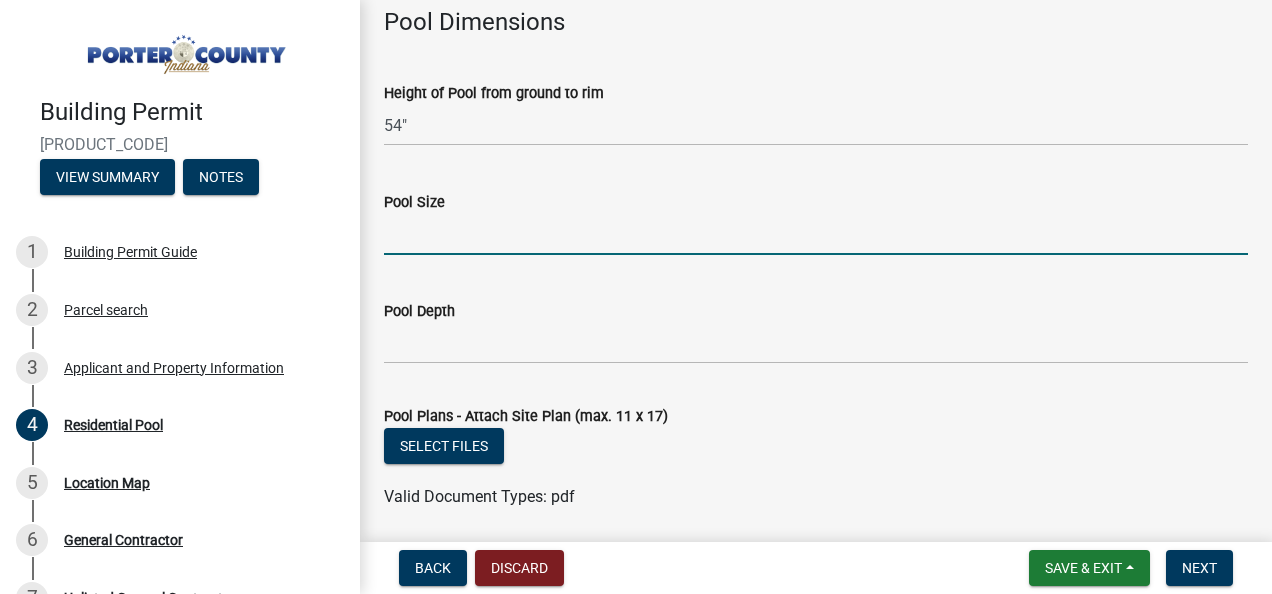 click on "Pool Size" at bounding box center [816, 234] 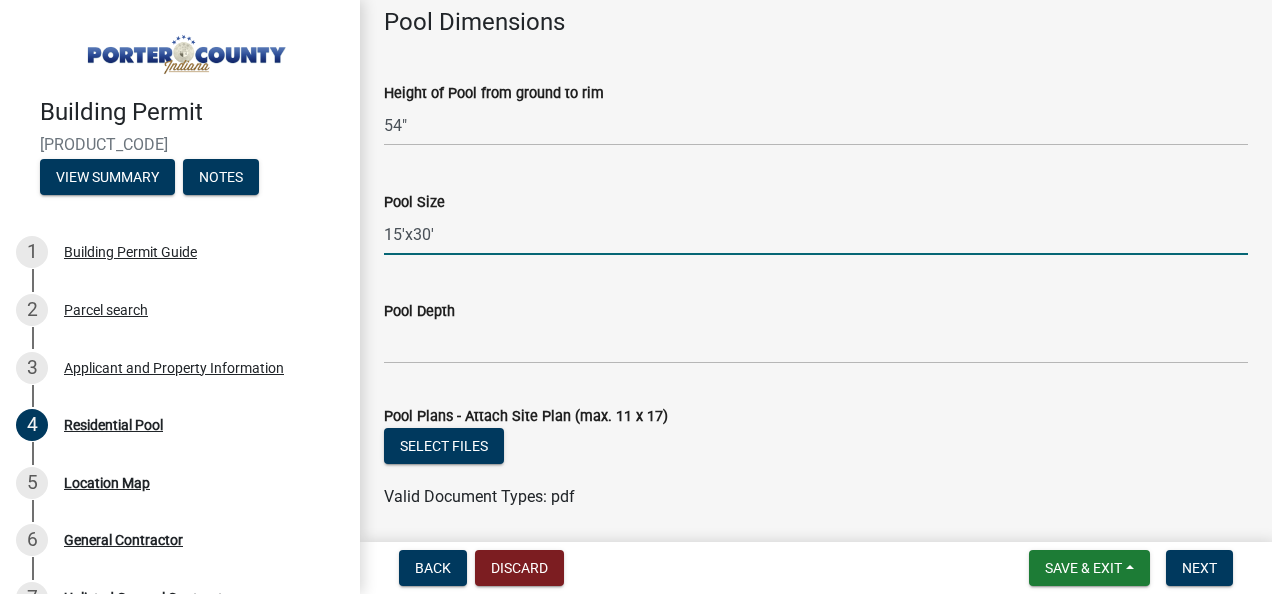 type on "15'x30'" 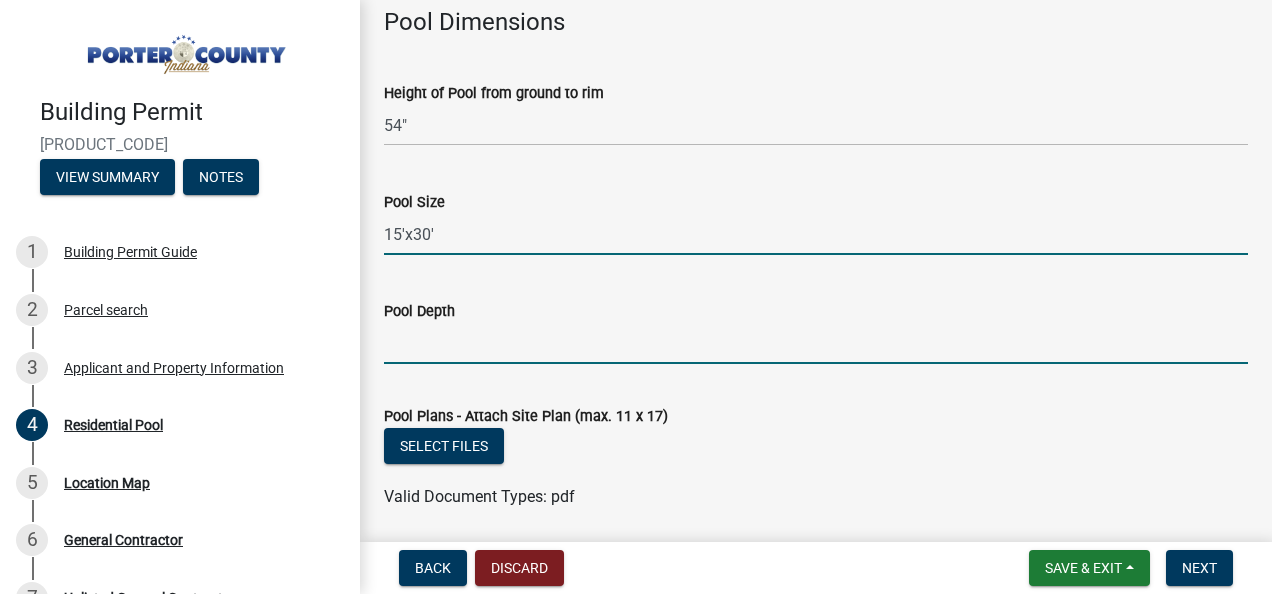 click on "Pool Depth" at bounding box center (816, 343) 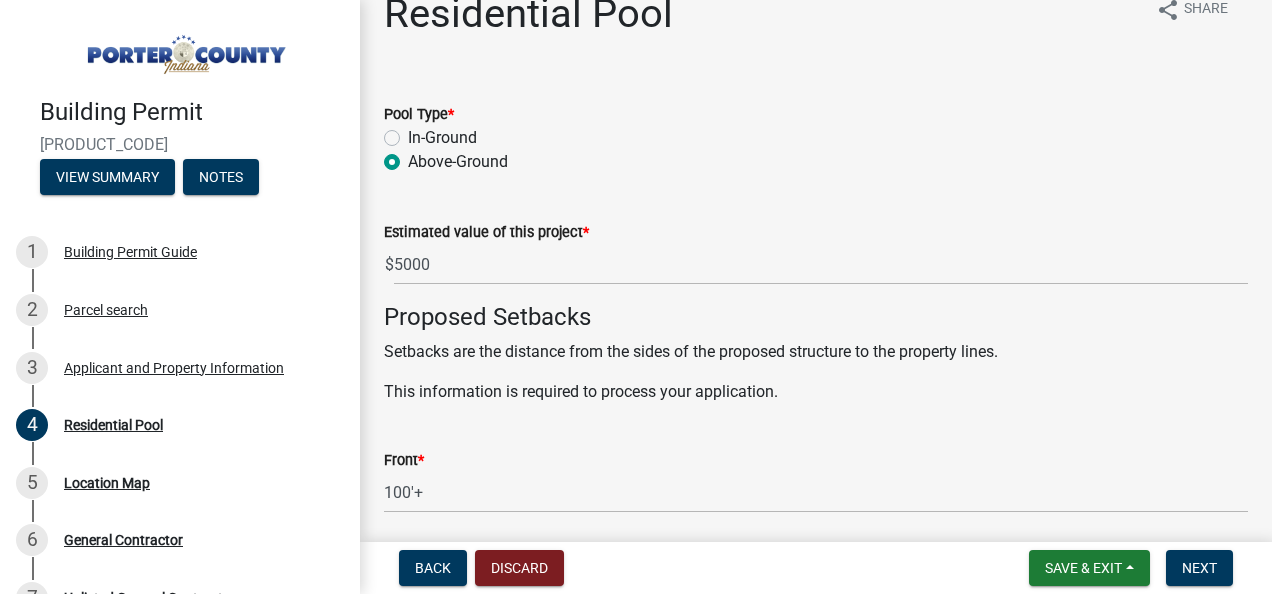 scroll, scrollTop: 52, scrollLeft: 0, axis: vertical 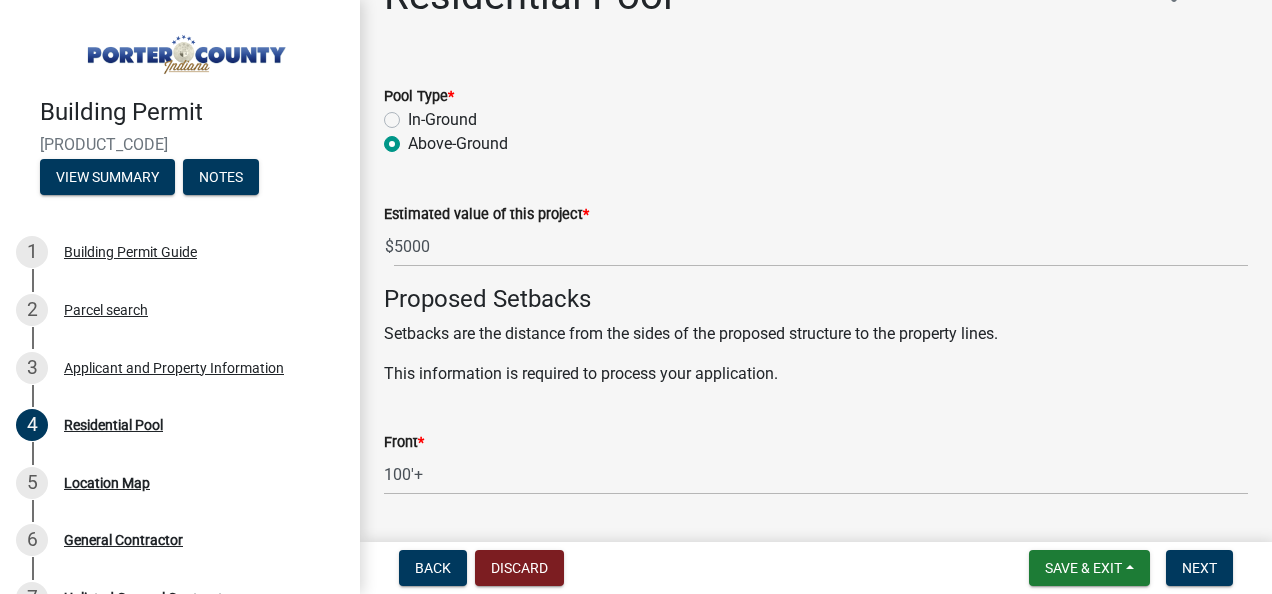 type on "48"" 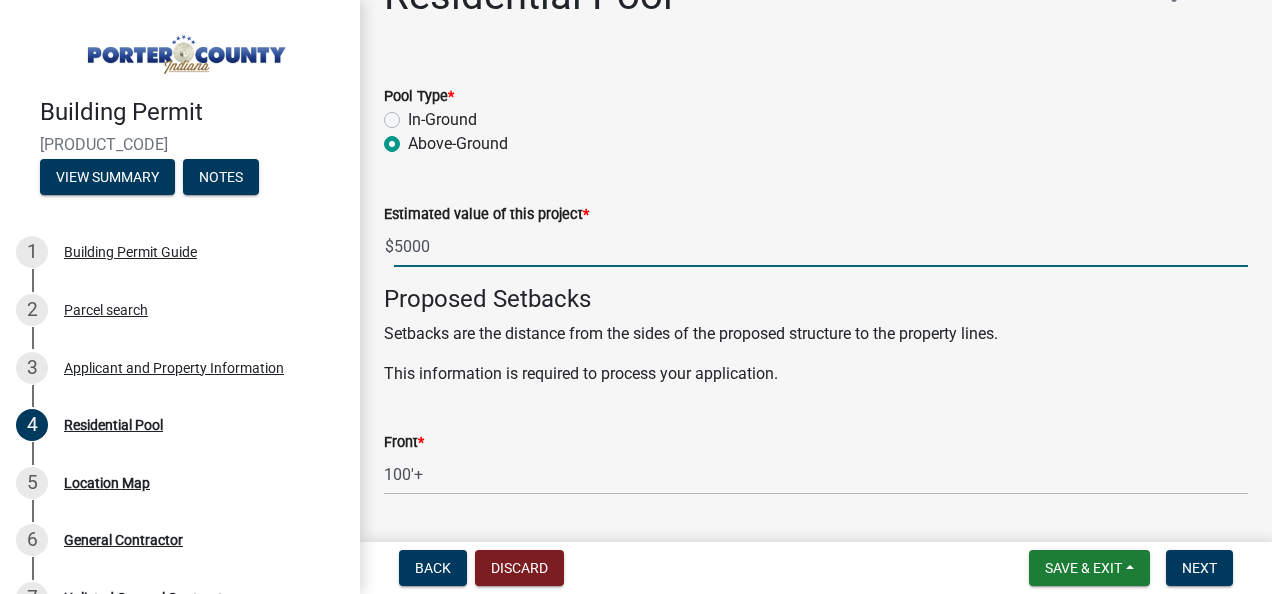 click on "5000" 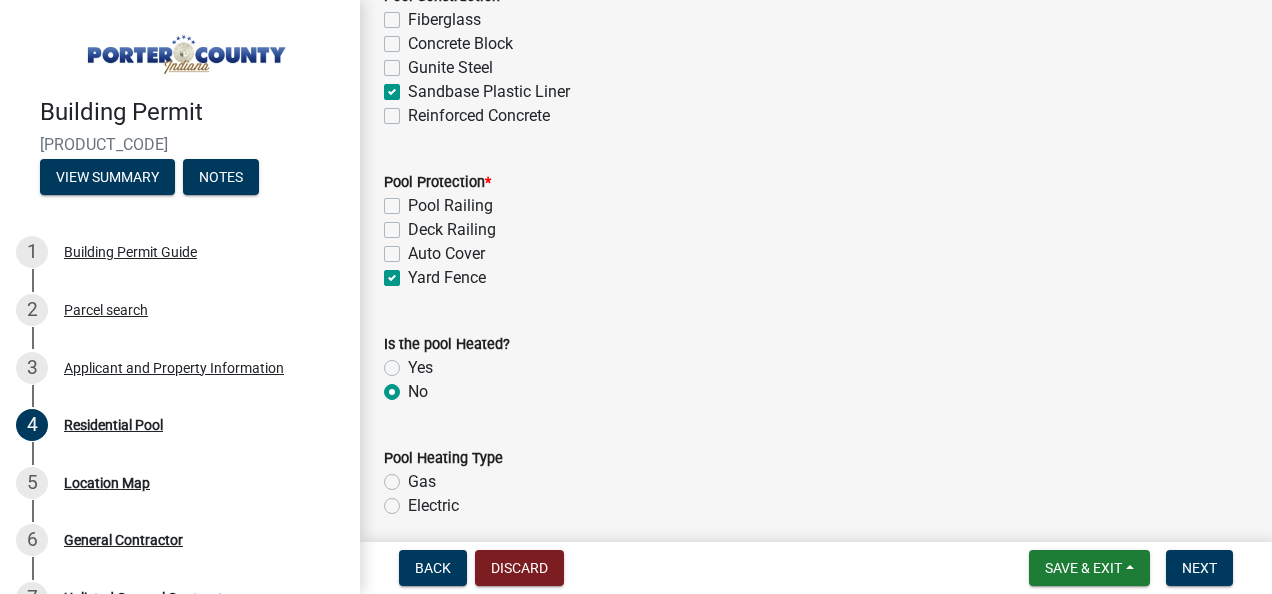 scroll, scrollTop: 922, scrollLeft: 0, axis: vertical 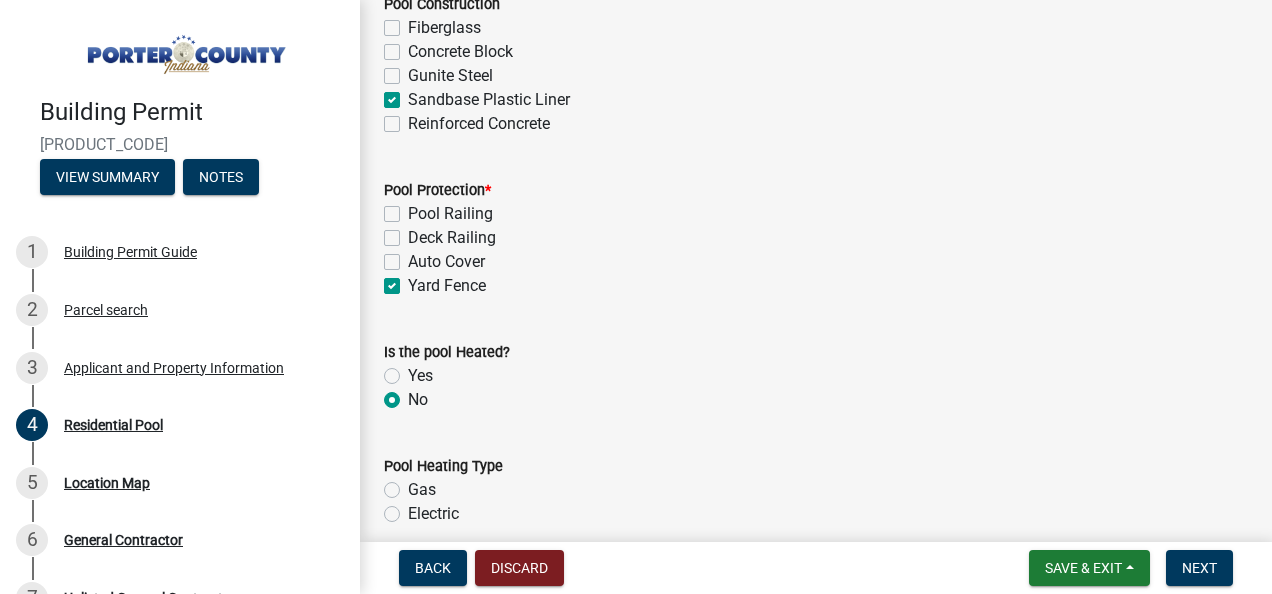 type on "7200" 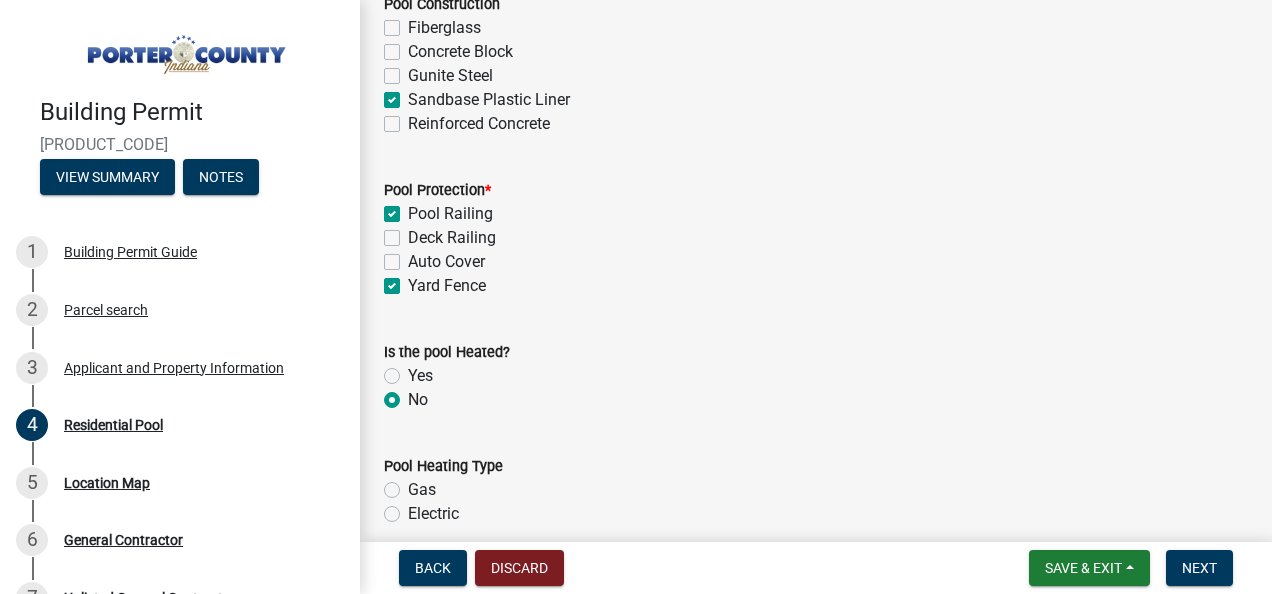 checkbox on "true" 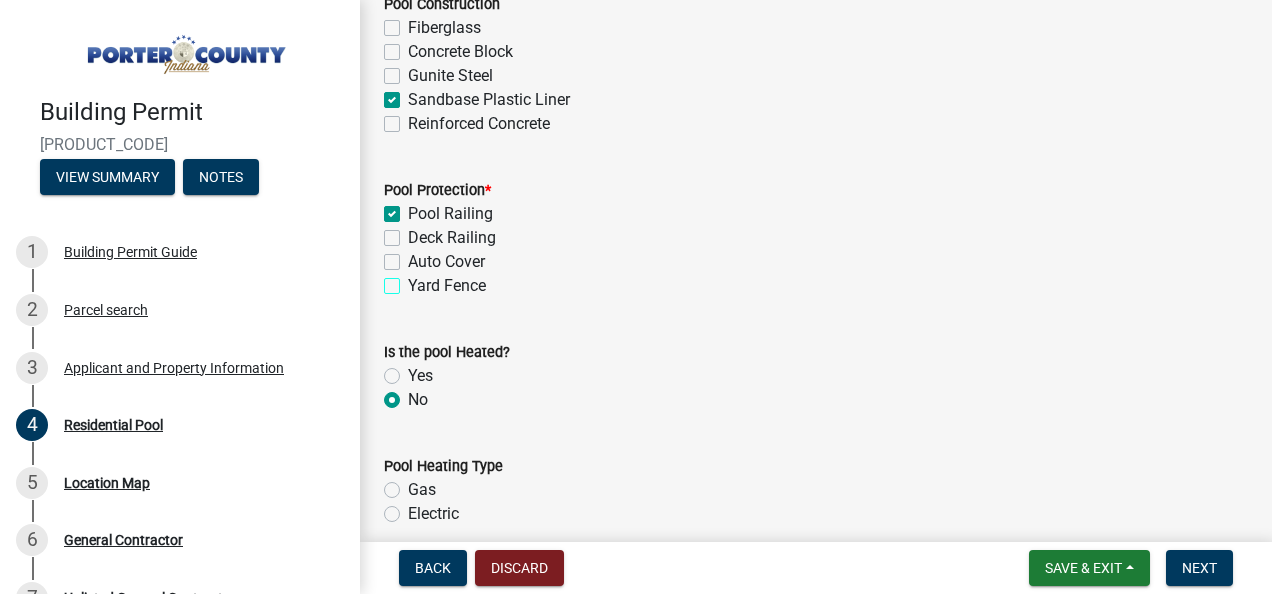 checkbox on "true" 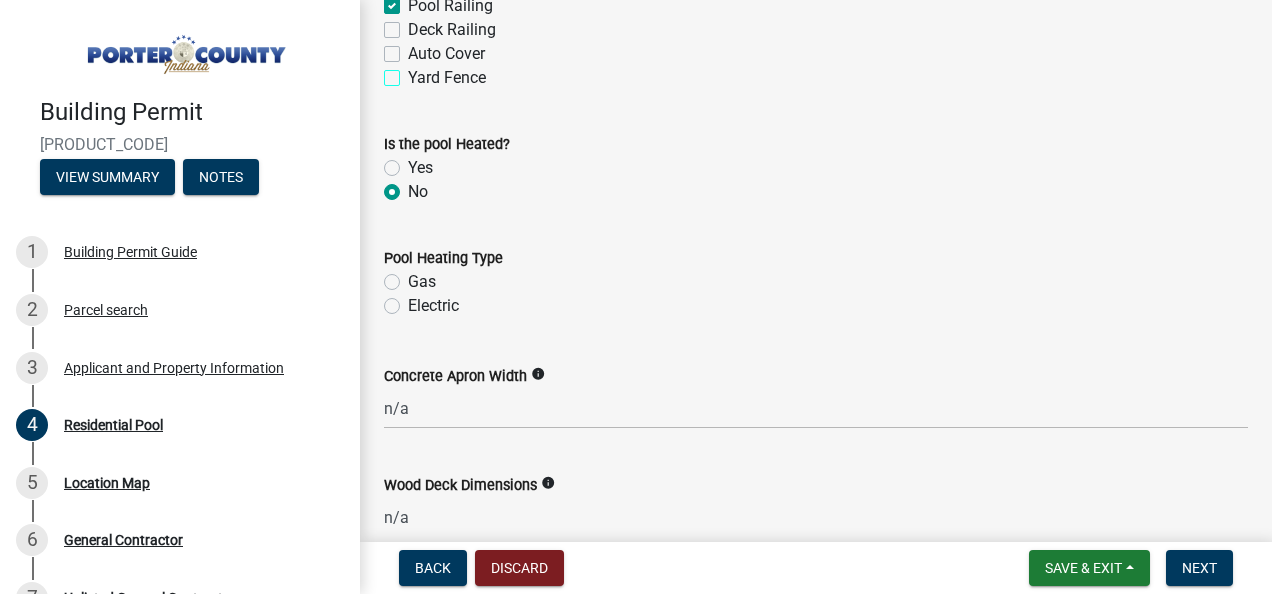 scroll, scrollTop: 1226, scrollLeft: 0, axis: vertical 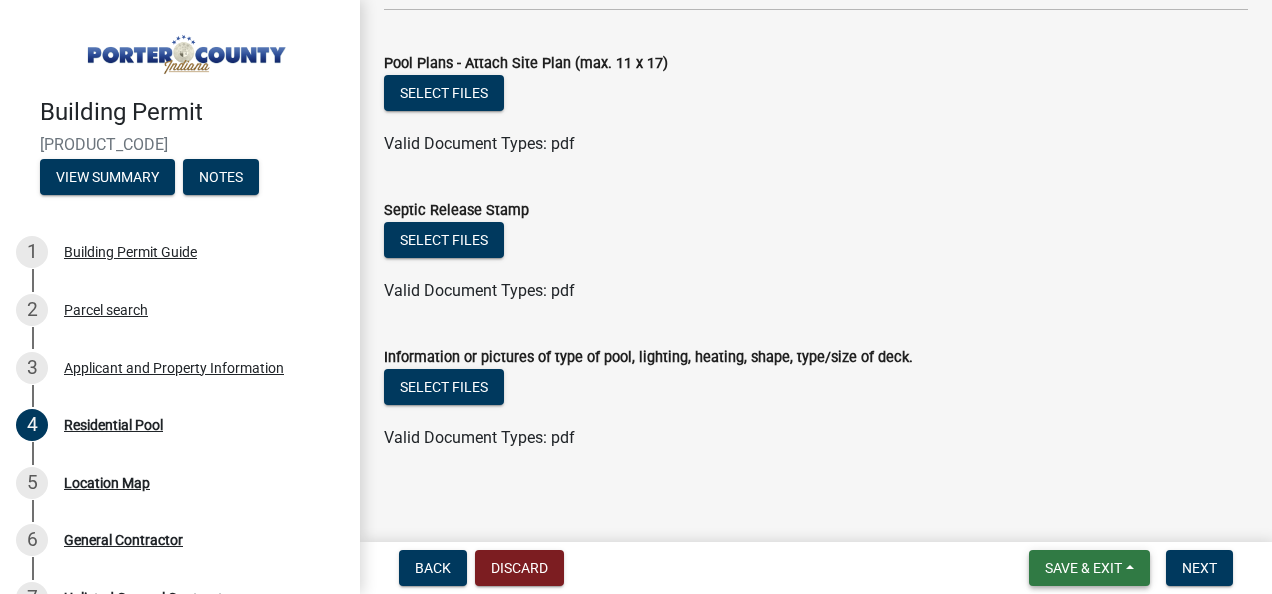click on "Save & Exit" at bounding box center (1089, 568) 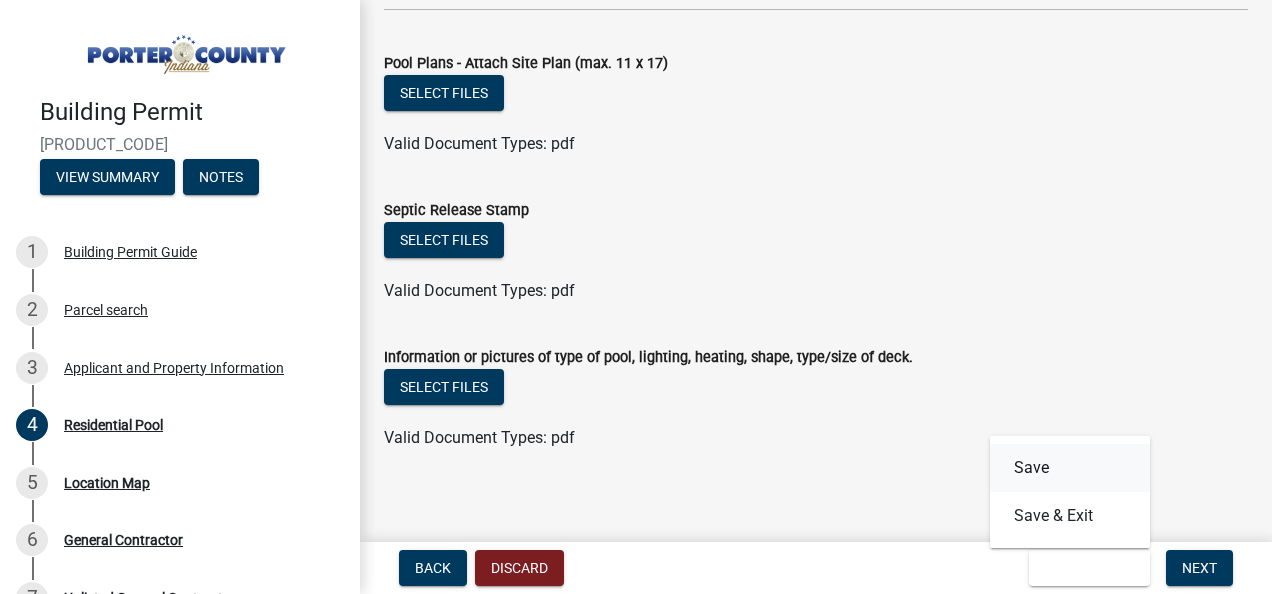 click on "Save" at bounding box center (1070, 468) 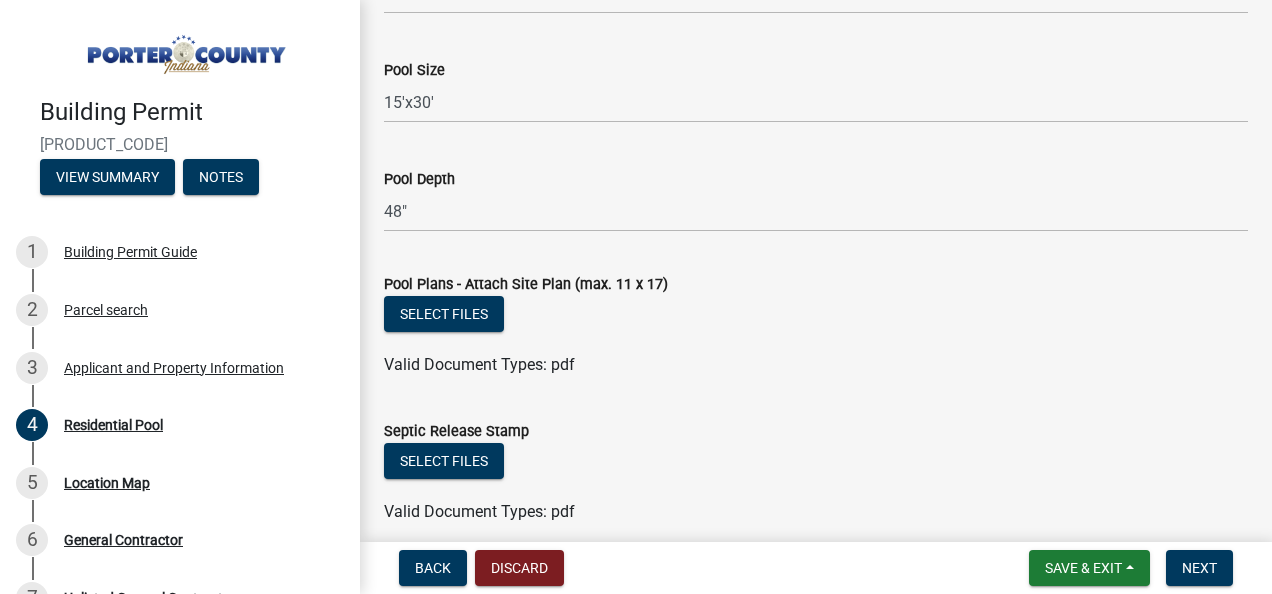 scroll, scrollTop: 1924, scrollLeft: 0, axis: vertical 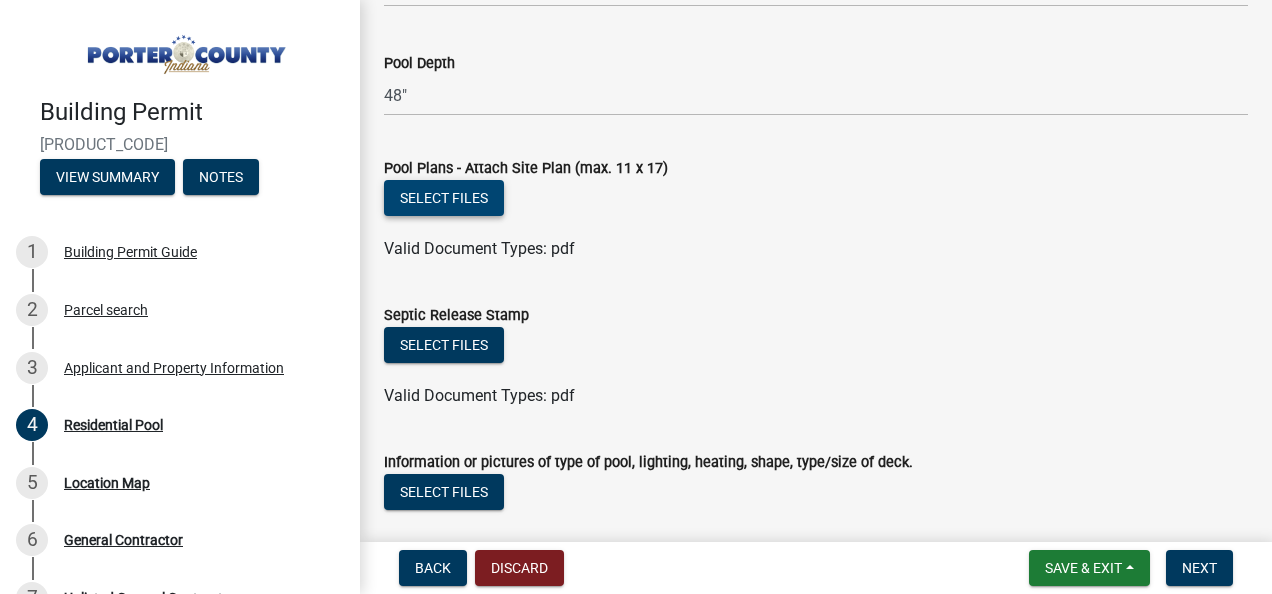 click on "Select files" 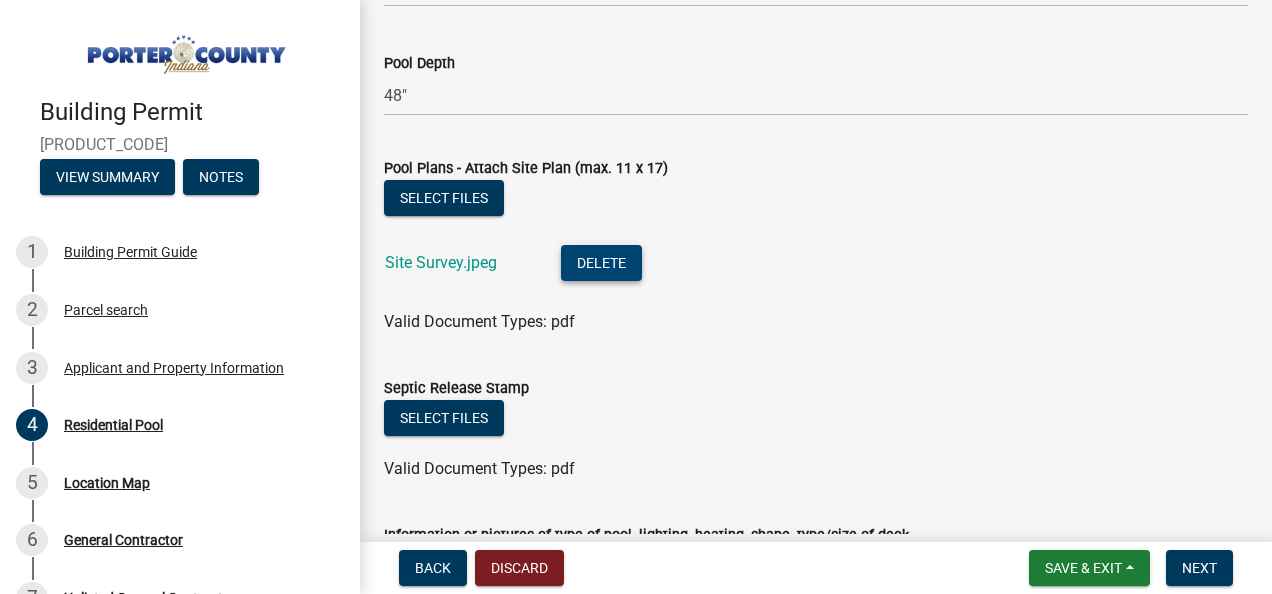 click on "Delete" at bounding box center [601, 263] 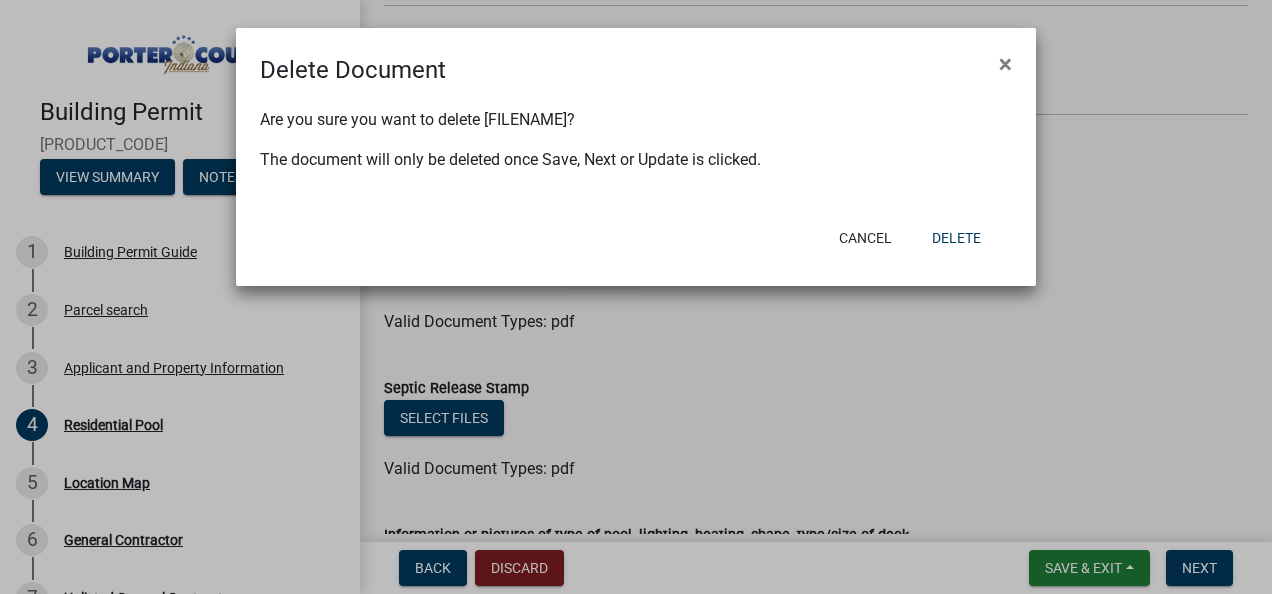 click on "Delete Document × Are you sure you want to delete [FILENAME]? The document will only be deleted once Save, Next or Update is clicked. Cancel Delete" 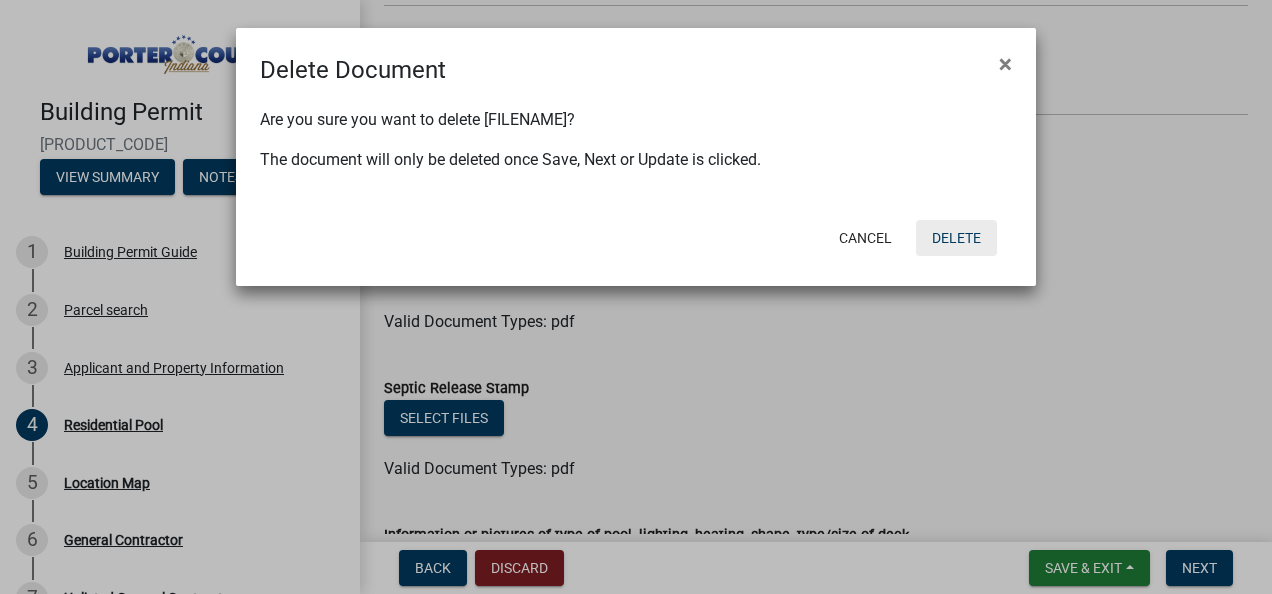click on "Delete" 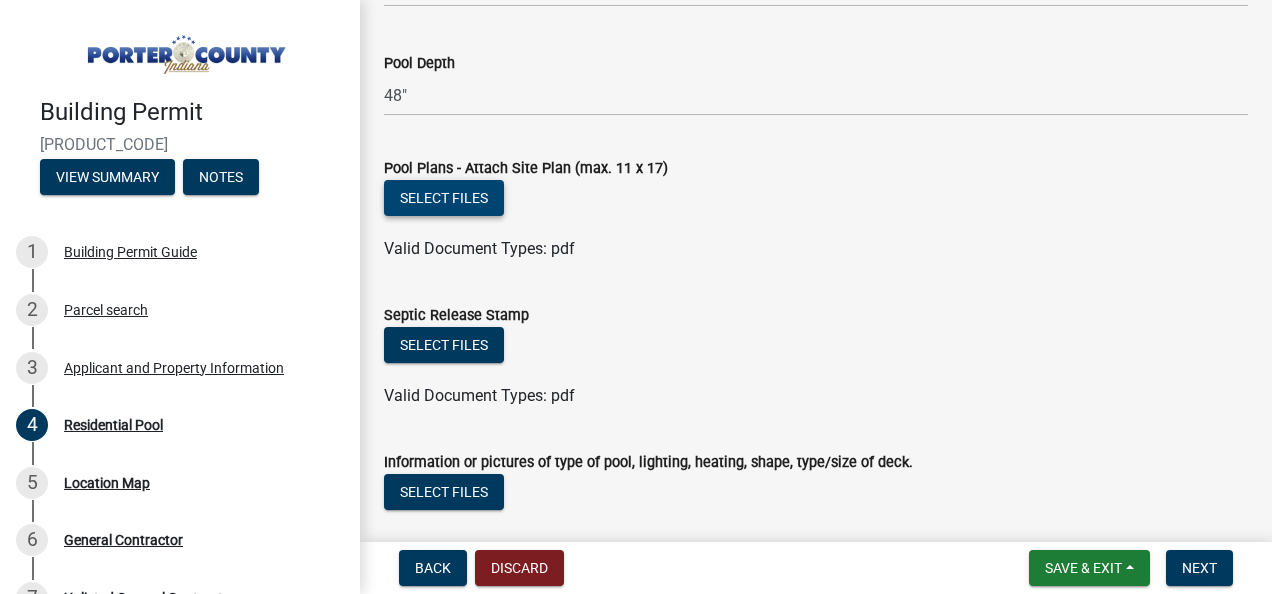 click on "Select files" 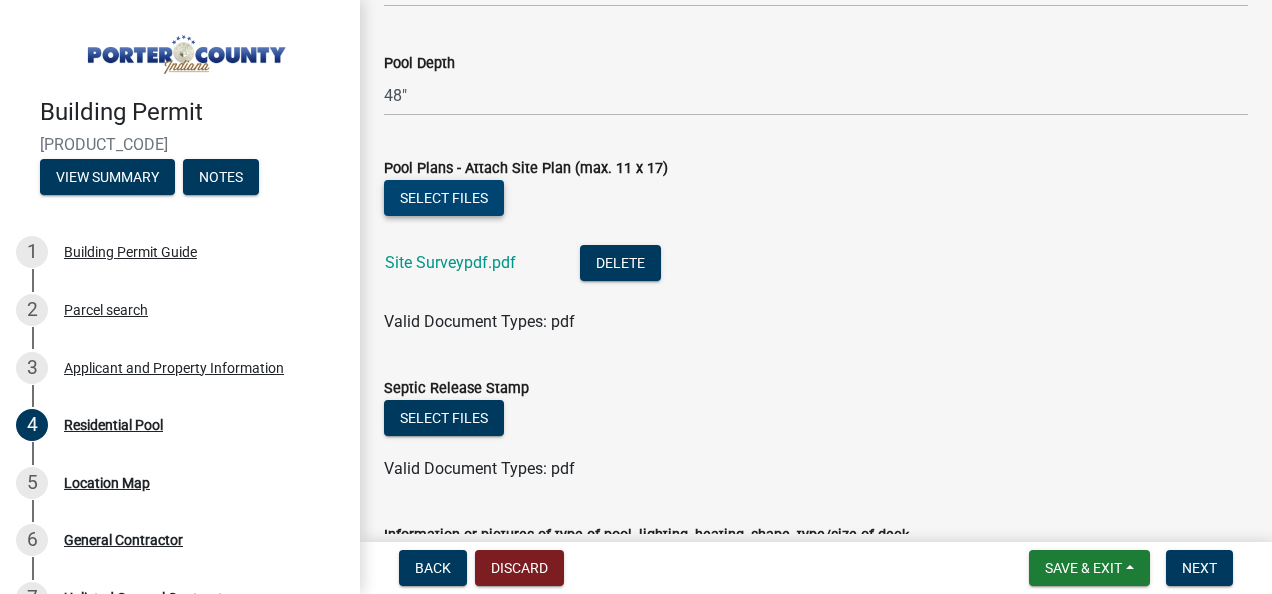 scroll, scrollTop: 2113, scrollLeft: 0, axis: vertical 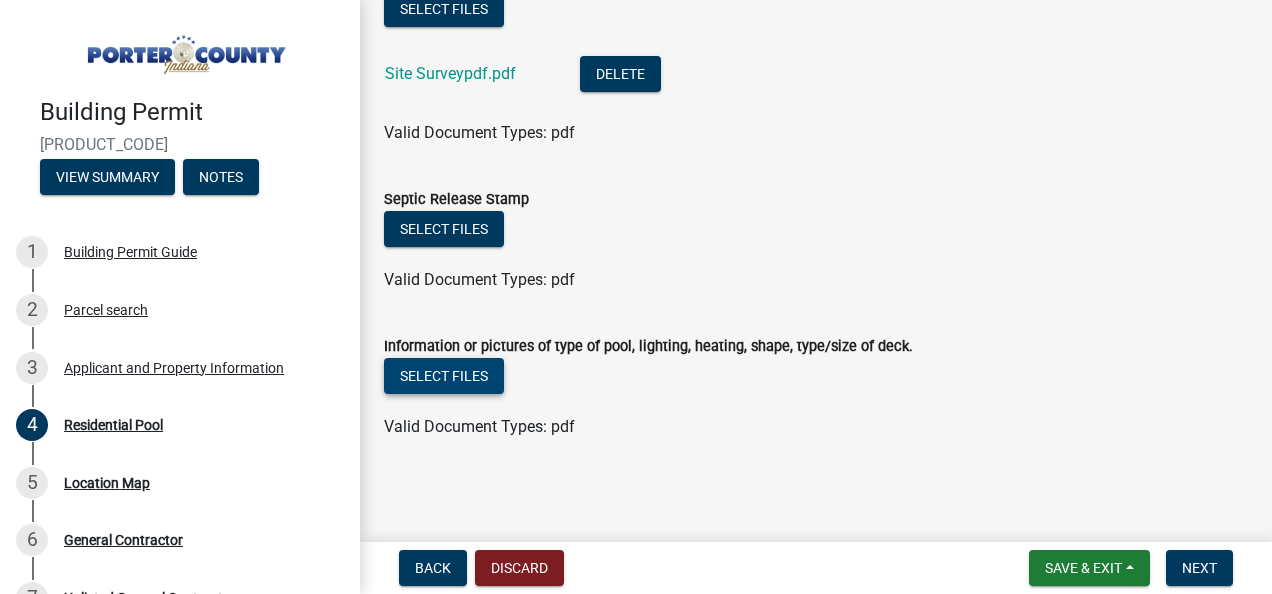 click on "Select files" 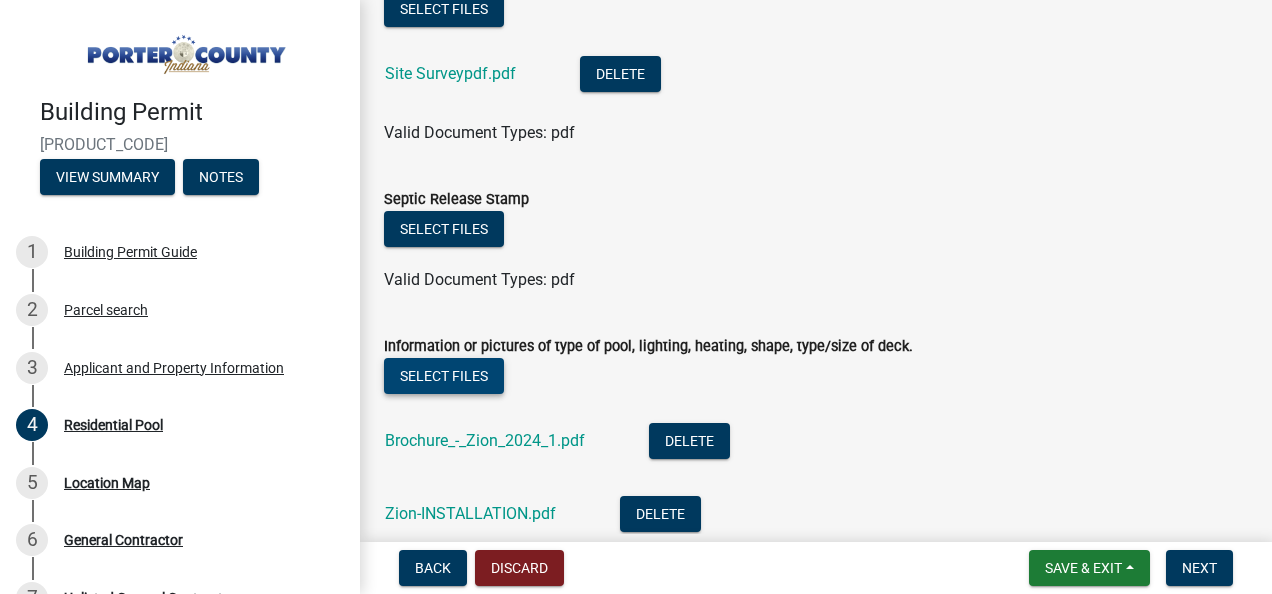 scroll, scrollTop: 2259, scrollLeft: 0, axis: vertical 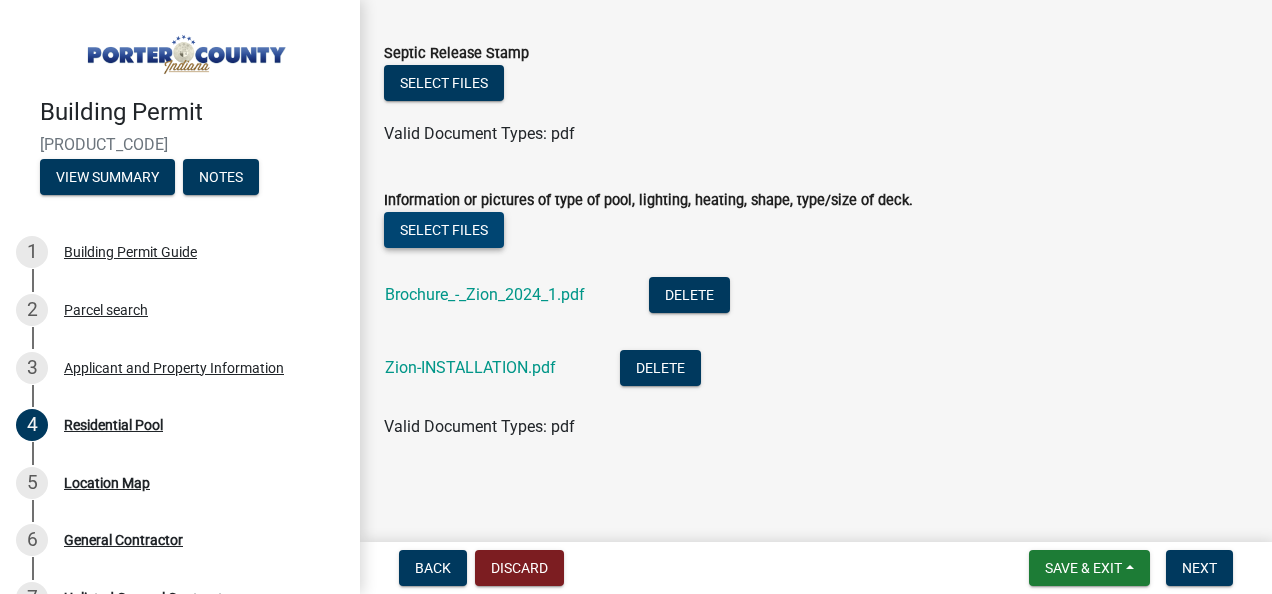click on "Select files" 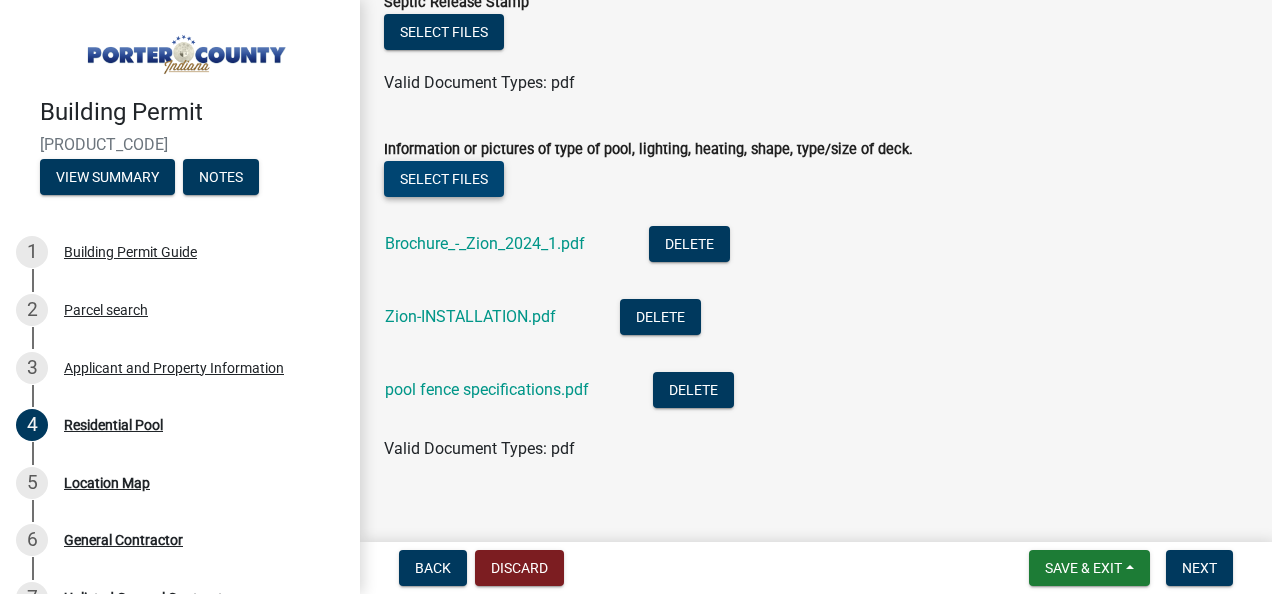 scroll, scrollTop: 2332, scrollLeft: 0, axis: vertical 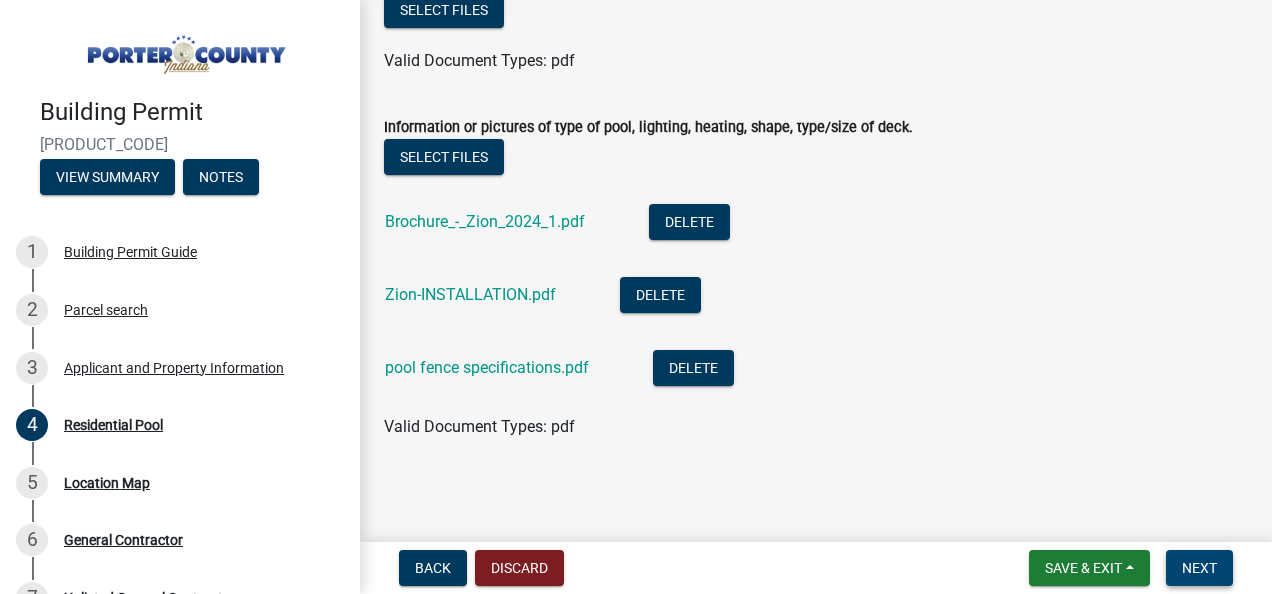 click on "Next" at bounding box center [1199, 568] 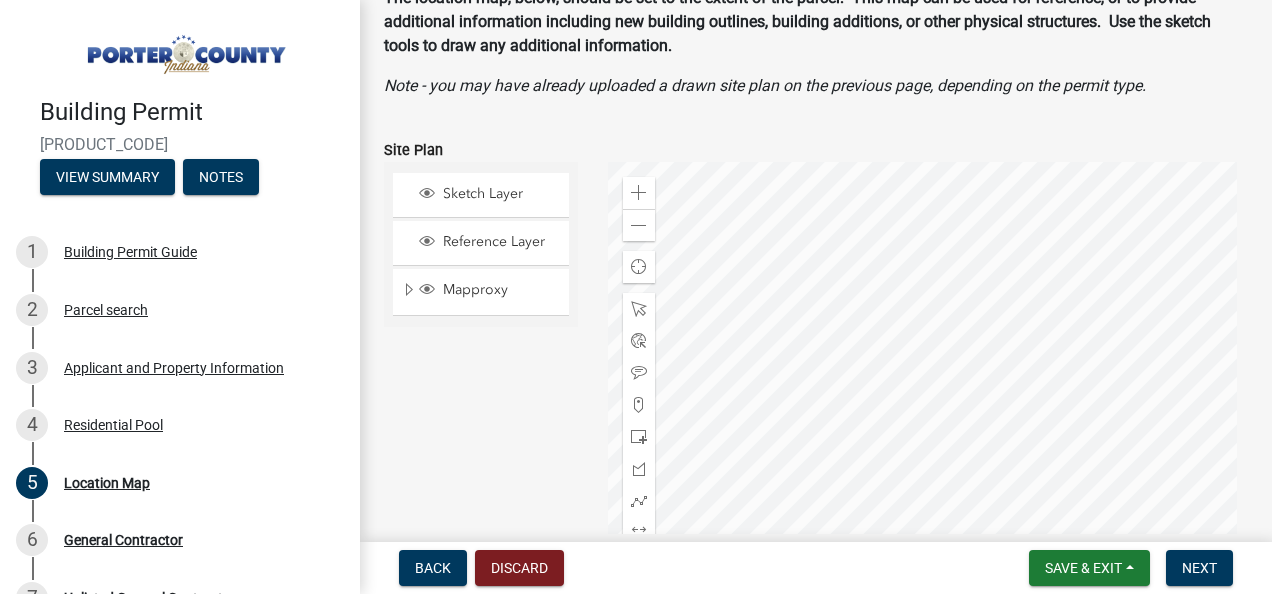scroll, scrollTop: 129, scrollLeft: 0, axis: vertical 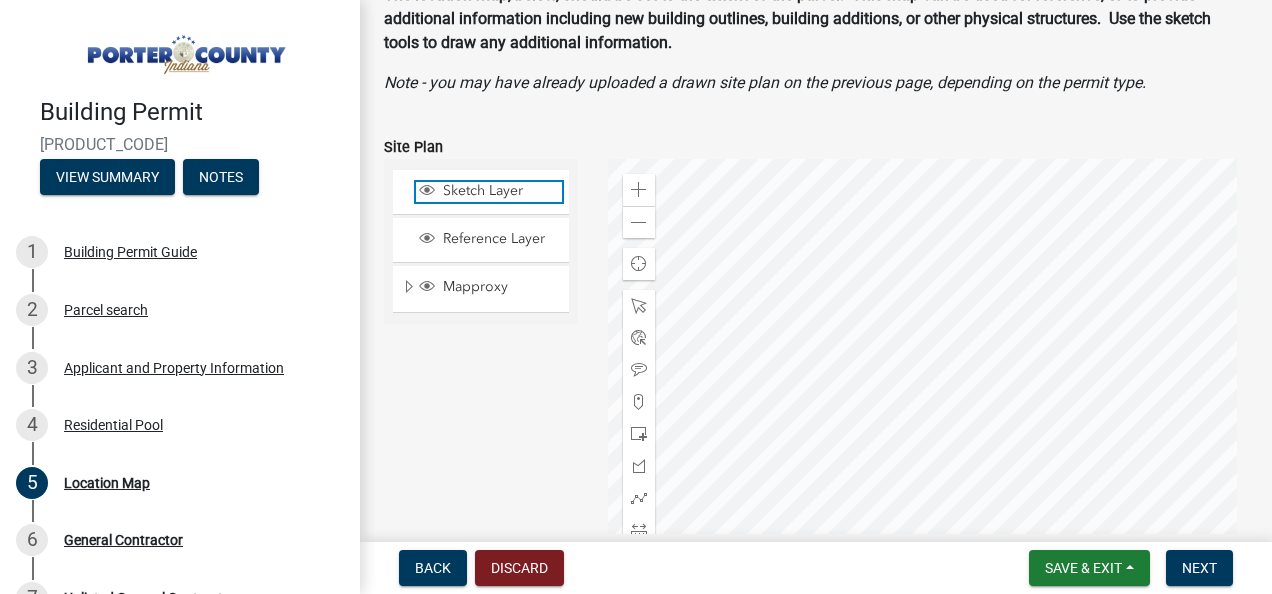 click on "Sketch Layer" at bounding box center [500, 191] 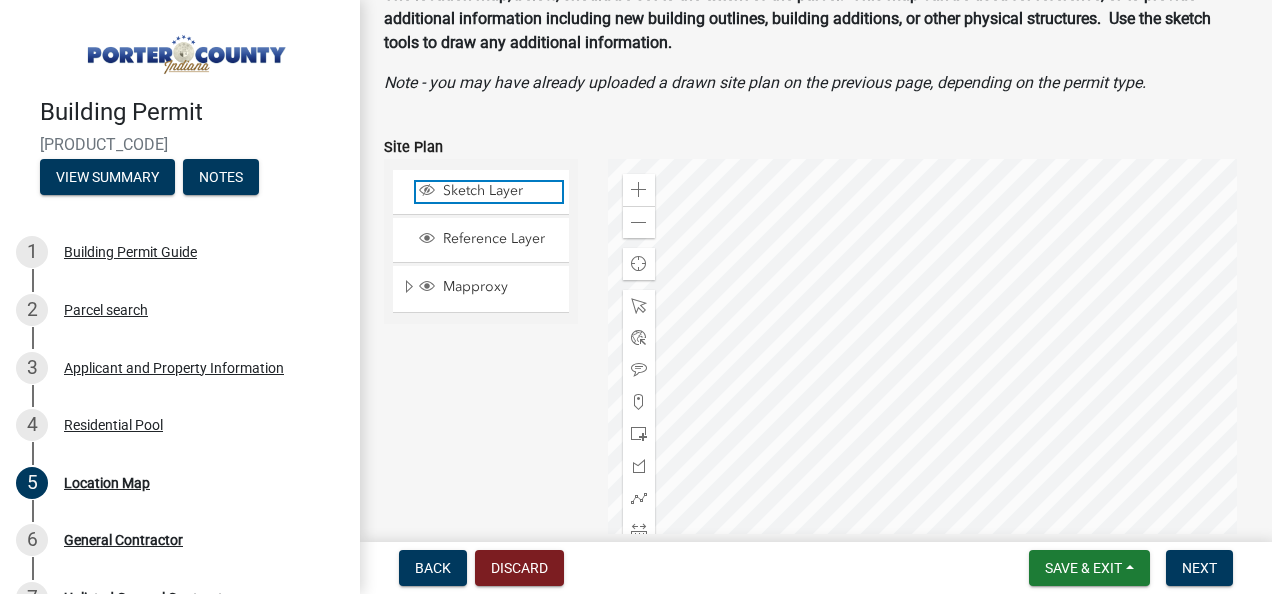 click on "Sketch Layer" at bounding box center (500, 191) 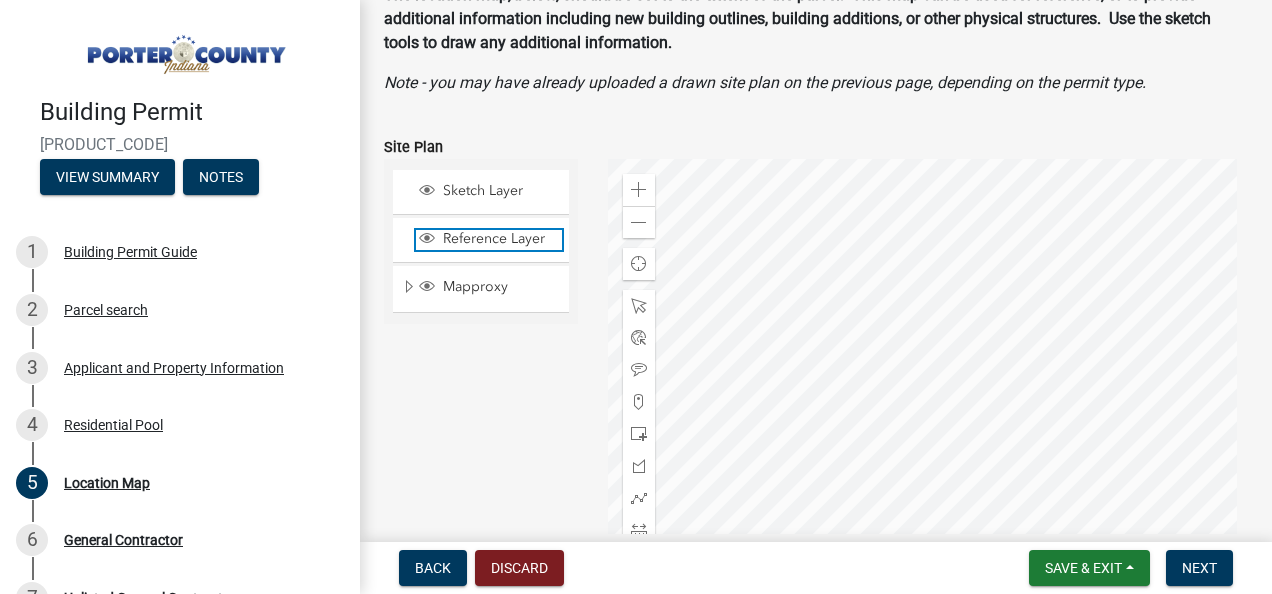 click on "Reference Layer" at bounding box center [500, 239] 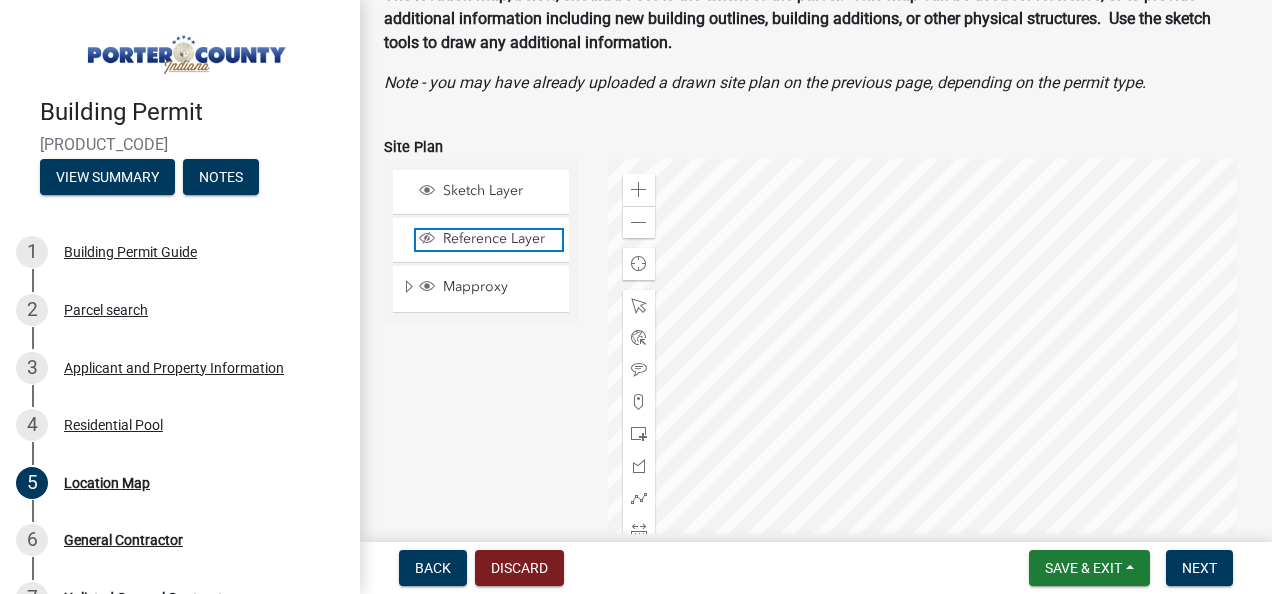 click on "Reference Layer" at bounding box center [500, 239] 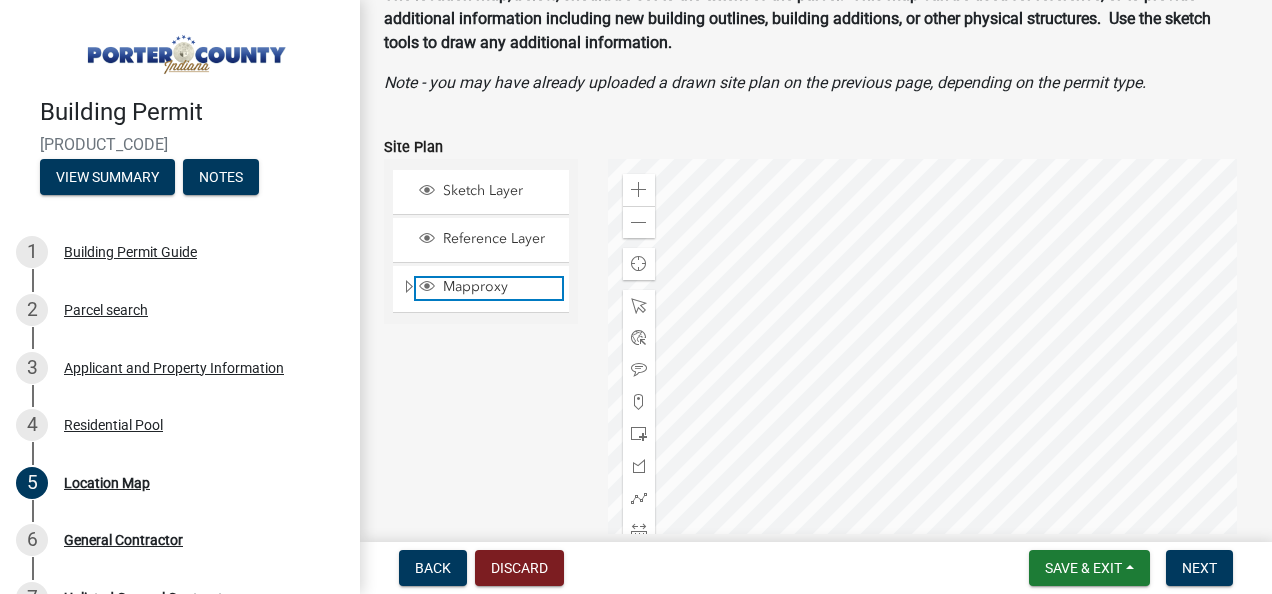 click on "Mapproxy" 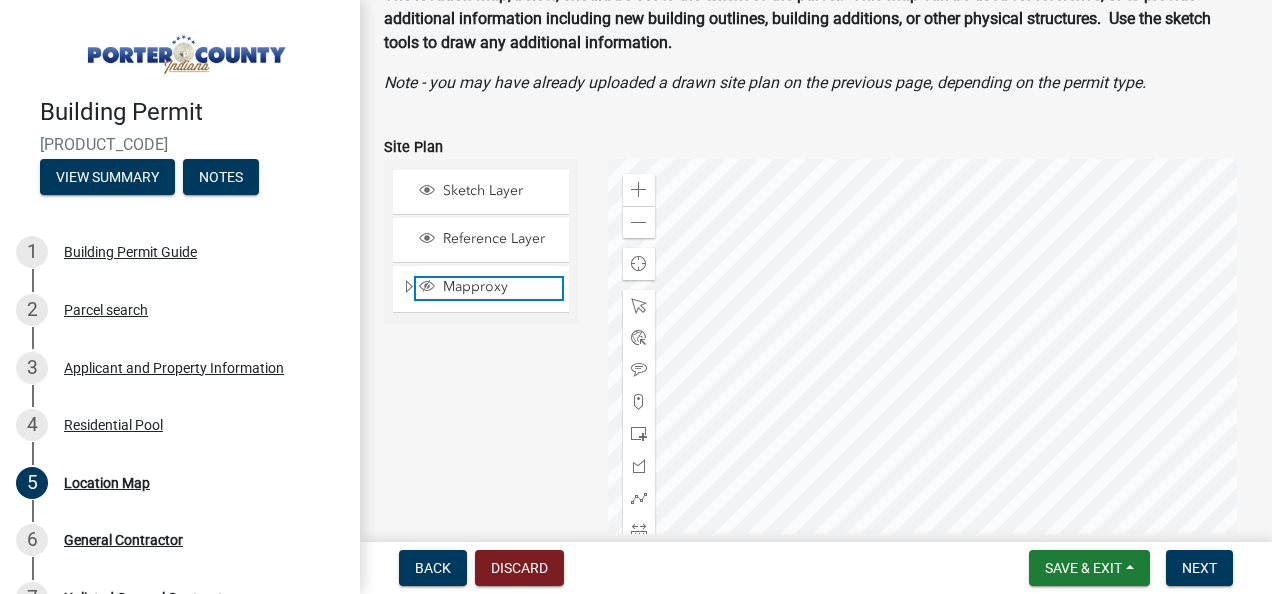 click on "Mapproxy" 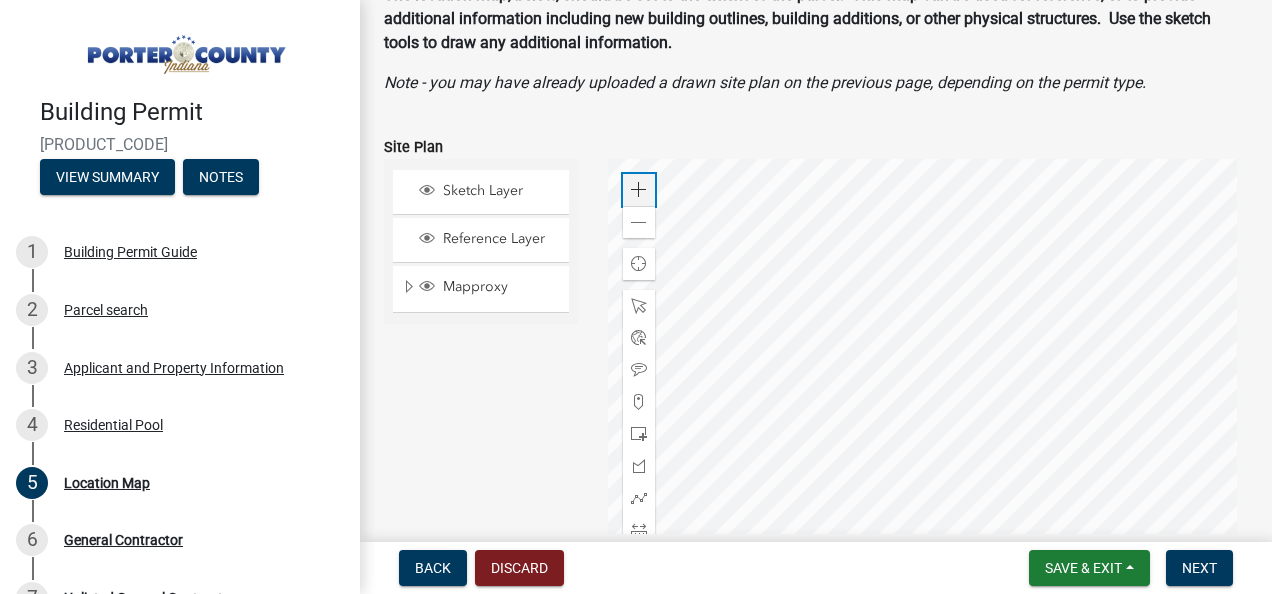 click 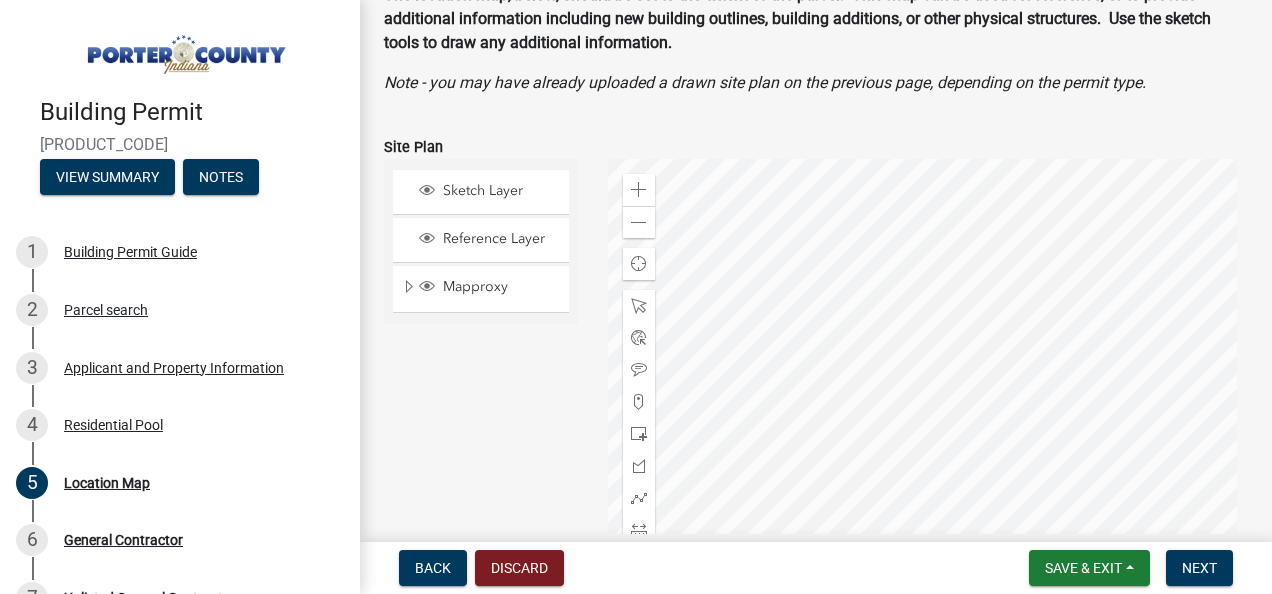 click 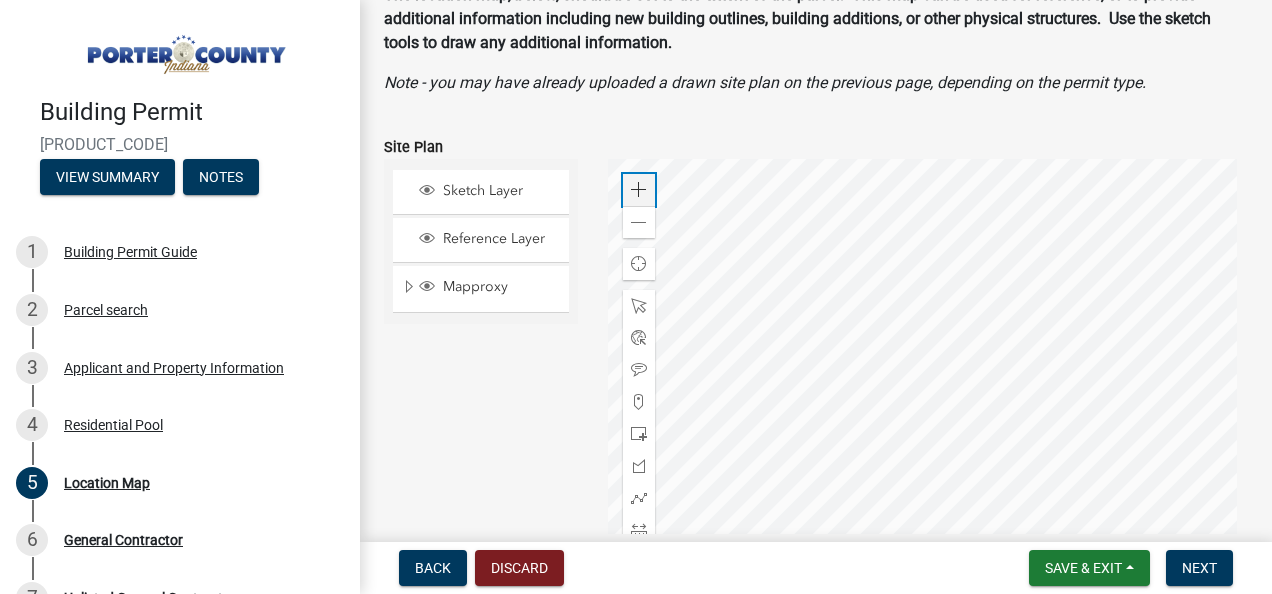 click 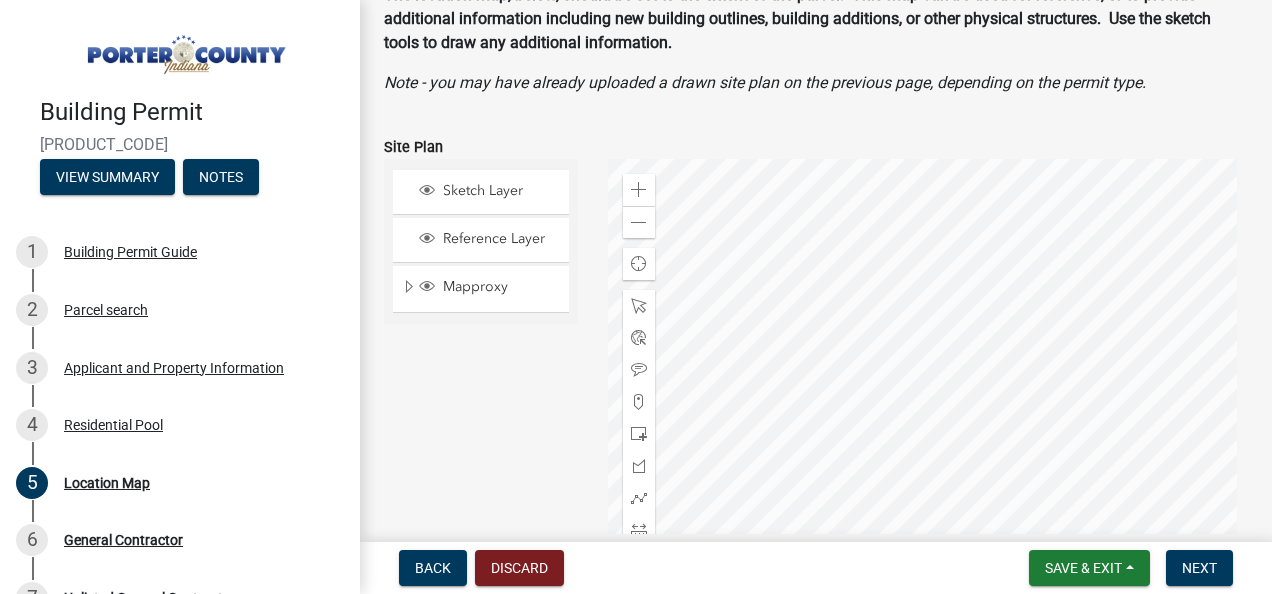 click 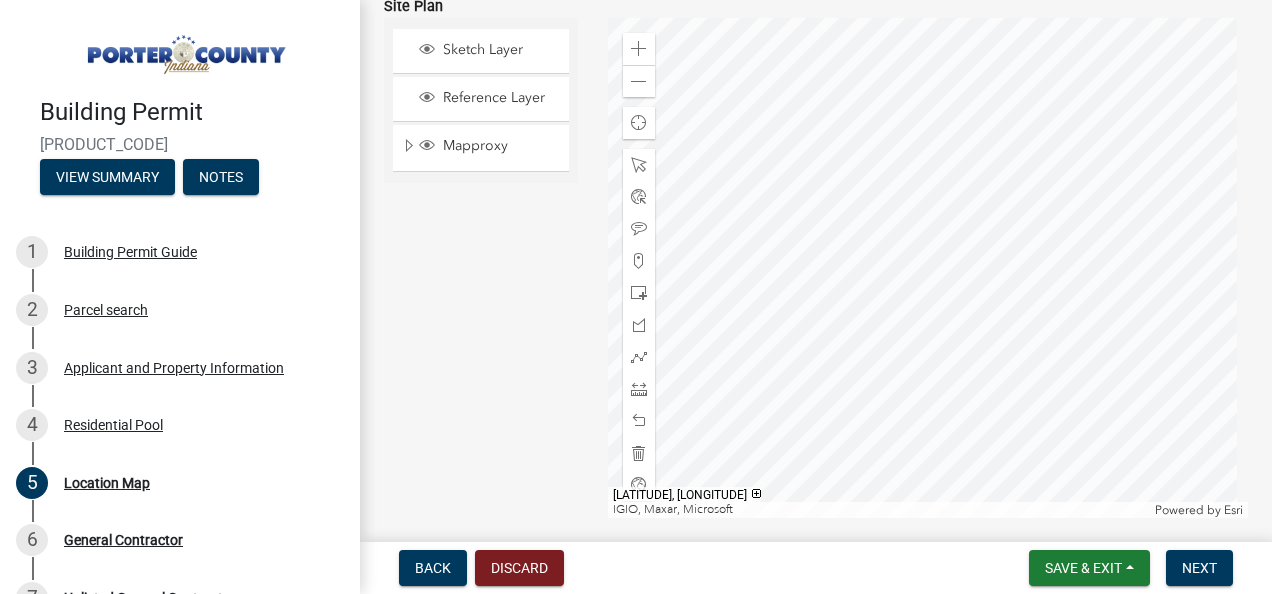 scroll, scrollTop: 289, scrollLeft: 0, axis: vertical 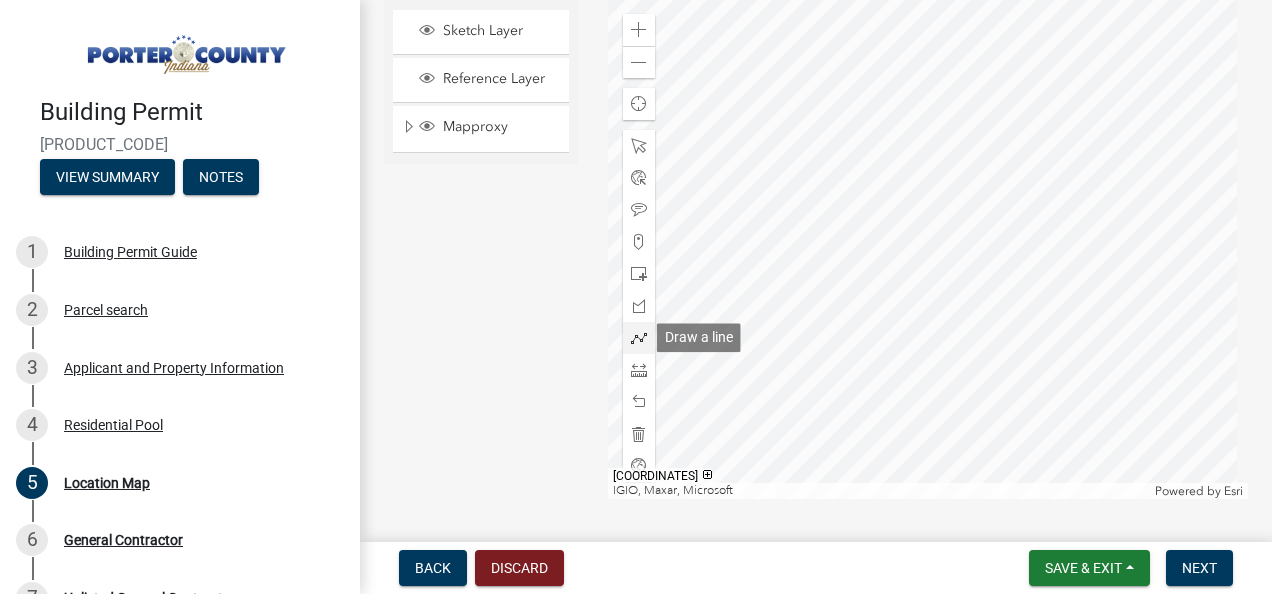 click 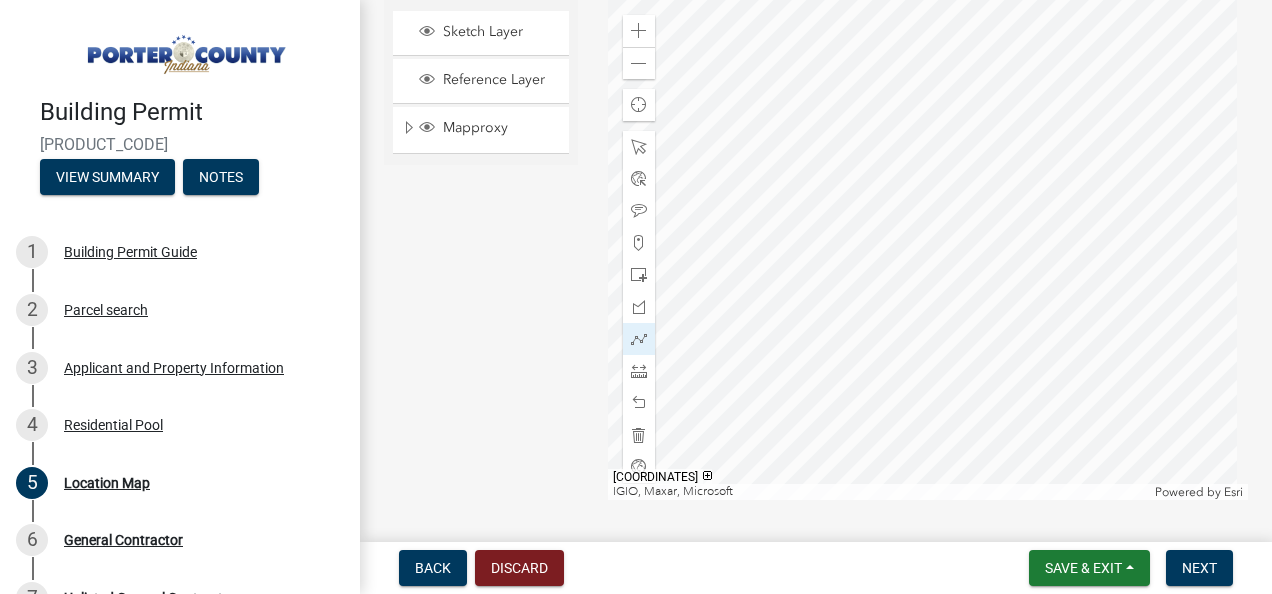 click 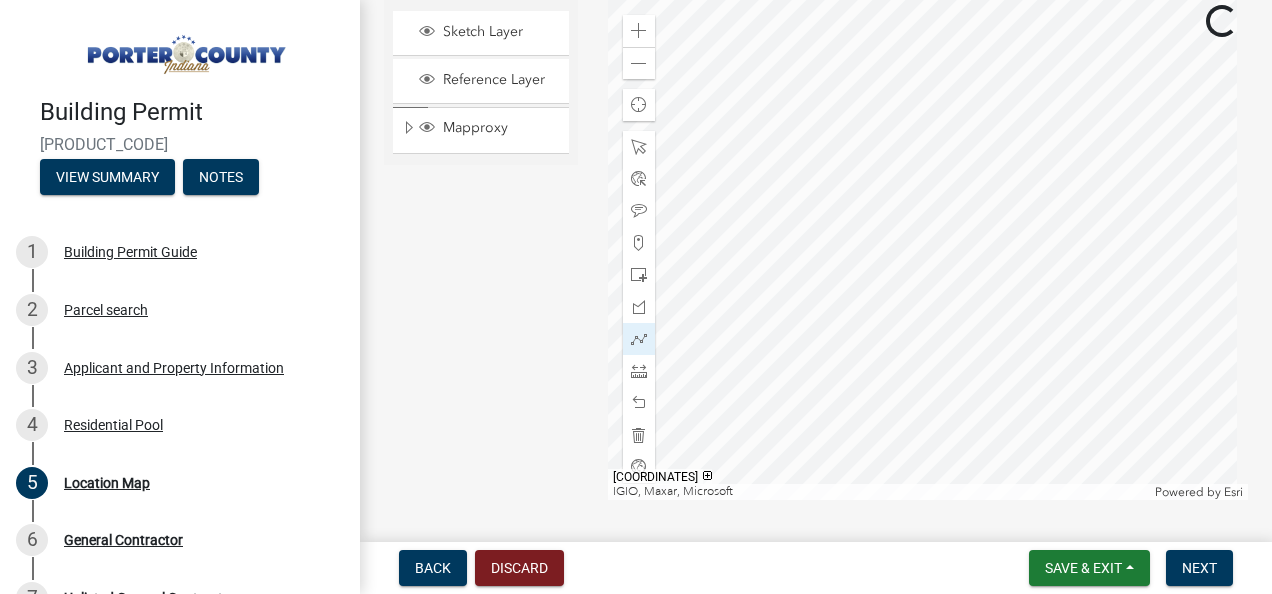 click 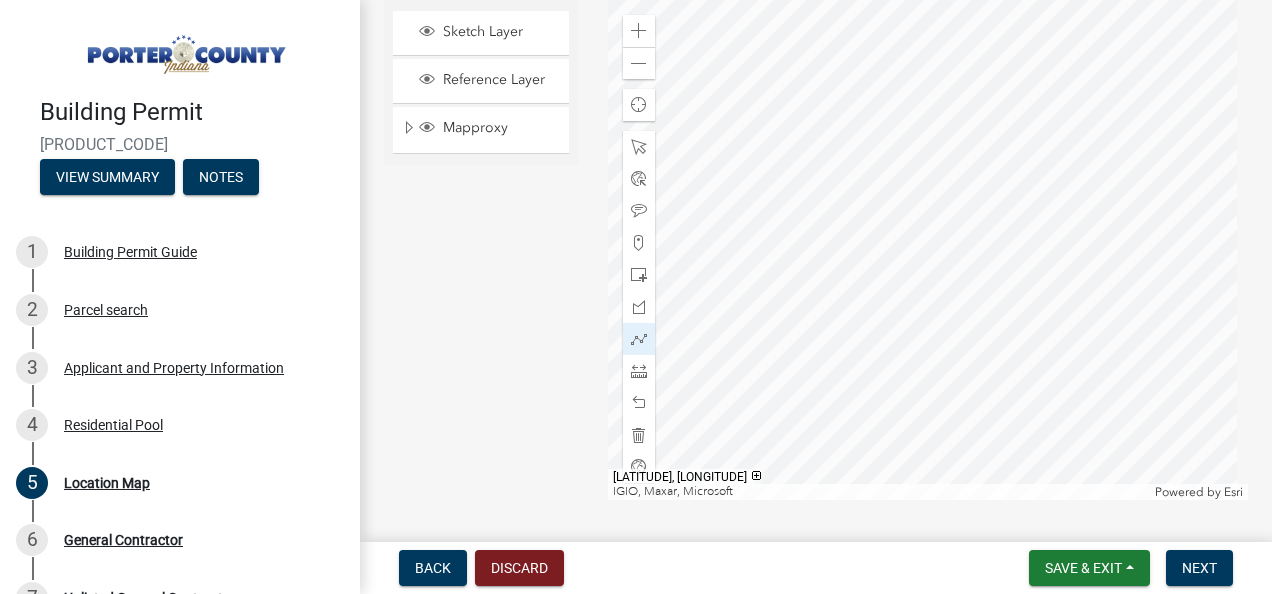 click 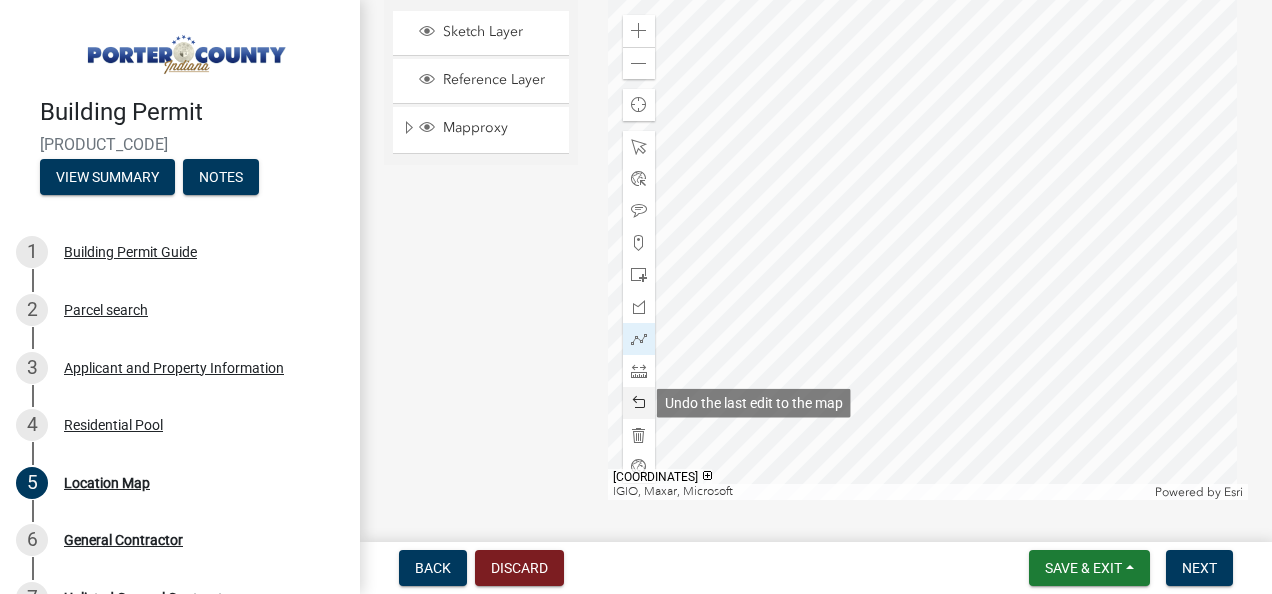 click 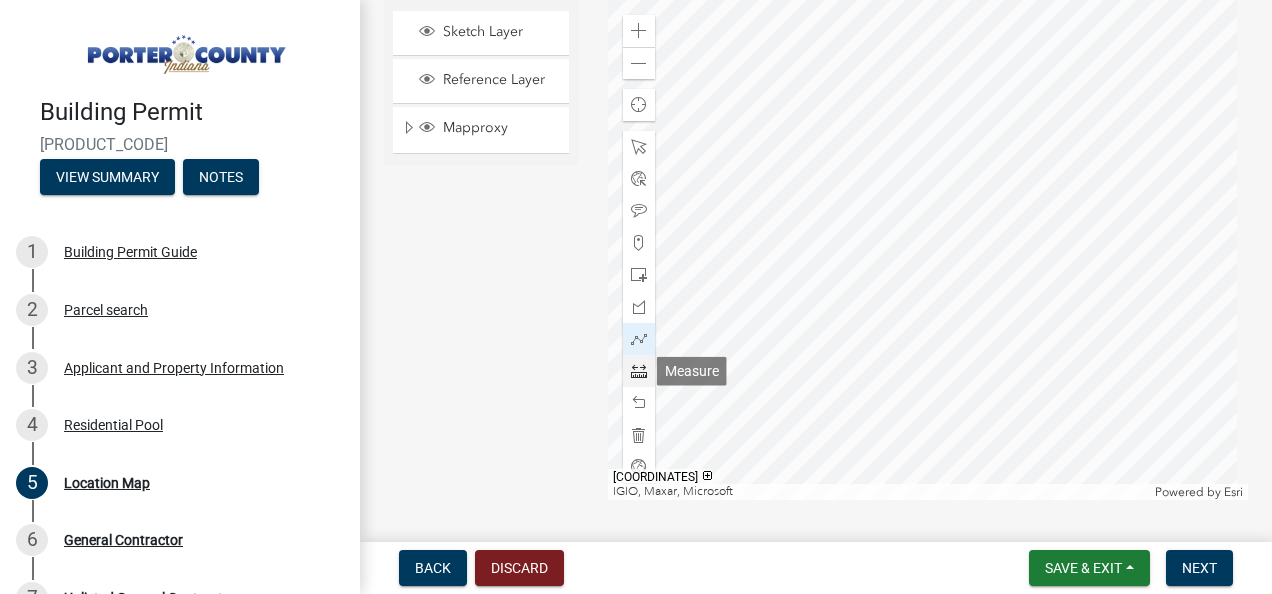click 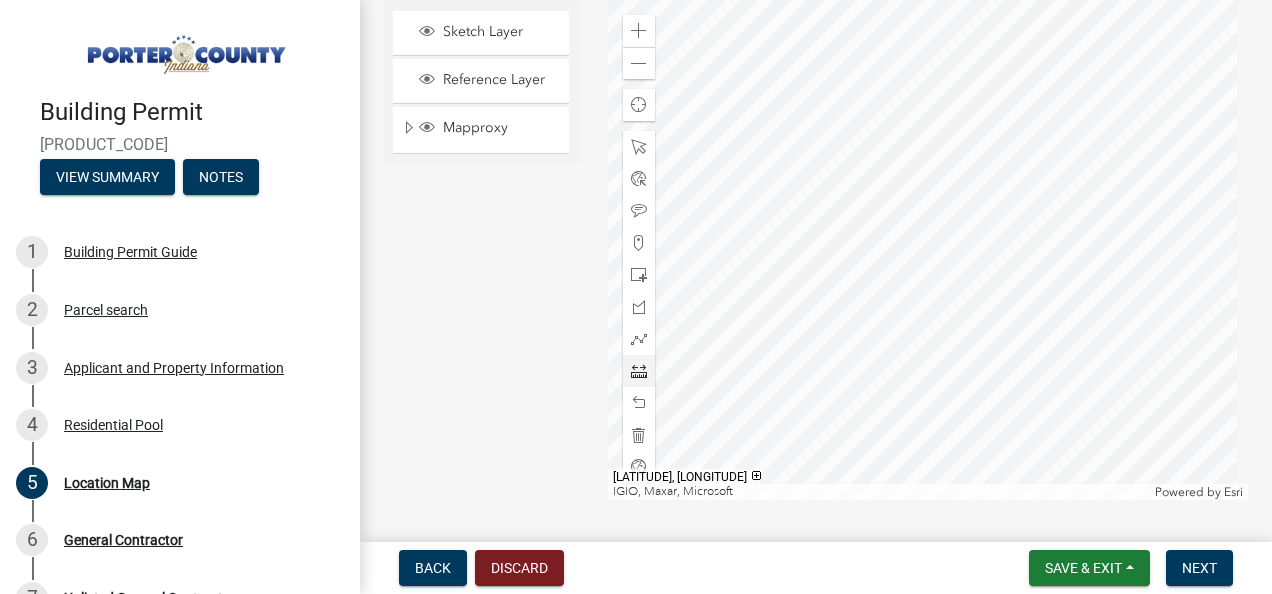 click 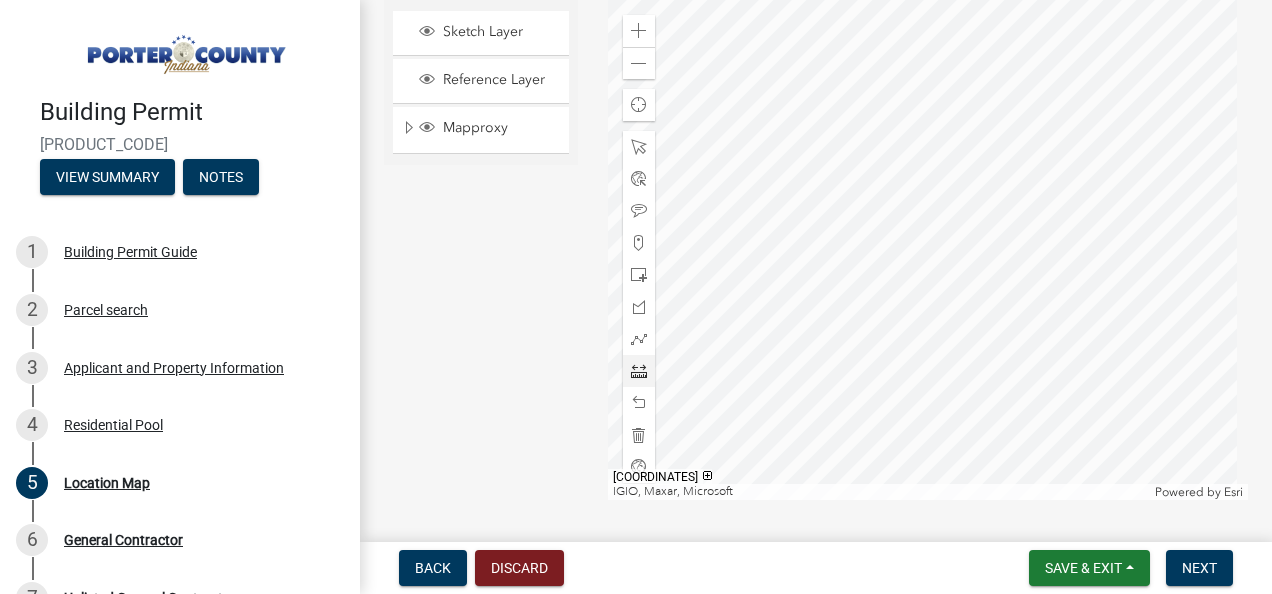 click 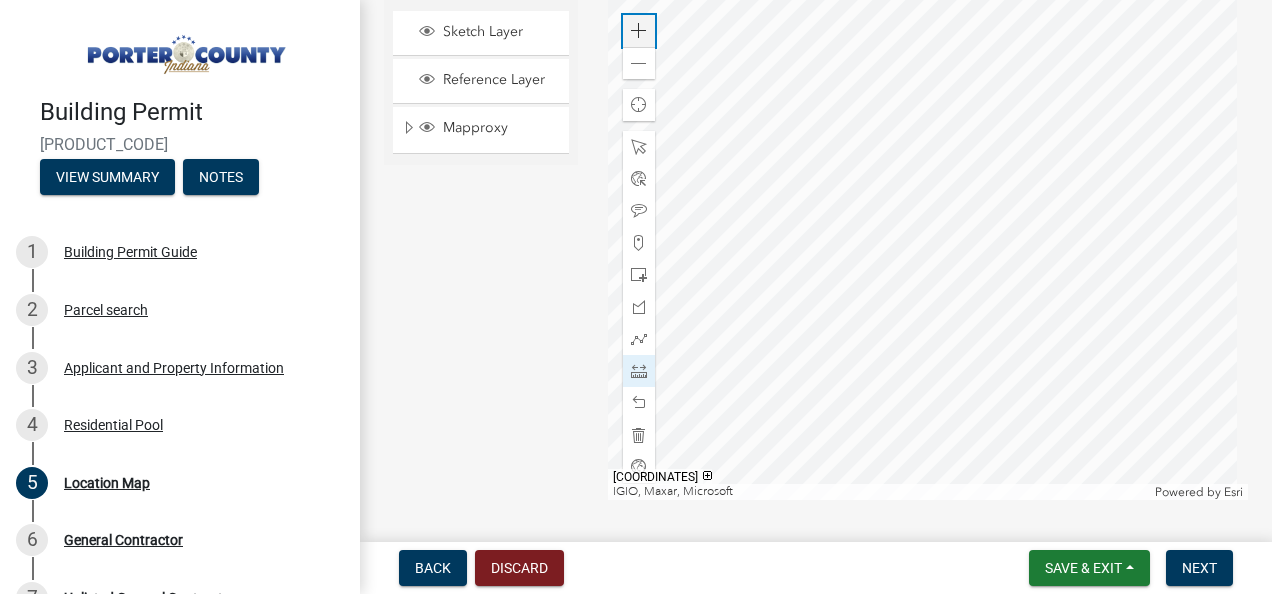 click 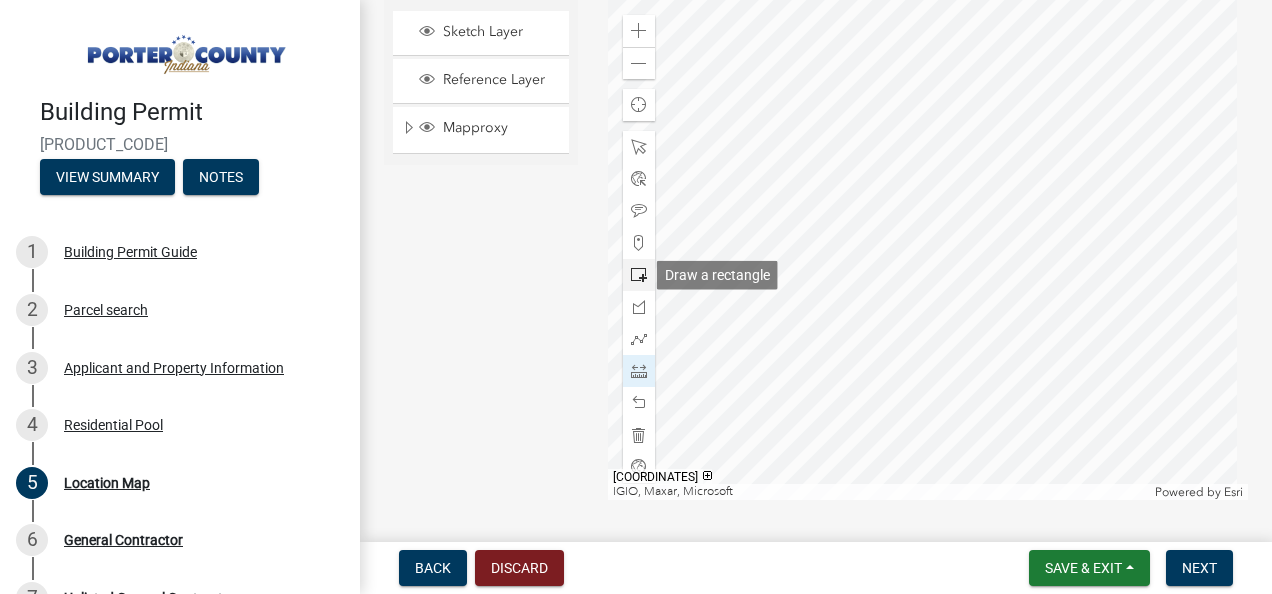click 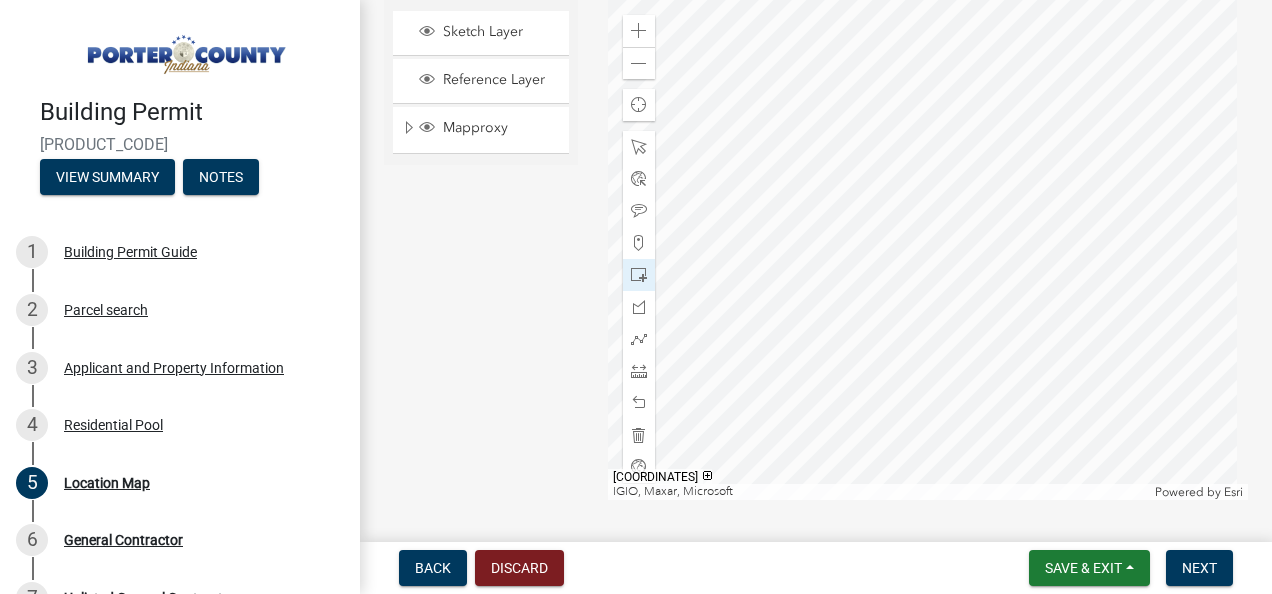 click 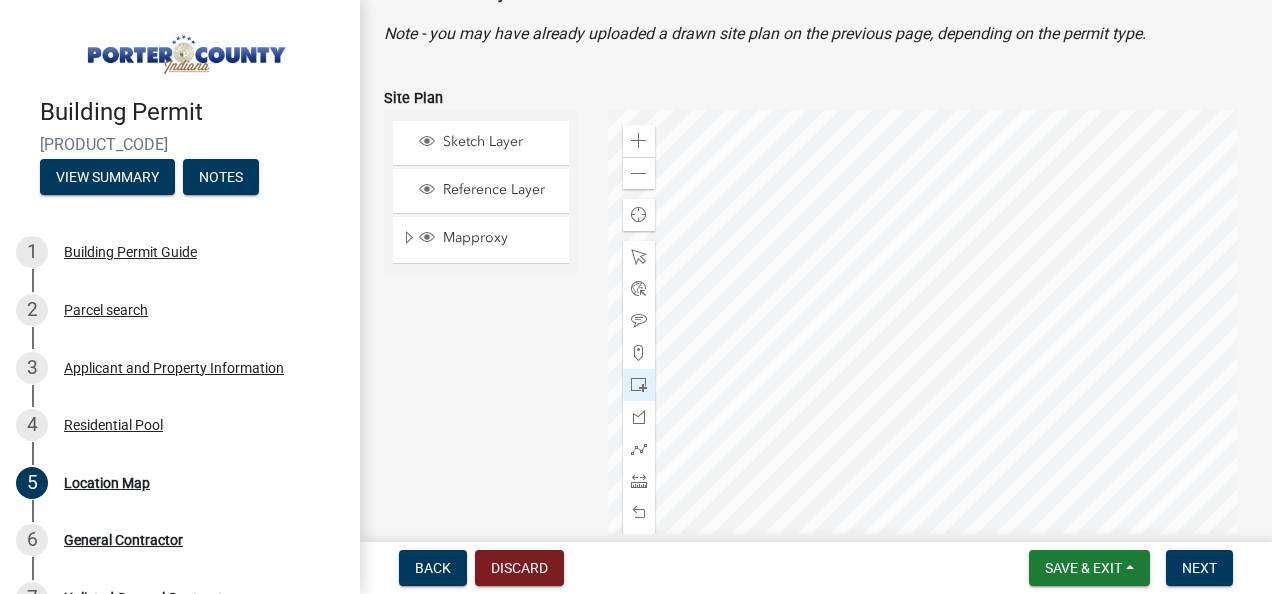 scroll, scrollTop: 185, scrollLeft: 0, axis: vertical 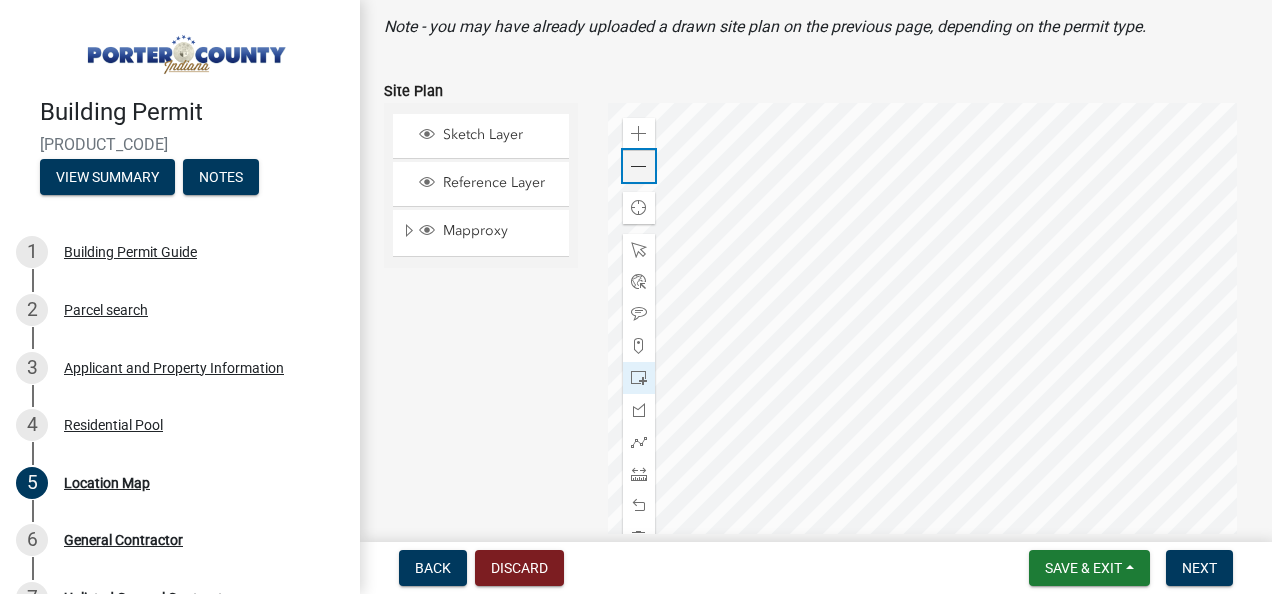 click 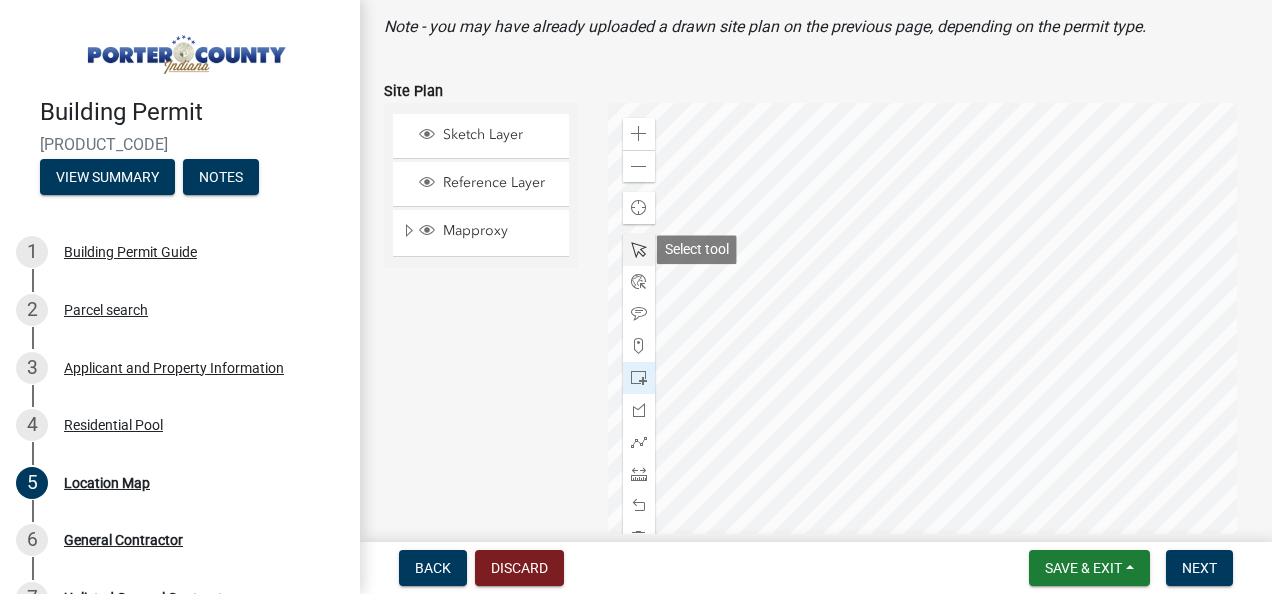 click 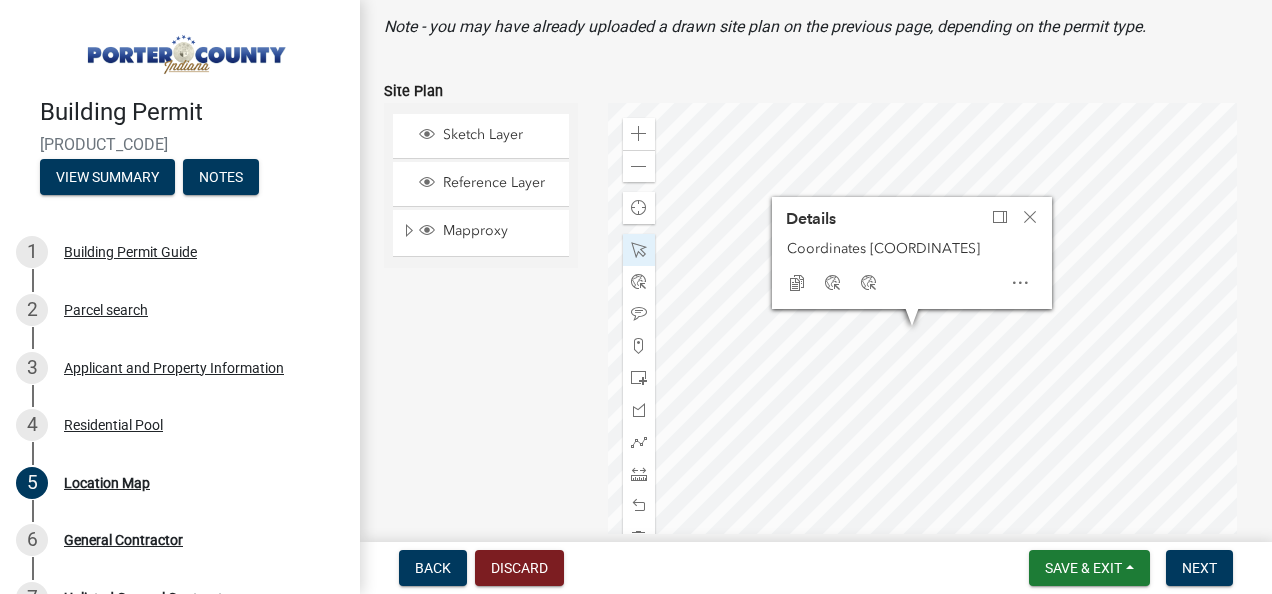 click 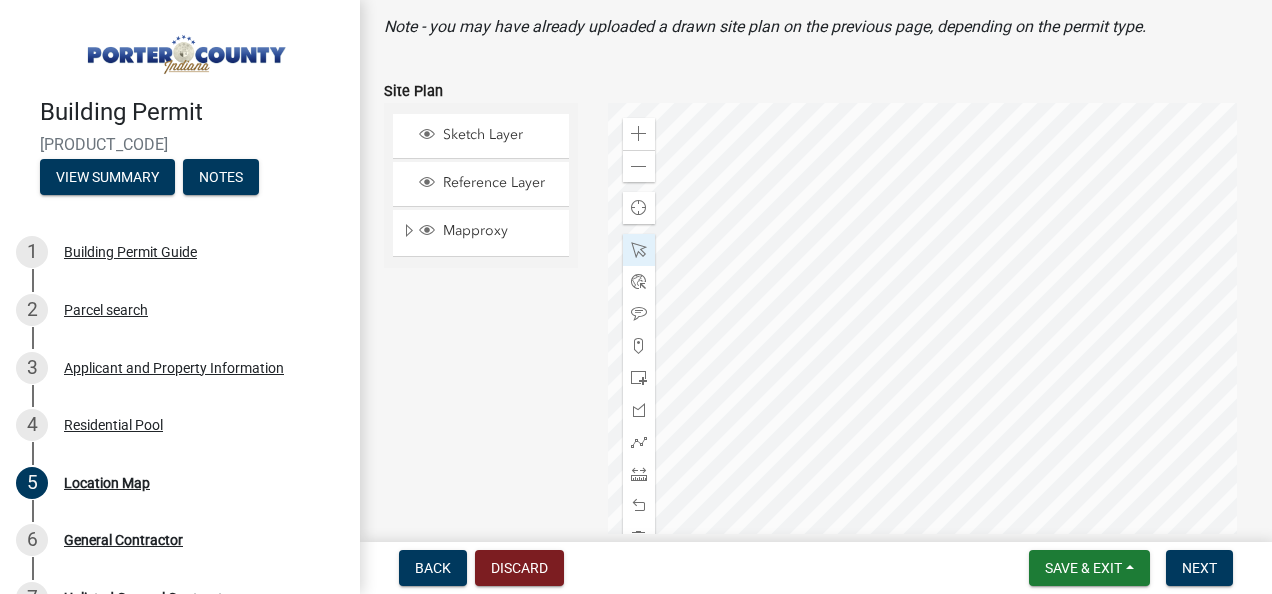 click 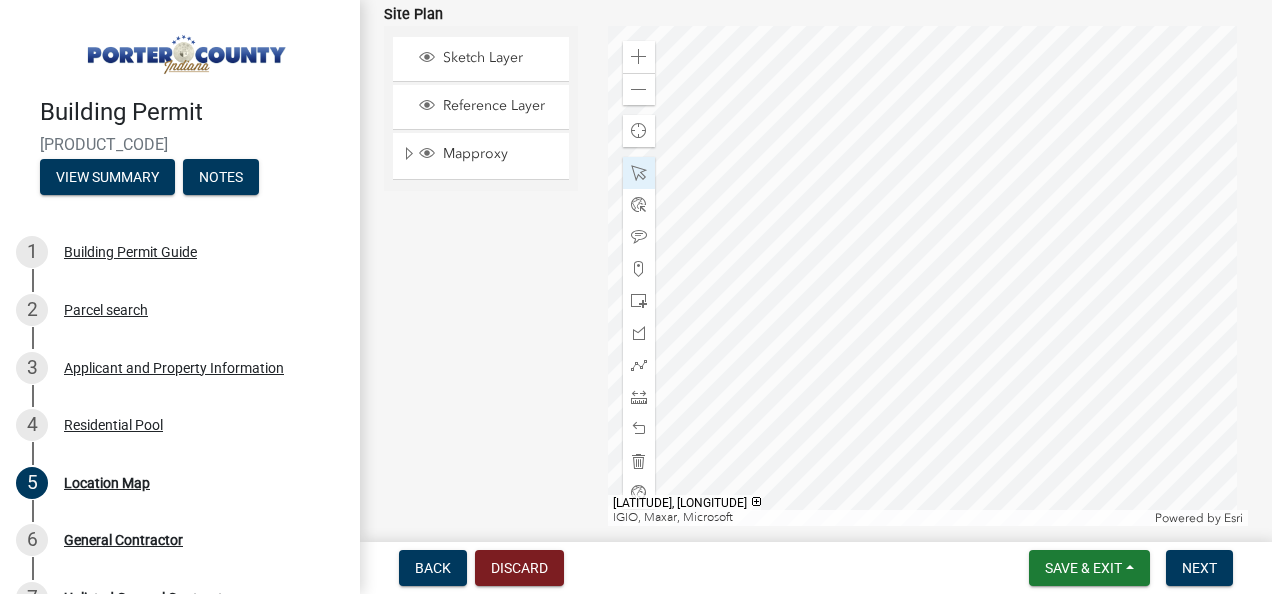 scroll, scrollTop: 264, scrollLeft: 0, axis: vertical 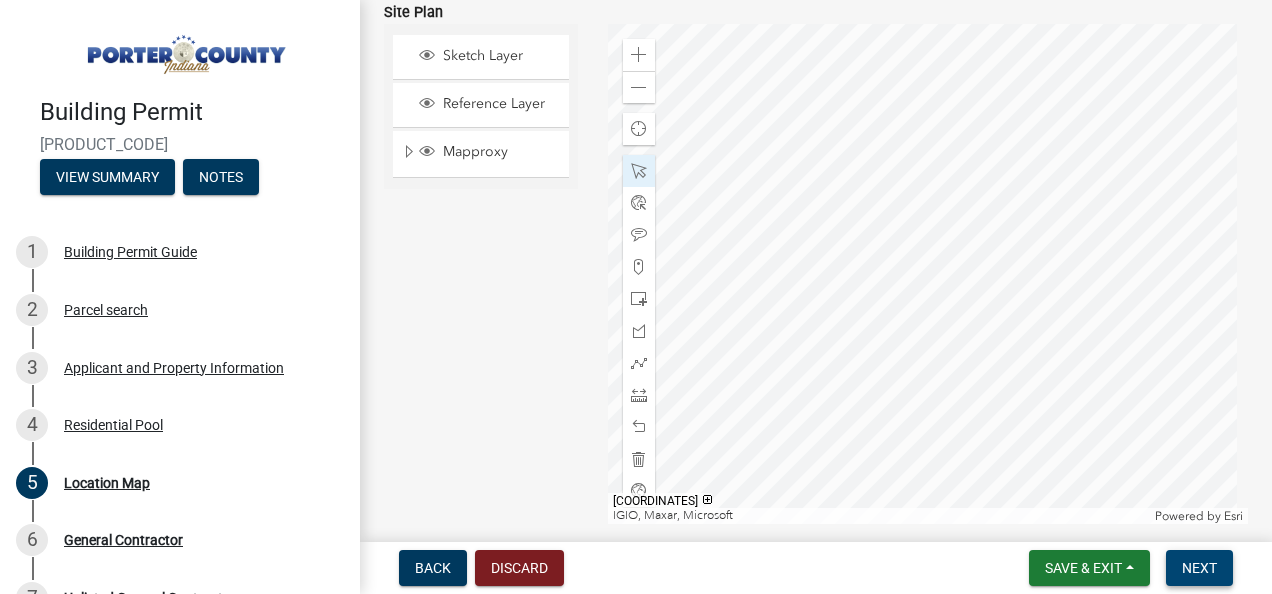 click on "Next" at bounding box center (1199, 568) 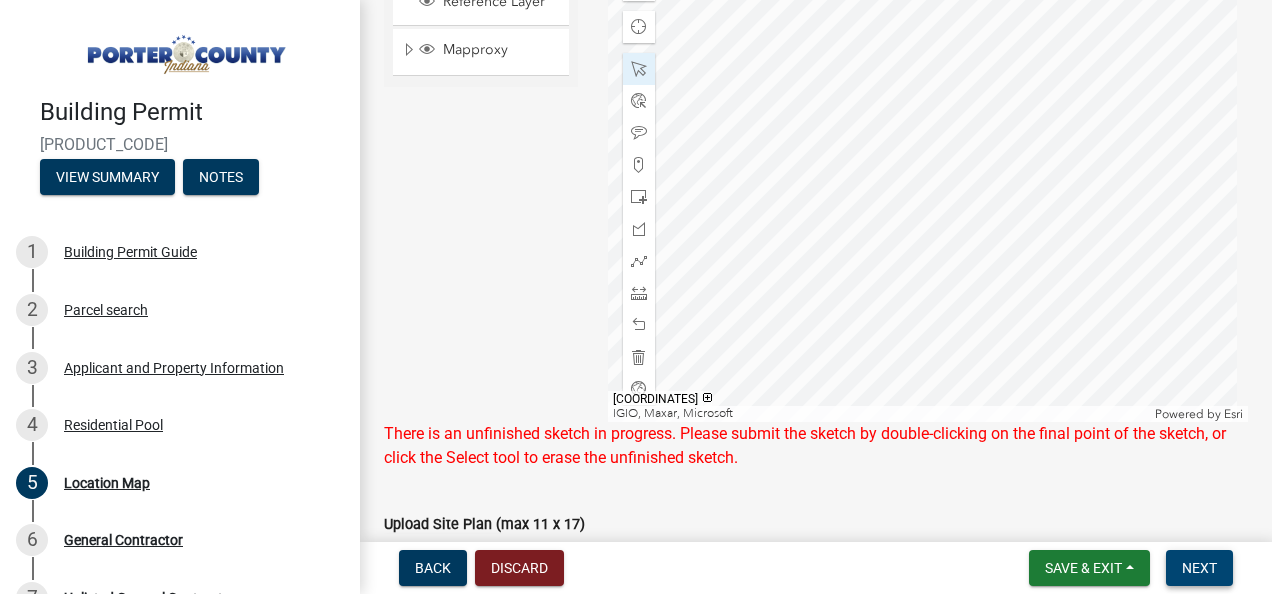 scroll, scrollTop: 375, scrollLeft: 0, axis: vertical 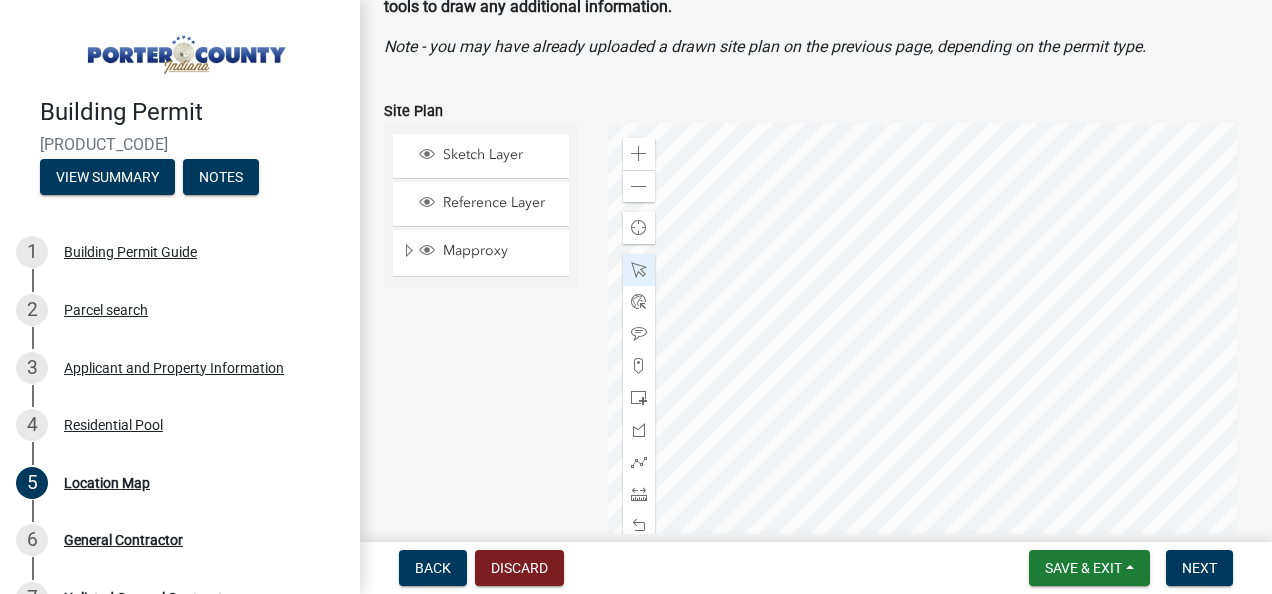 click 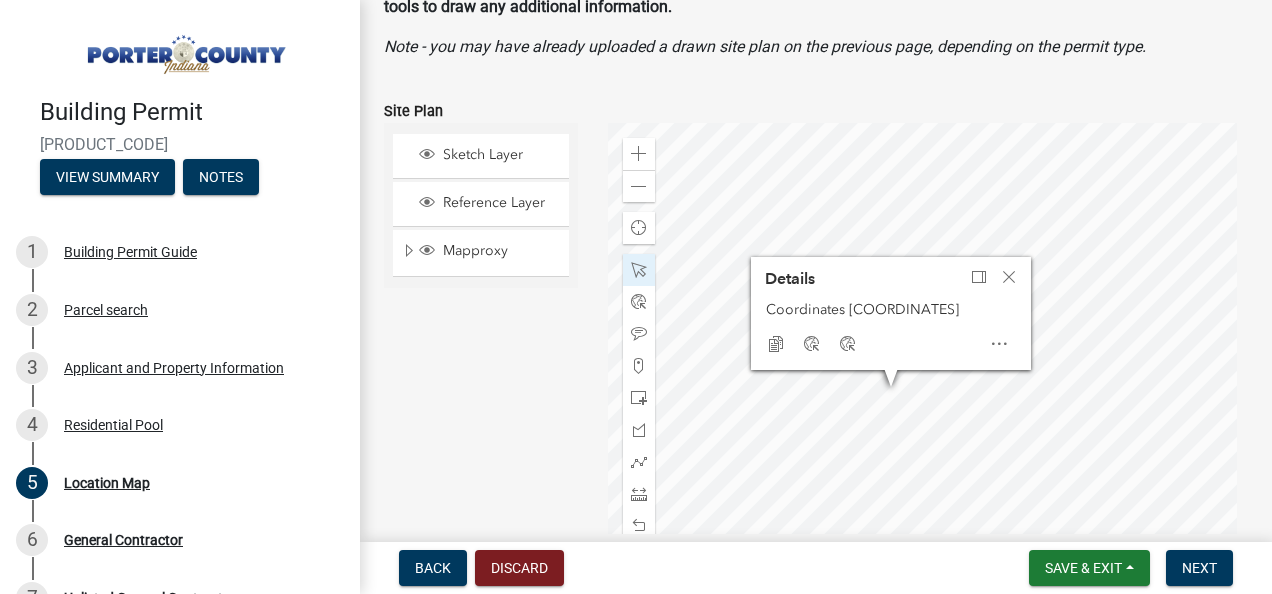 scroll, scrollTop: 0, scrollLeft: 24, axis: horizontal 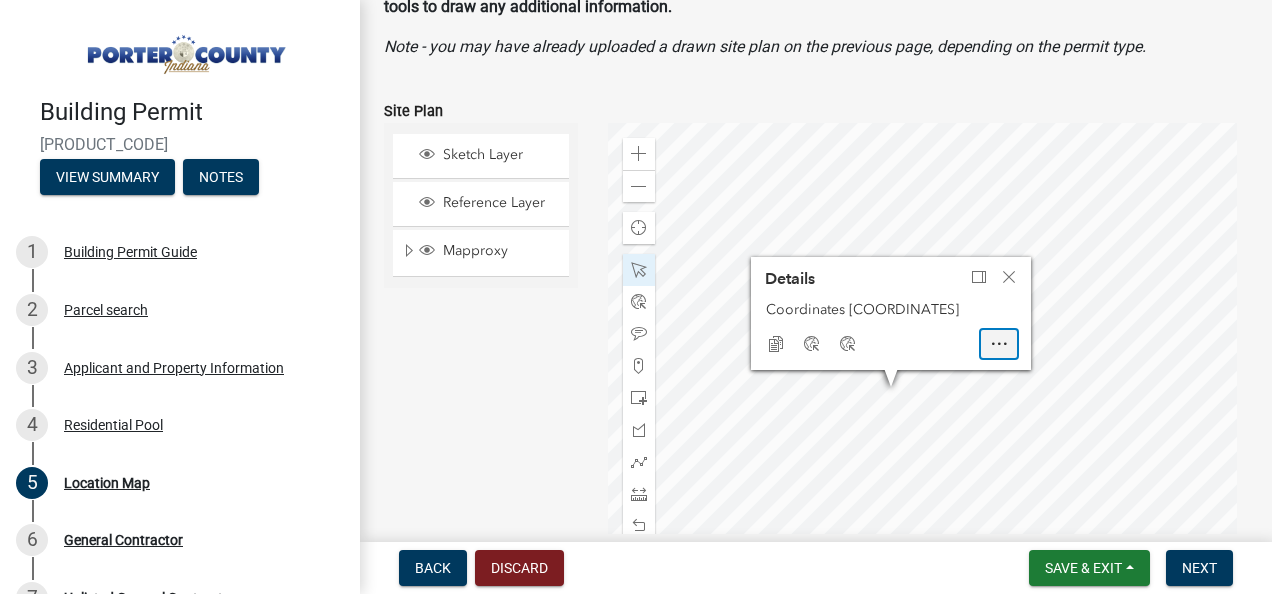 click at bounding box center (999, 344) 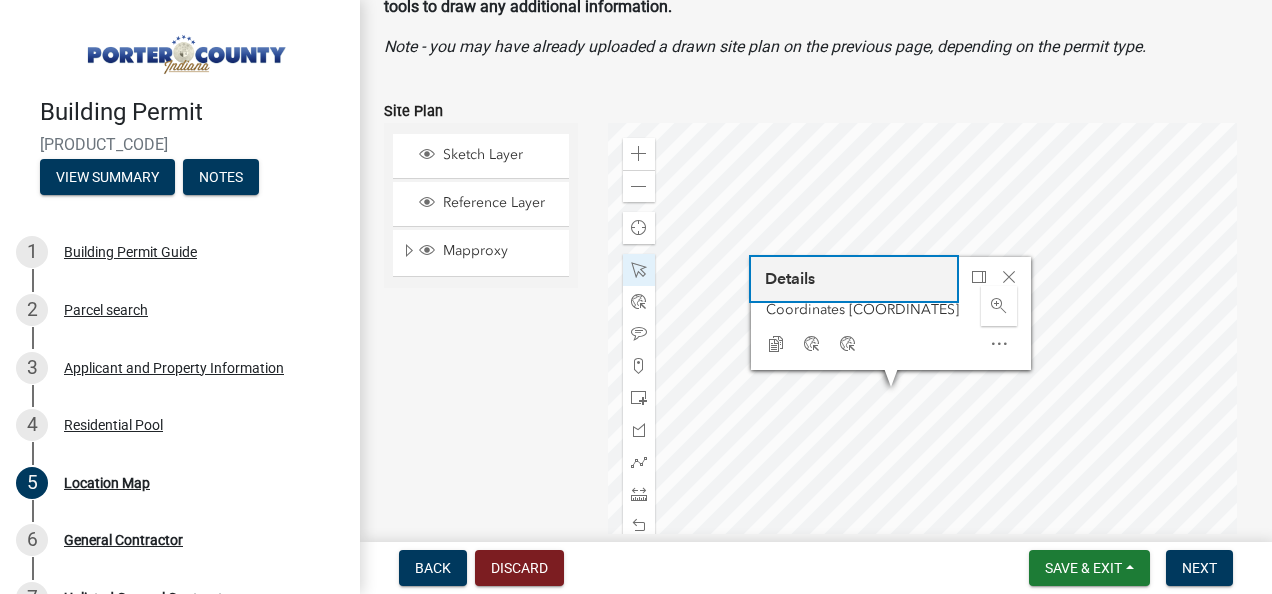 click on "Details" at bounding box center [854, 278] 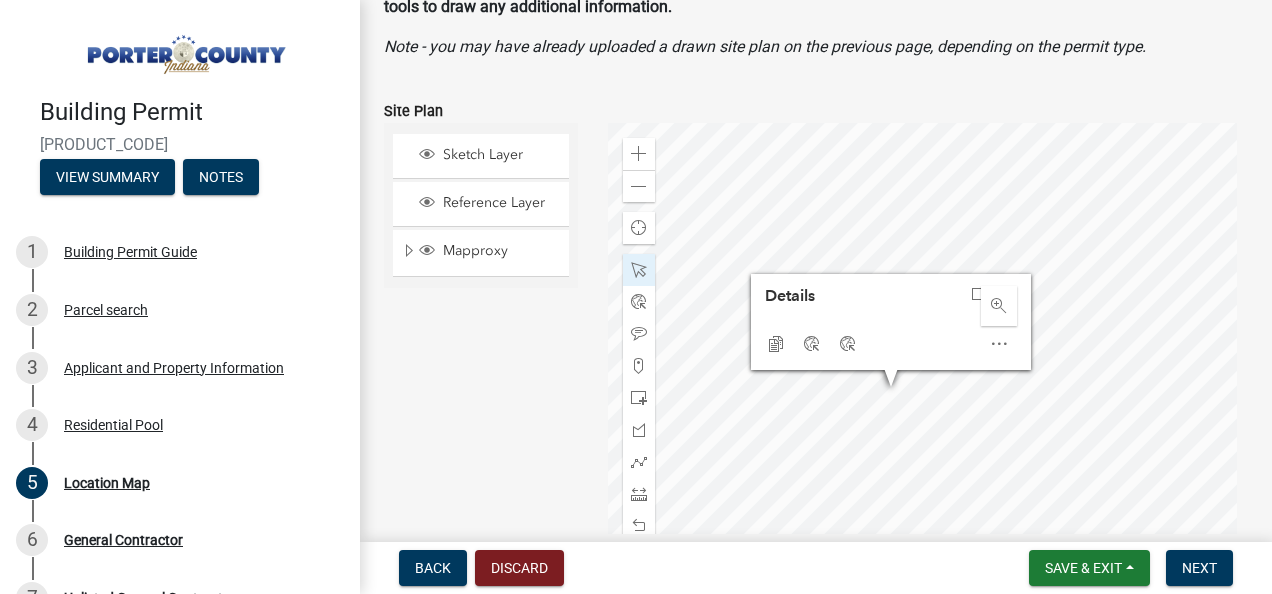 click on "Copy Coordinates Google Bing Zoom to" 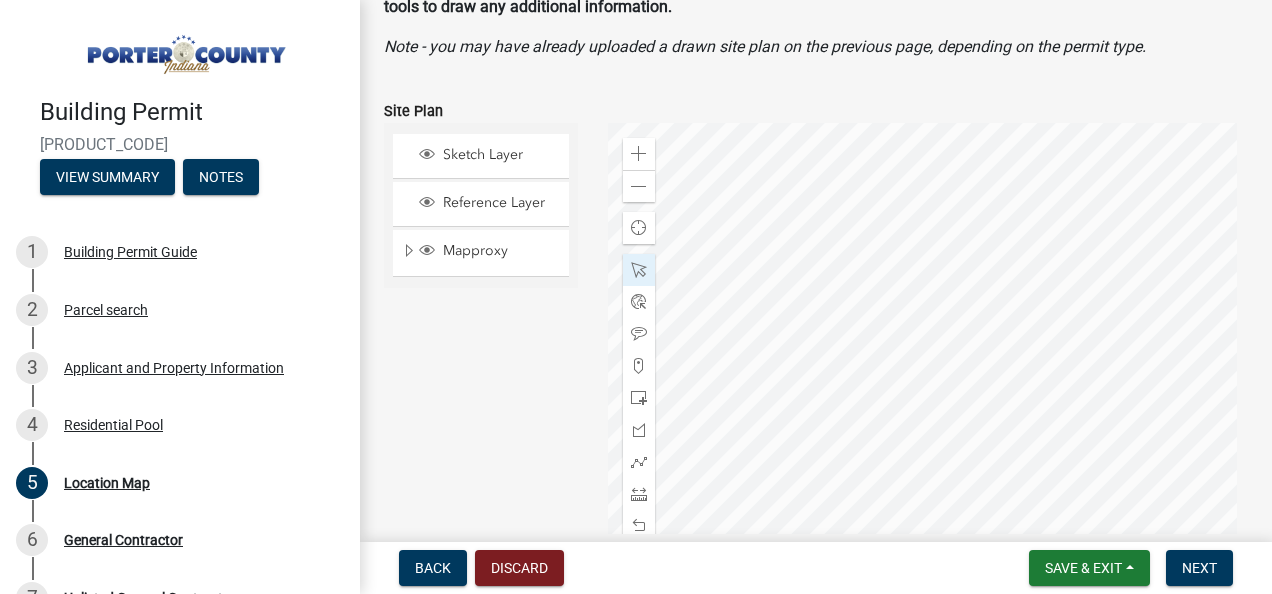 click 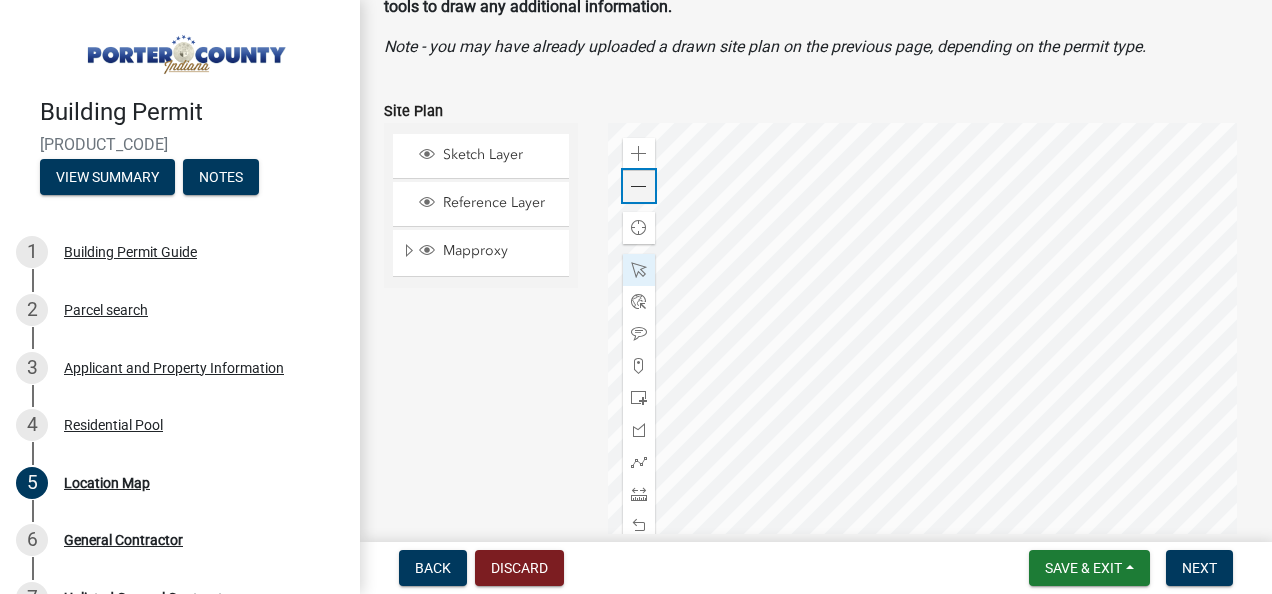 click 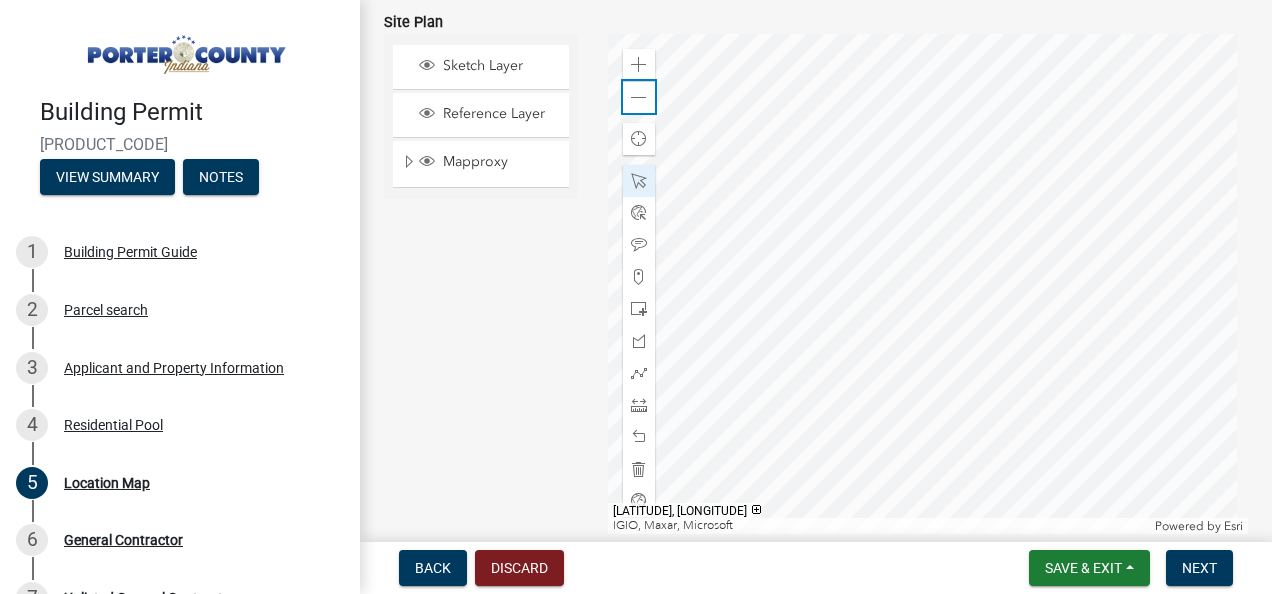 scroll, scrollTop: 260, scrollLeft: 0, axis: vertical 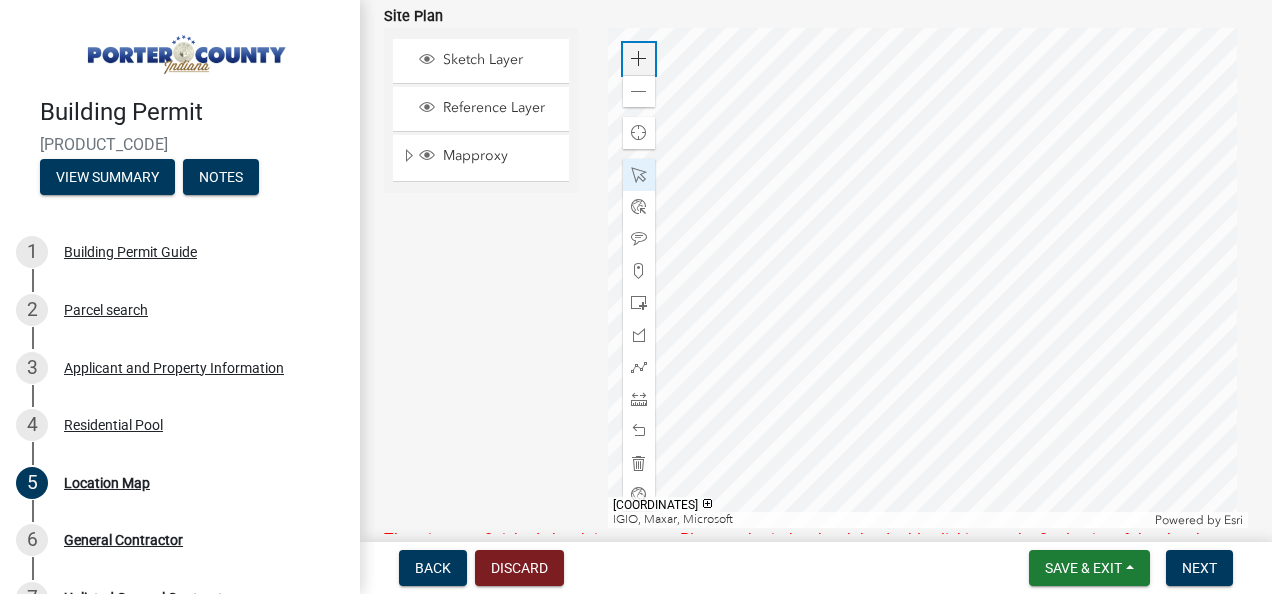 click on "Zoom in" 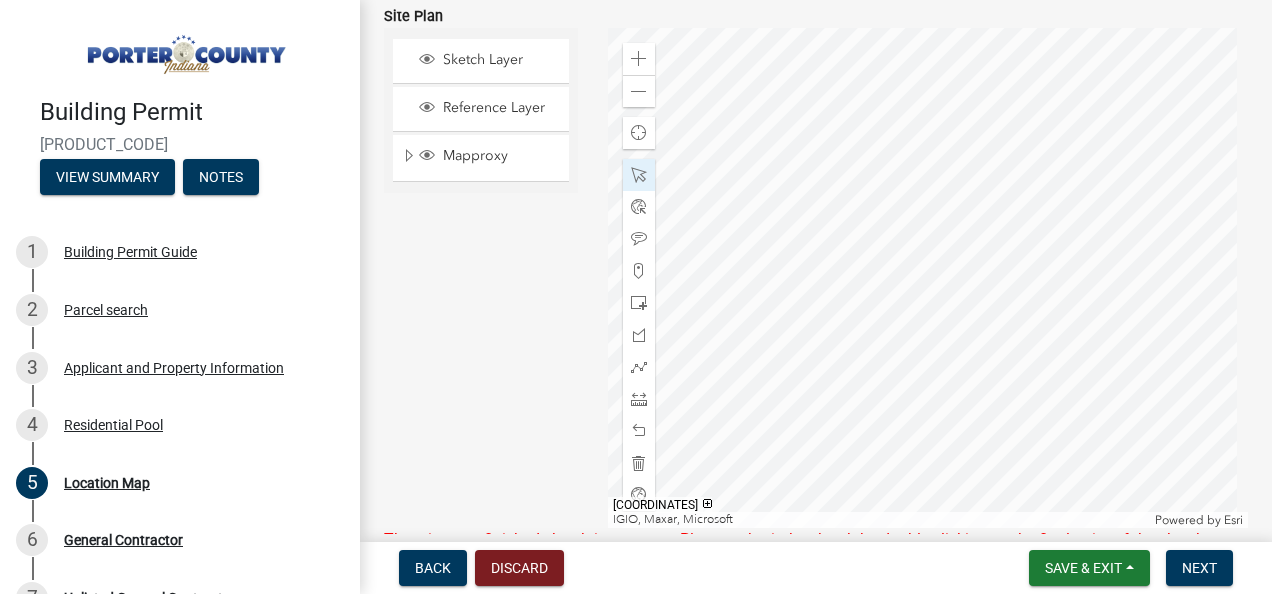 click 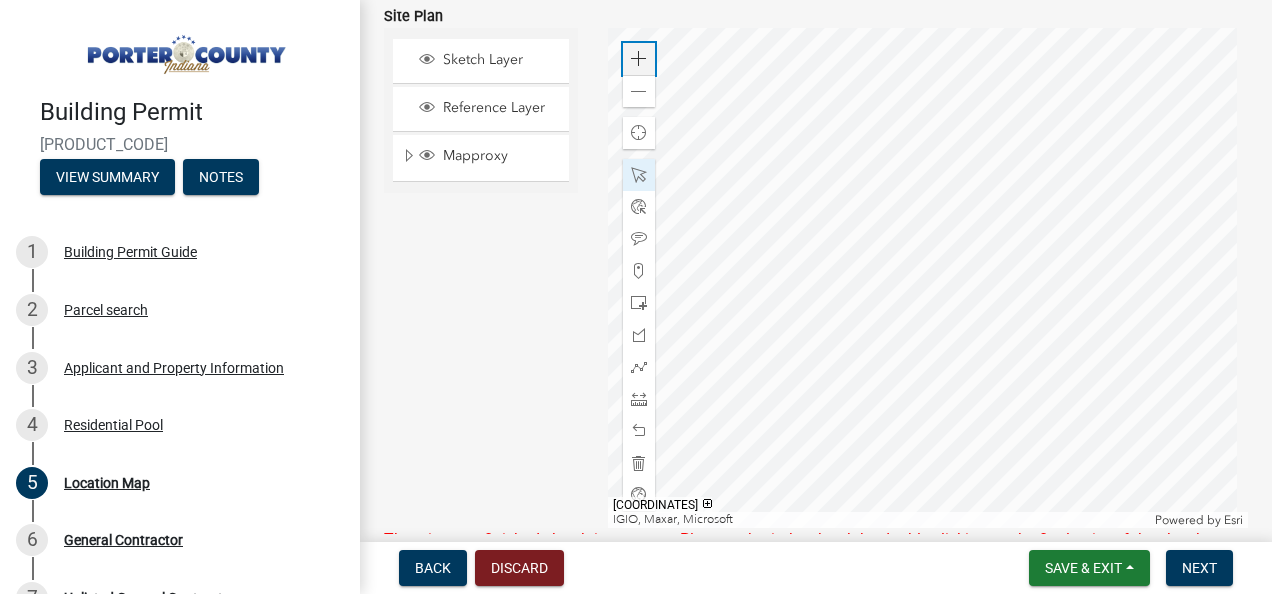 click on "Zoom in" 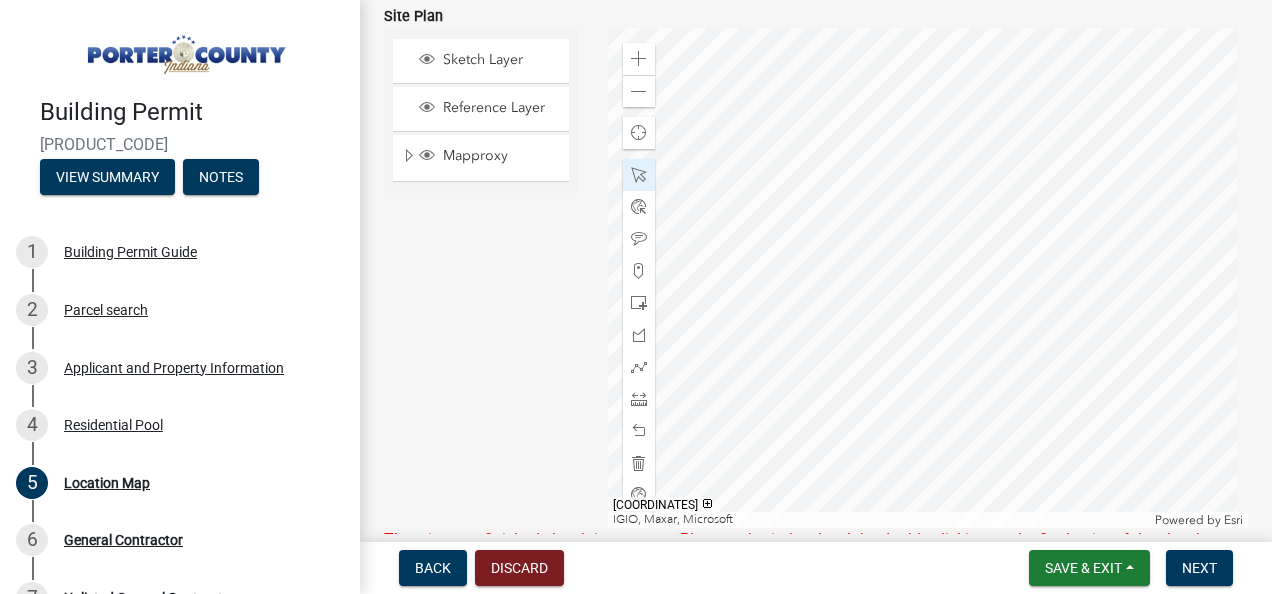 click 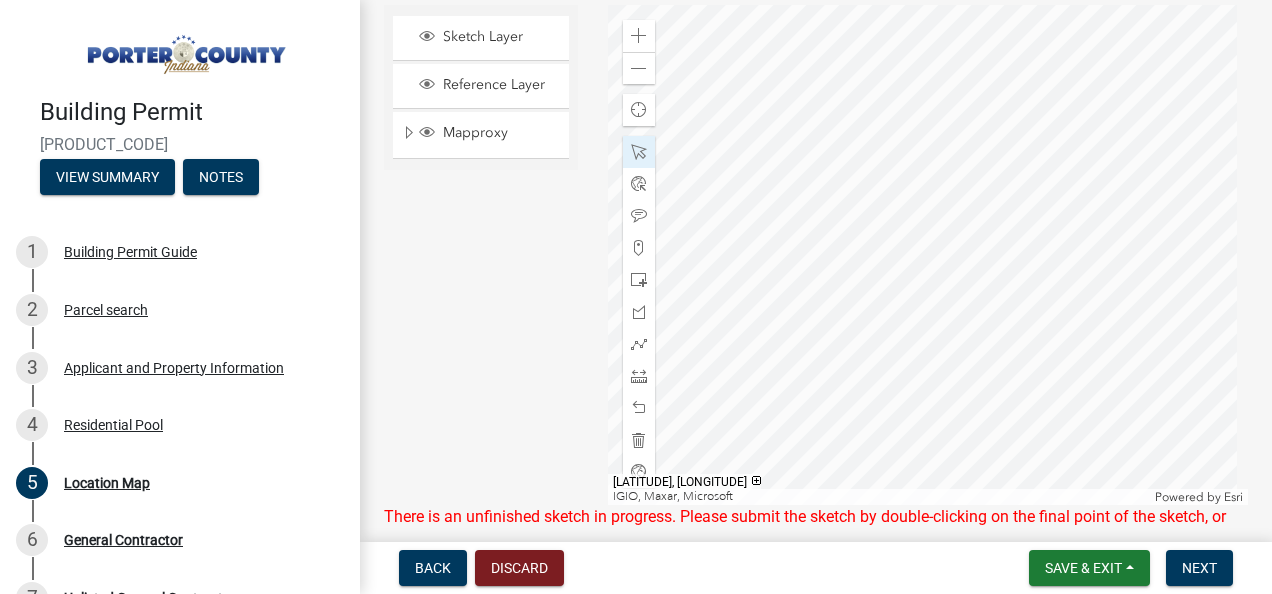 scroll, scrollTop: 311, scrollLeft: 0, axis: vertical 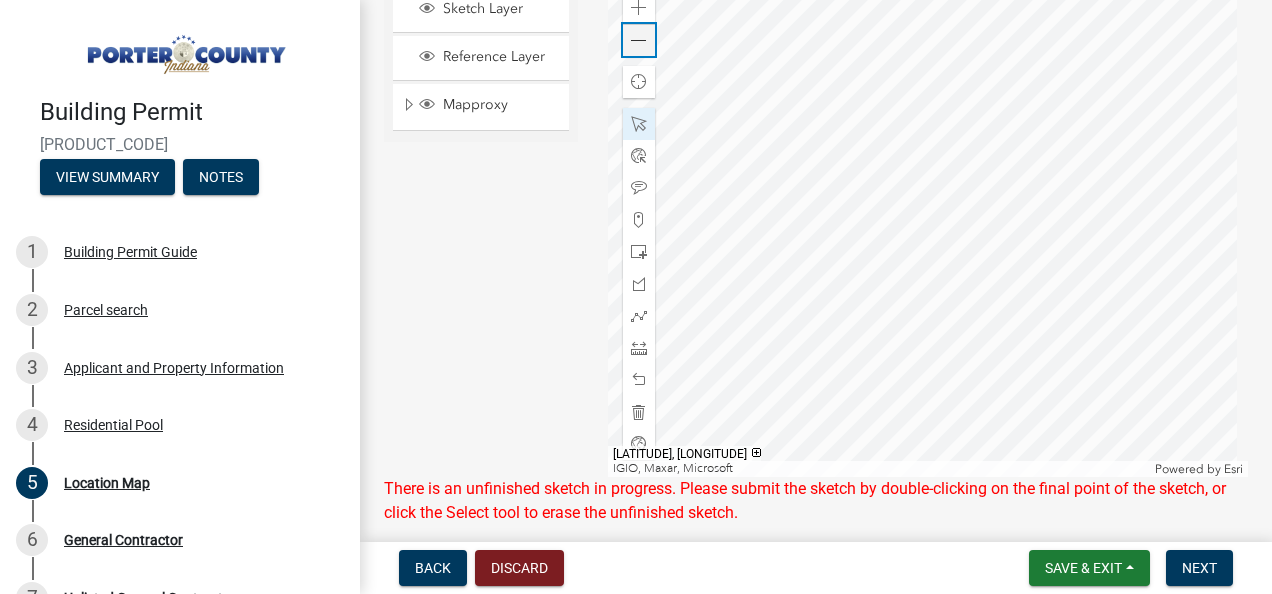 click 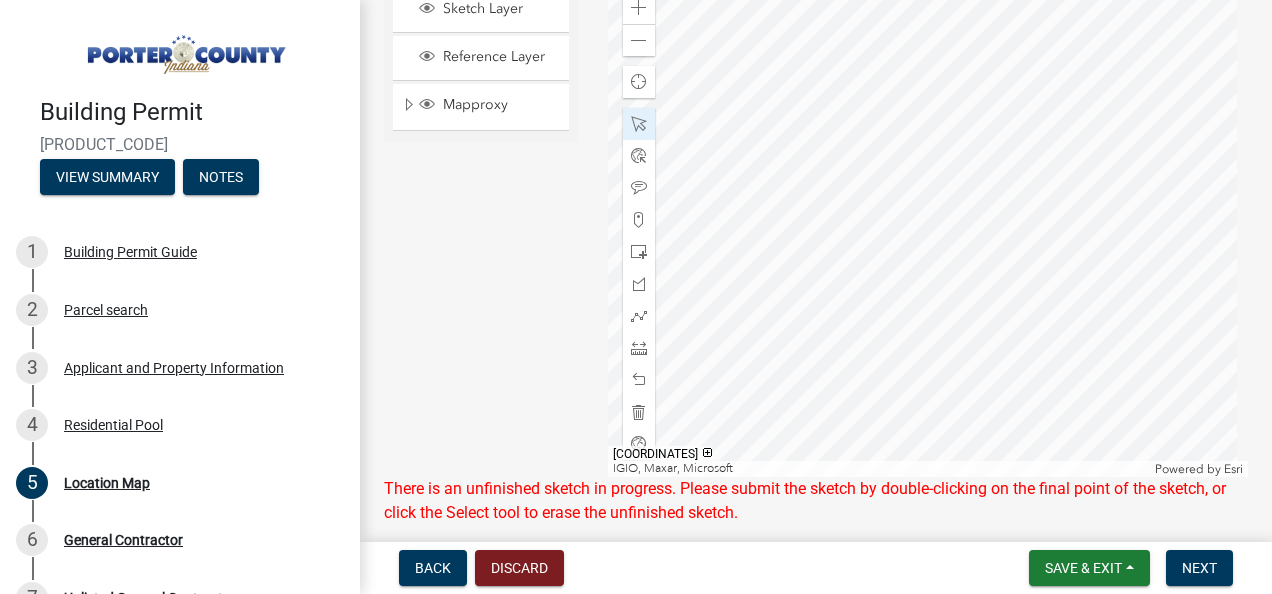 click 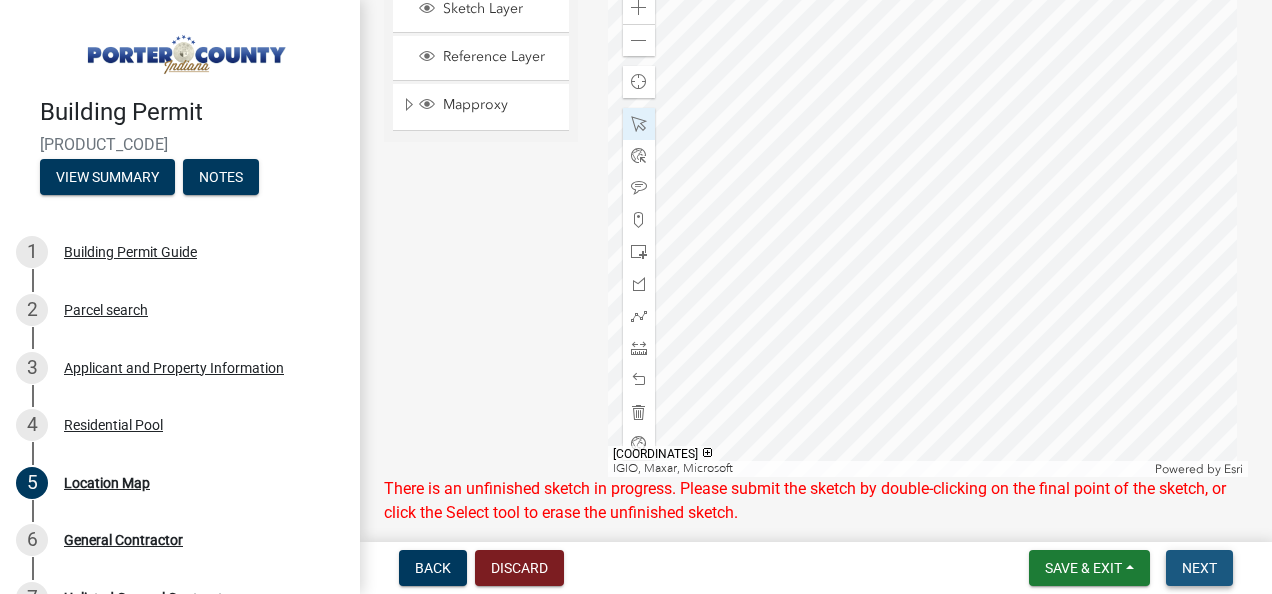 click on "Next" at bounding box center (1199, 568) 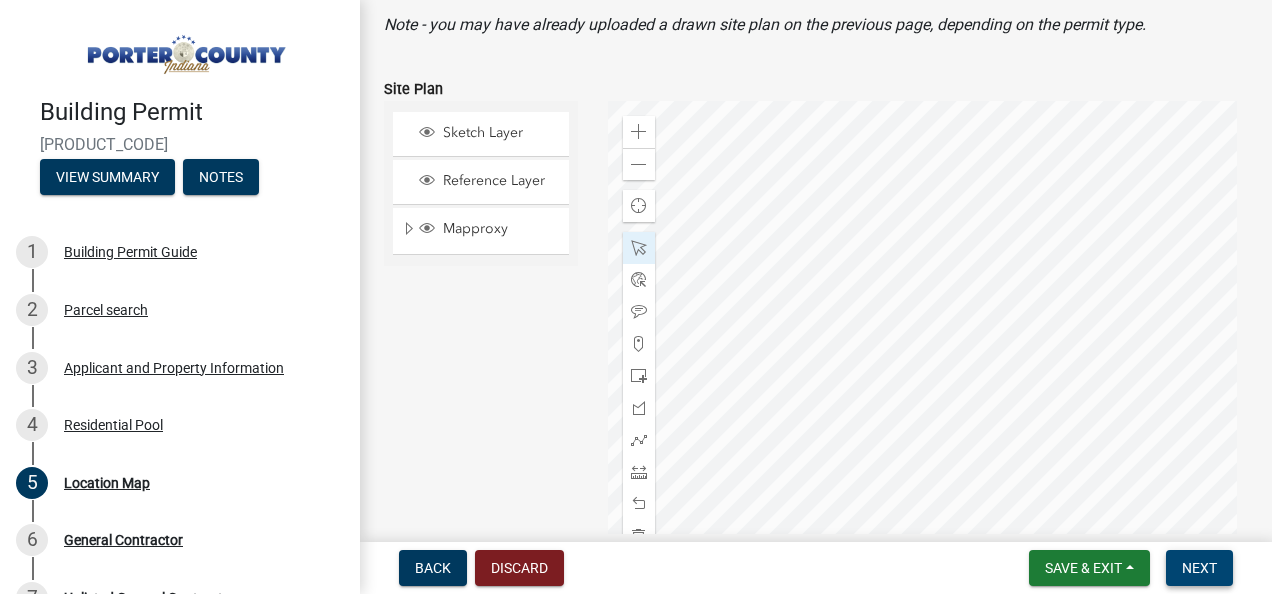 scroll, scrollTop: 192, scrollLeft: 0, axis: vertical 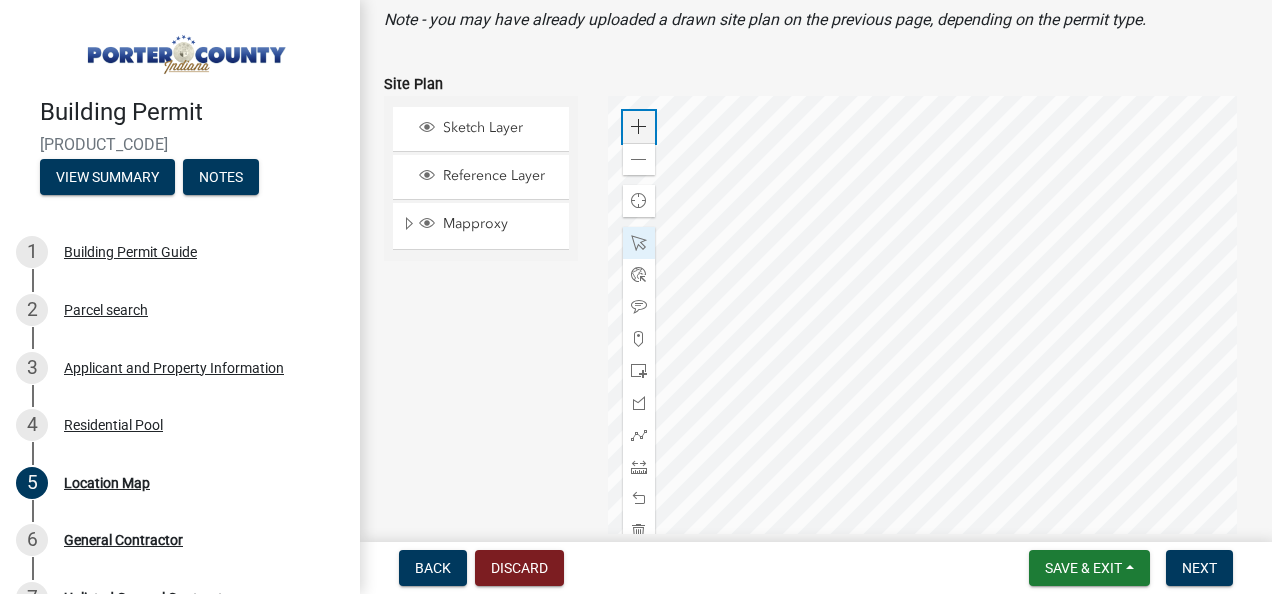click on "Zoom in" 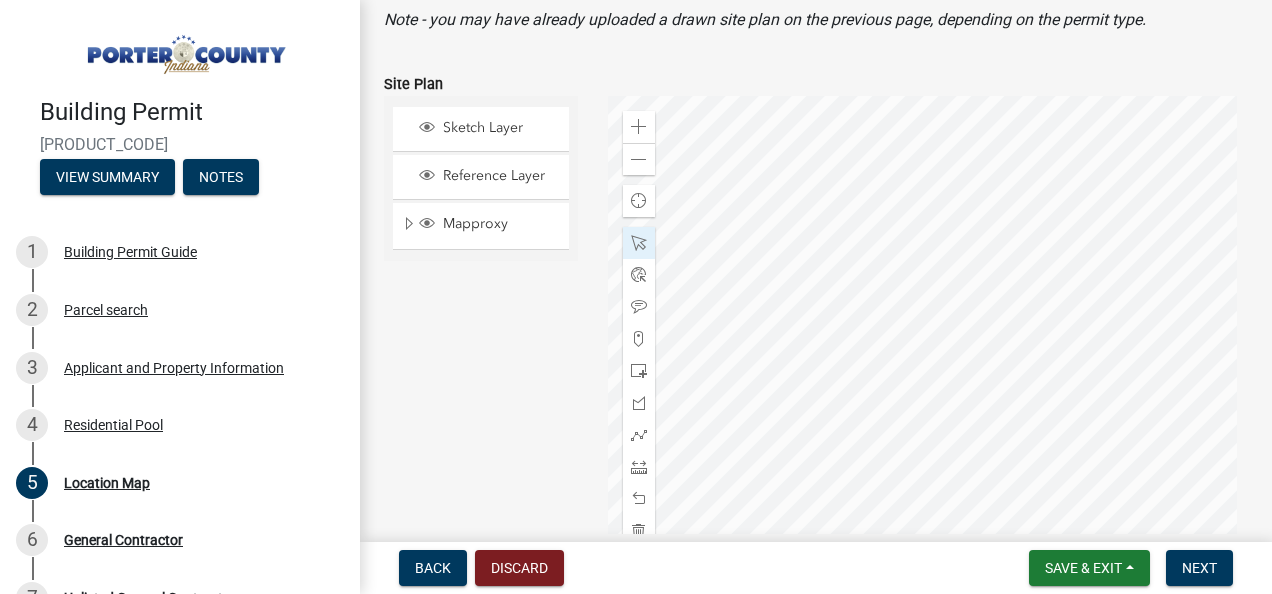click 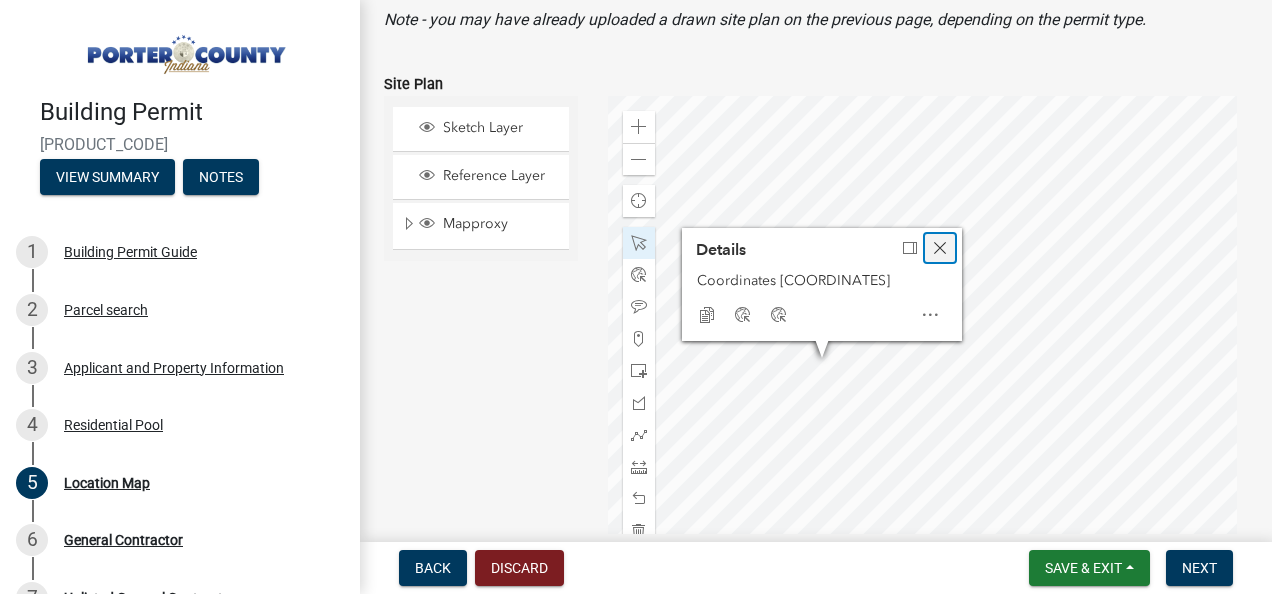 click 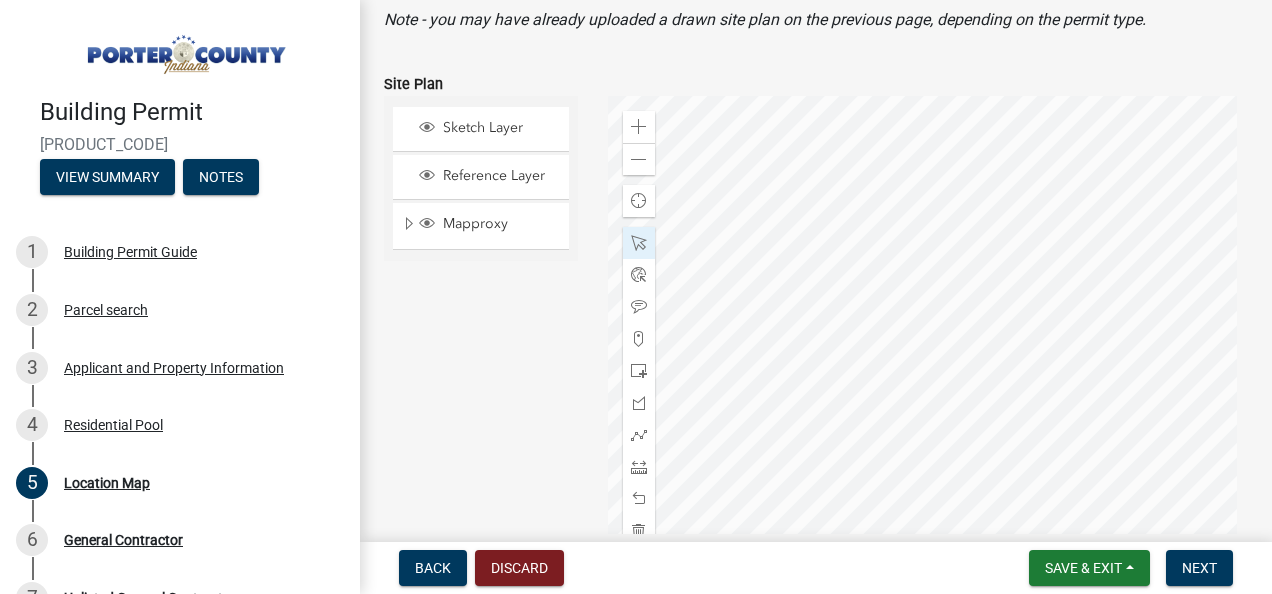 scroll, scrollTop: 254, scrollLeft: 0, axis: vertical 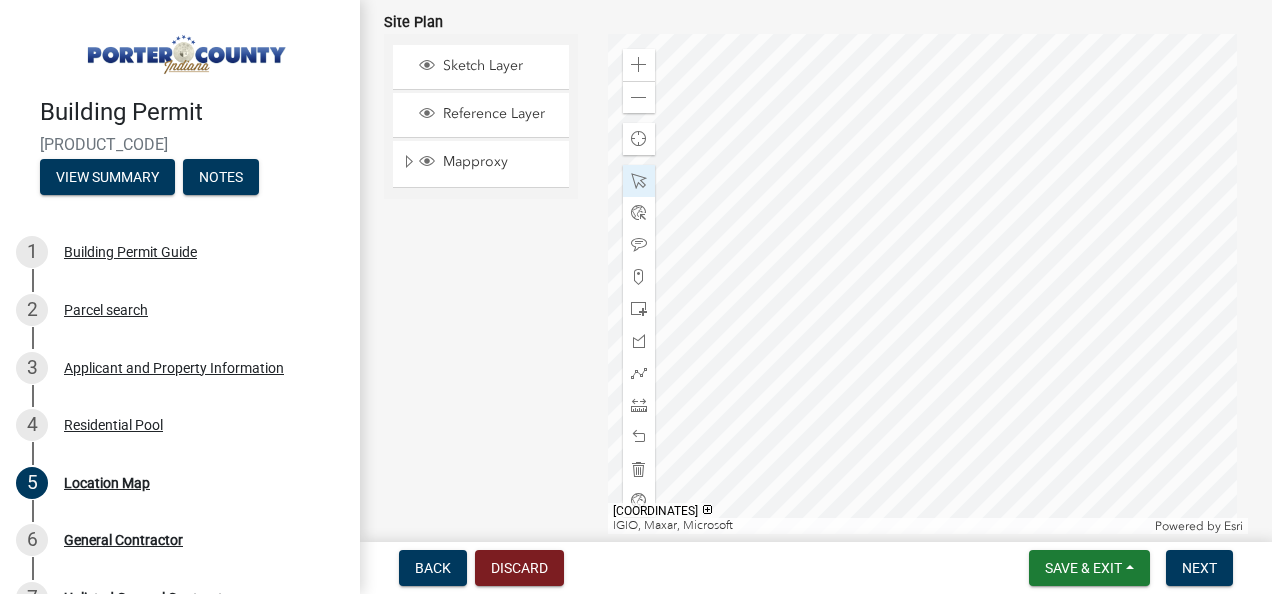 click 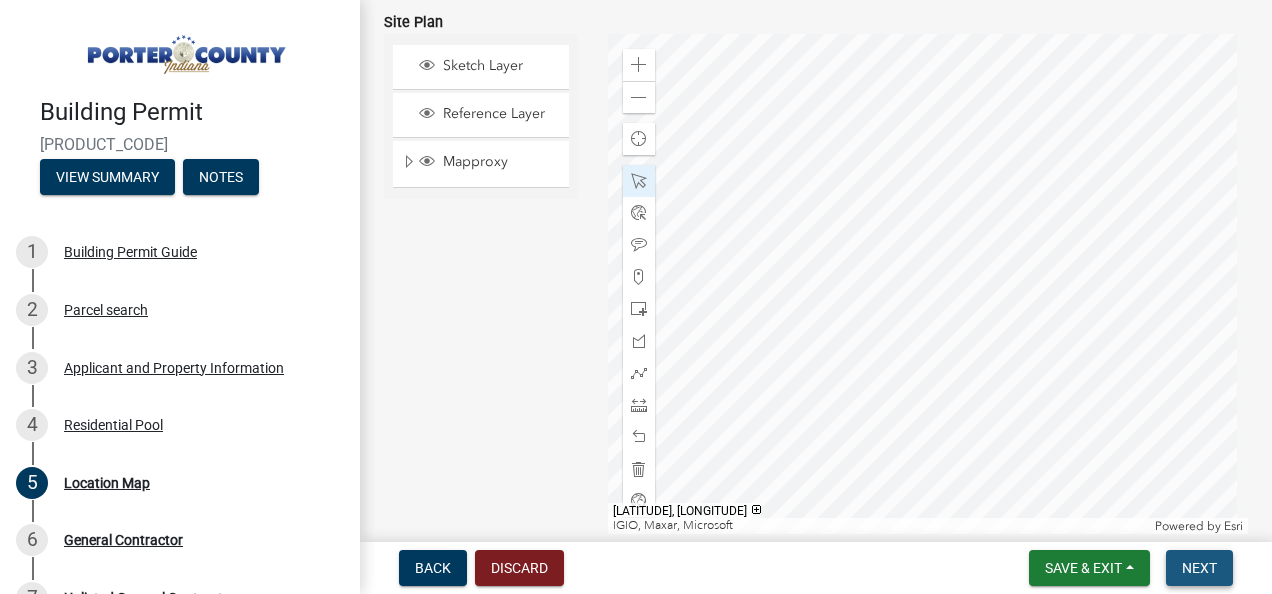 click on "Next" at bounding box center [1199, 568] 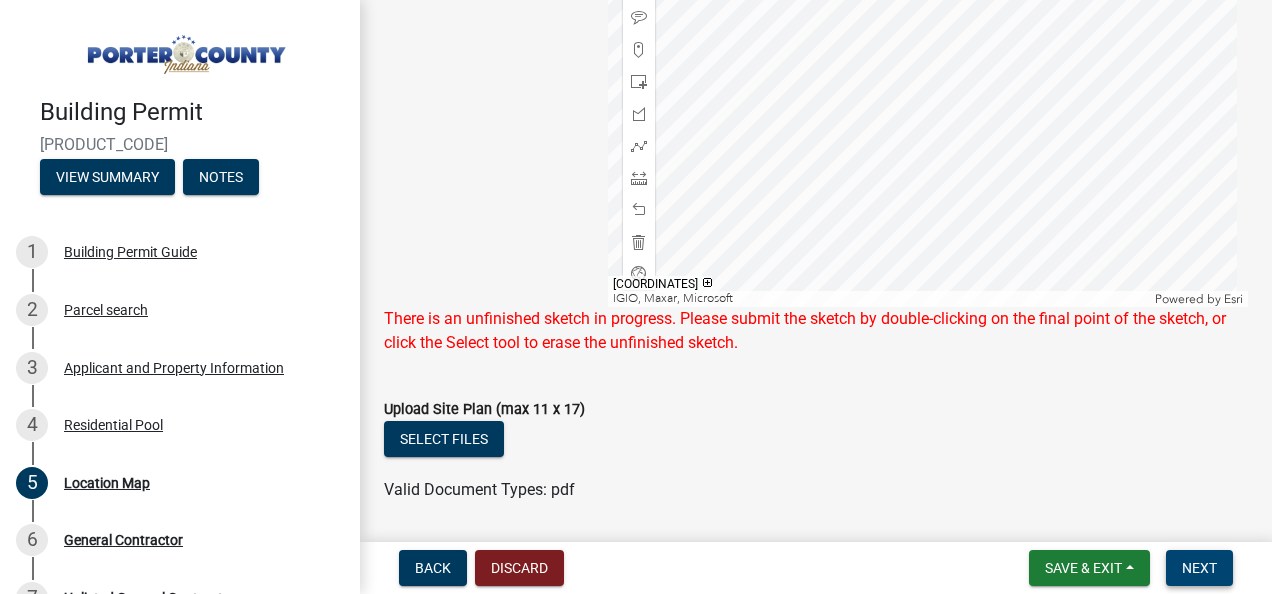 scroll, scrollTop: 462, scrollLeft: 0, axis: vertical 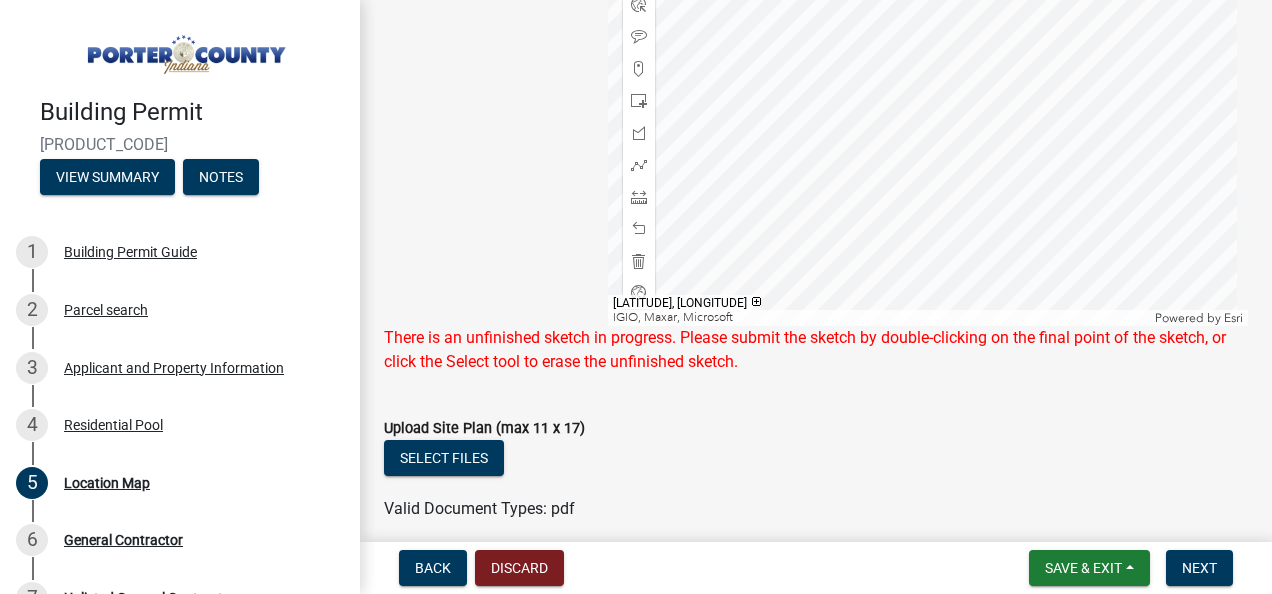 click 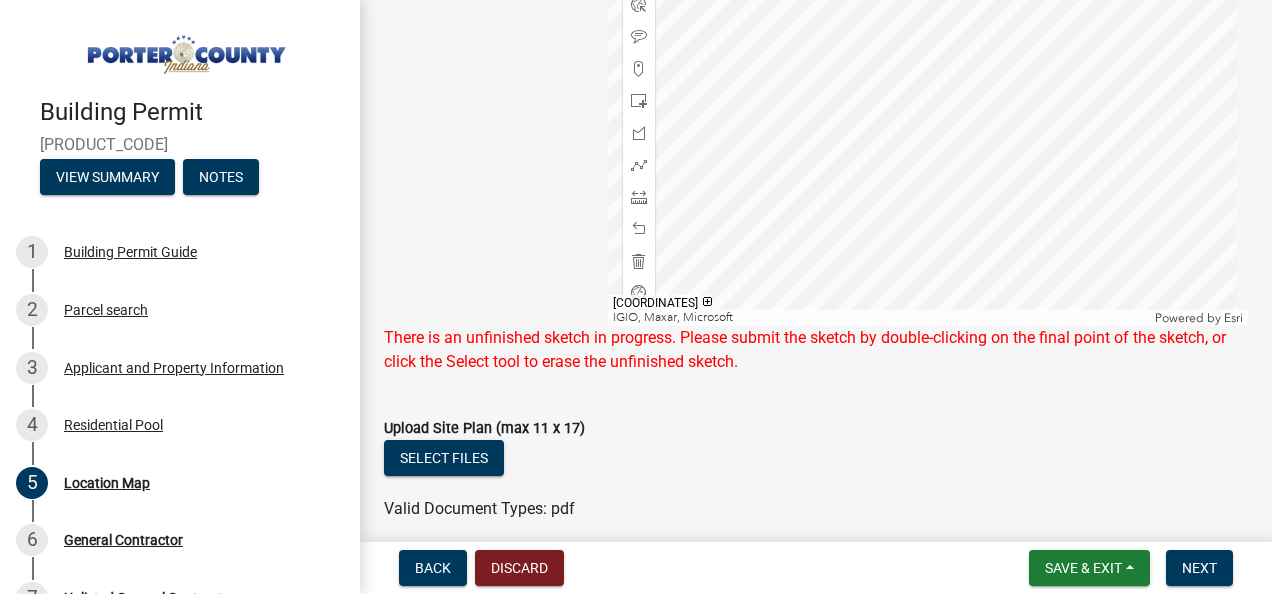 click 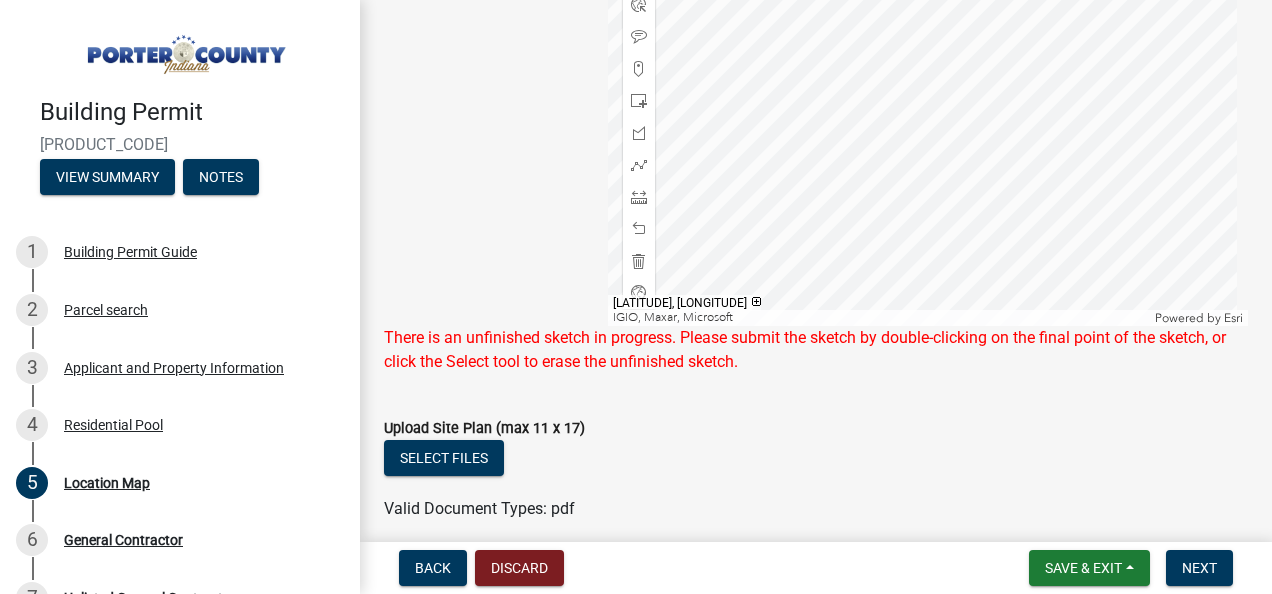 click 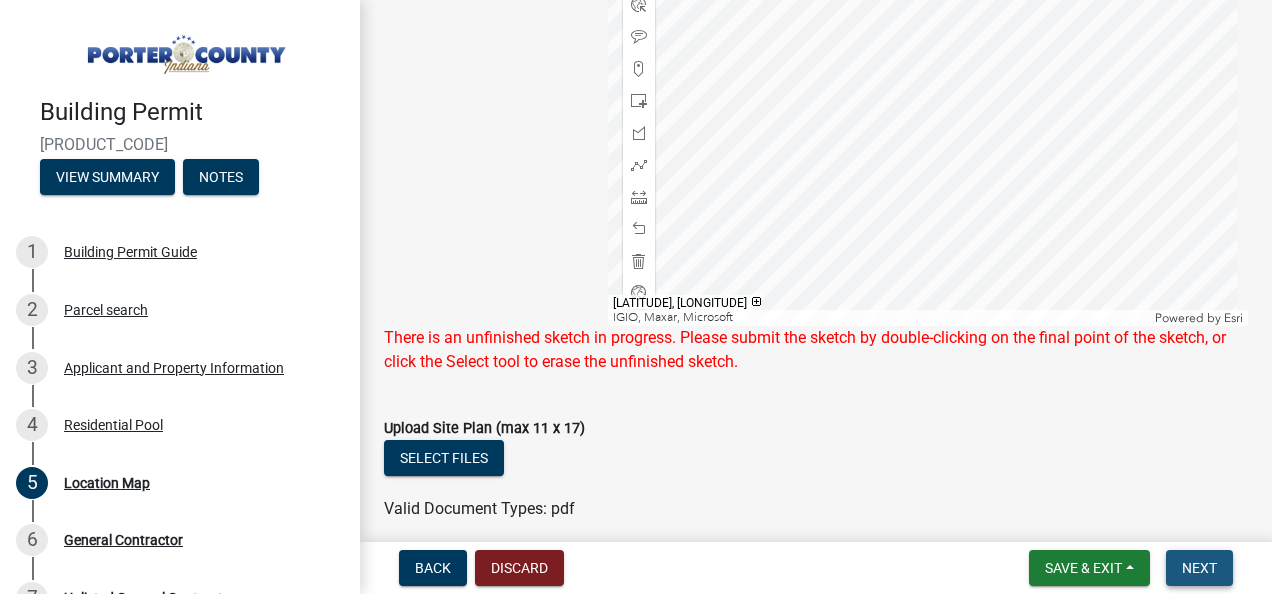 click on "Next" at bounding box center [1199, 568] 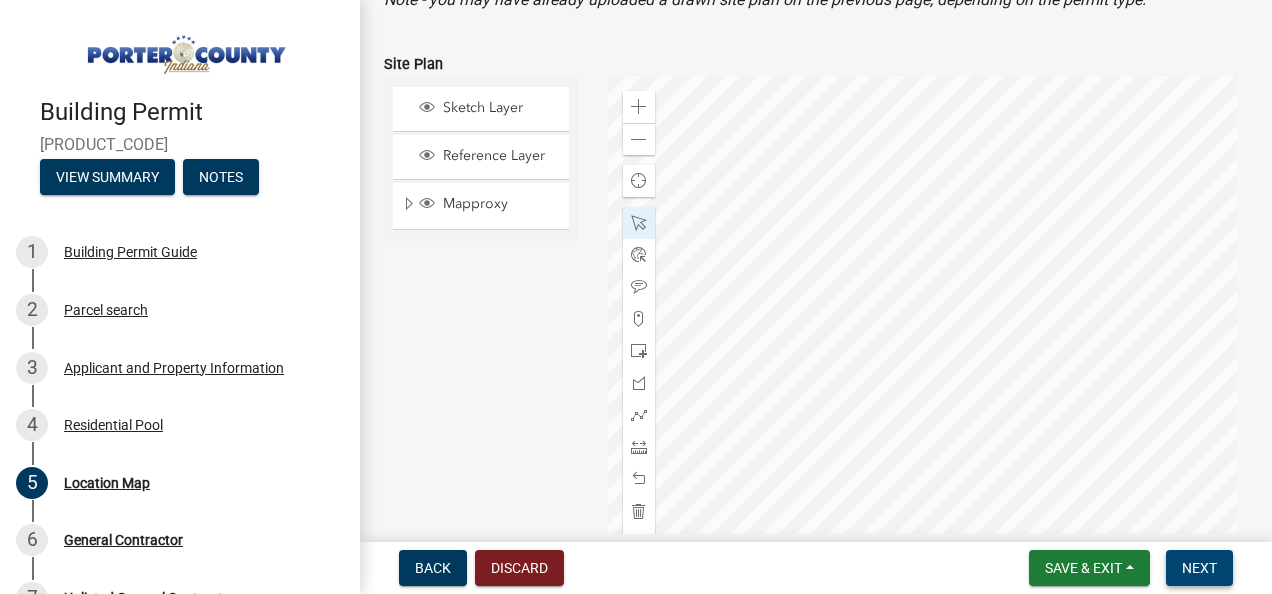 scroll, scrollTop: 214, scrollLeft: 0, axis: vertical 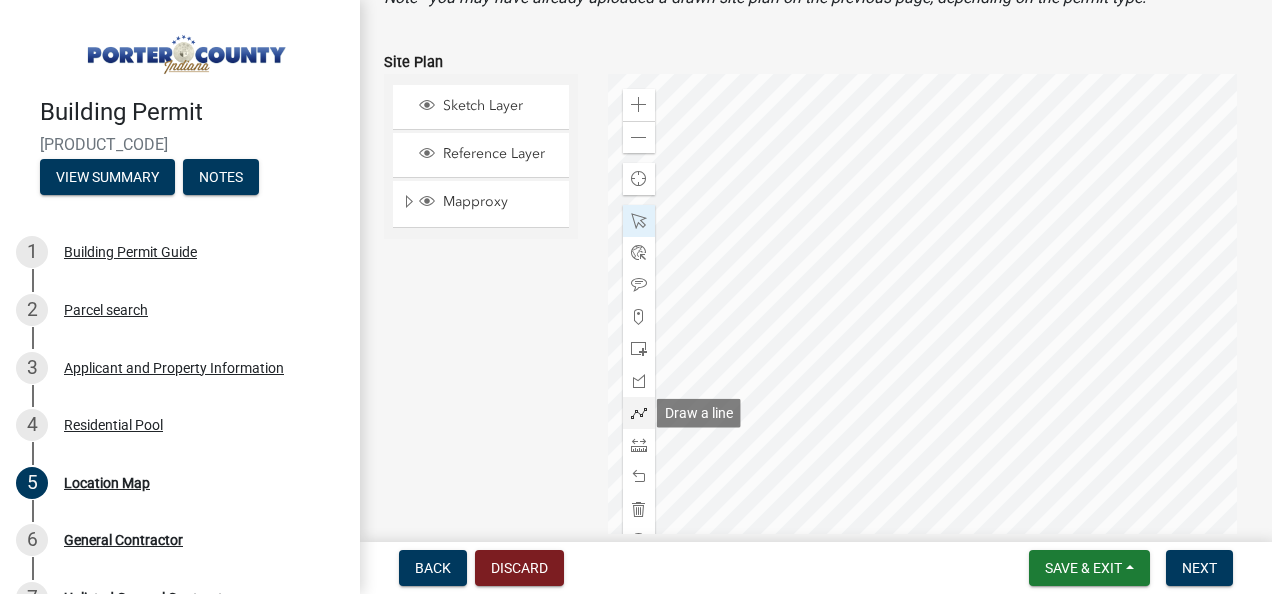 click 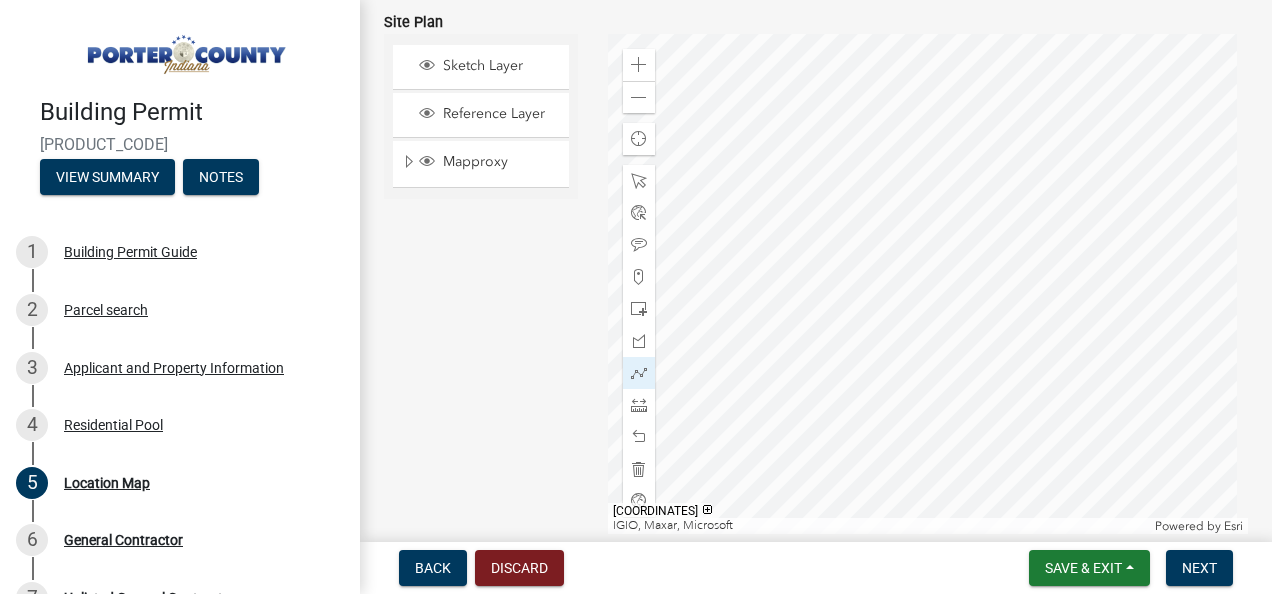 click 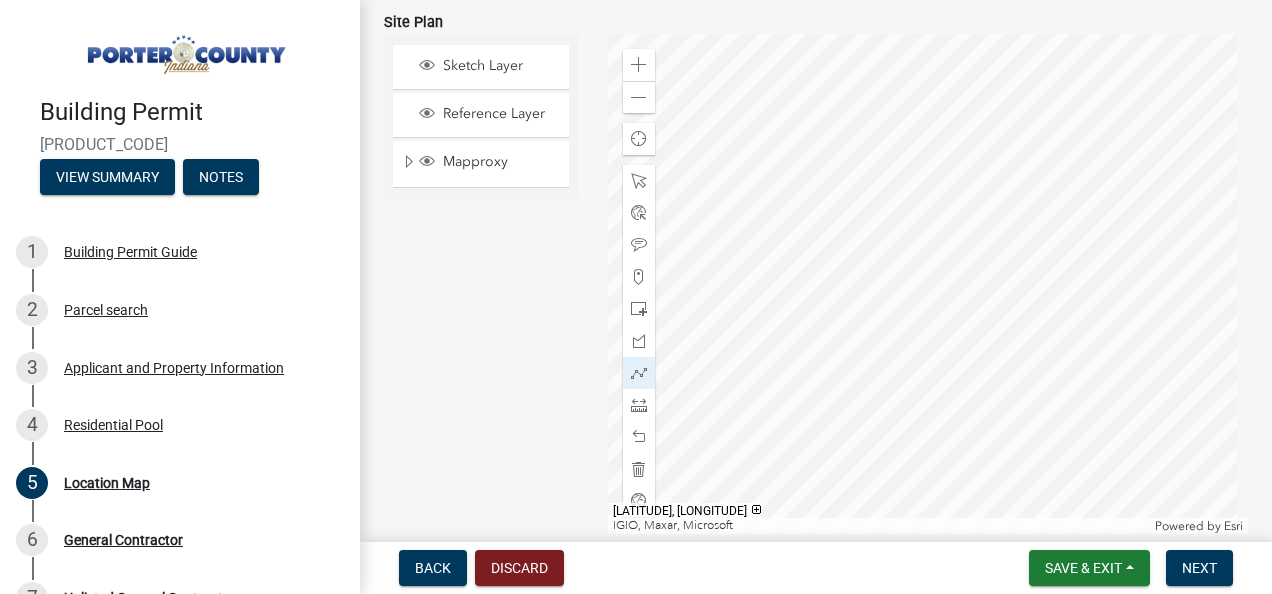 click 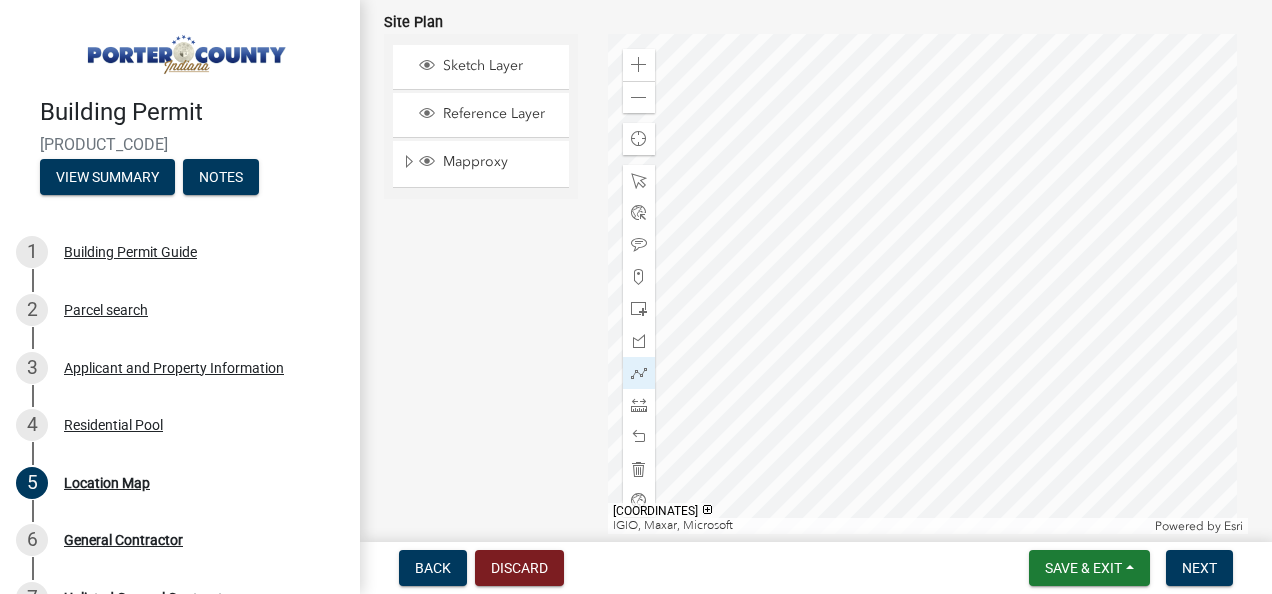 click 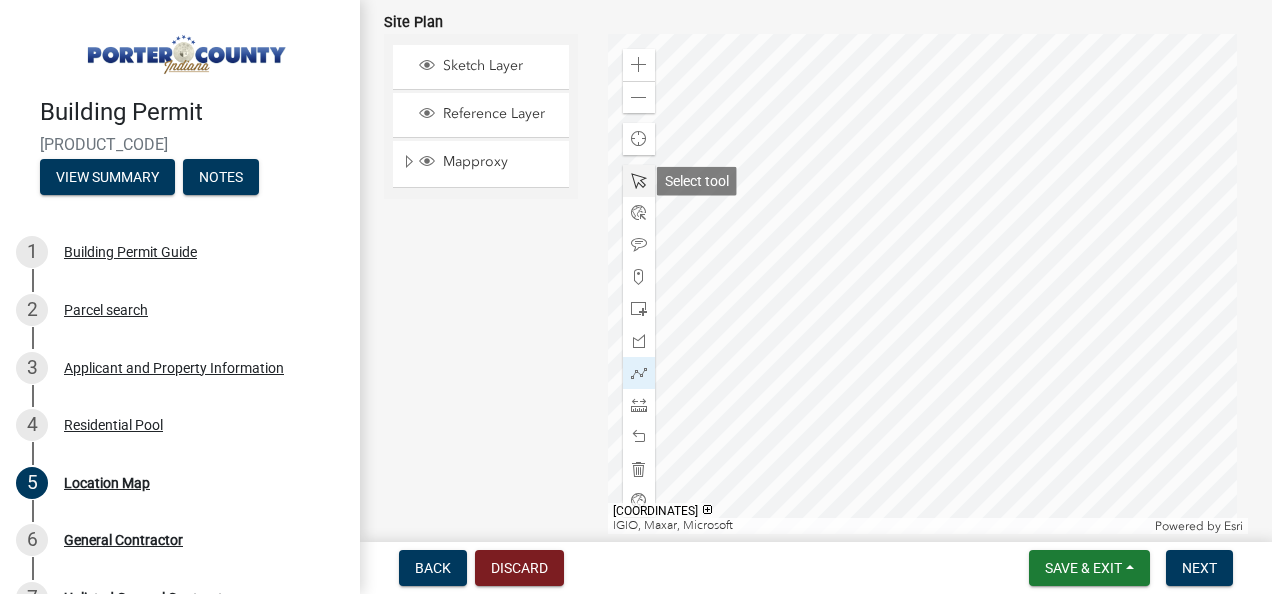 click 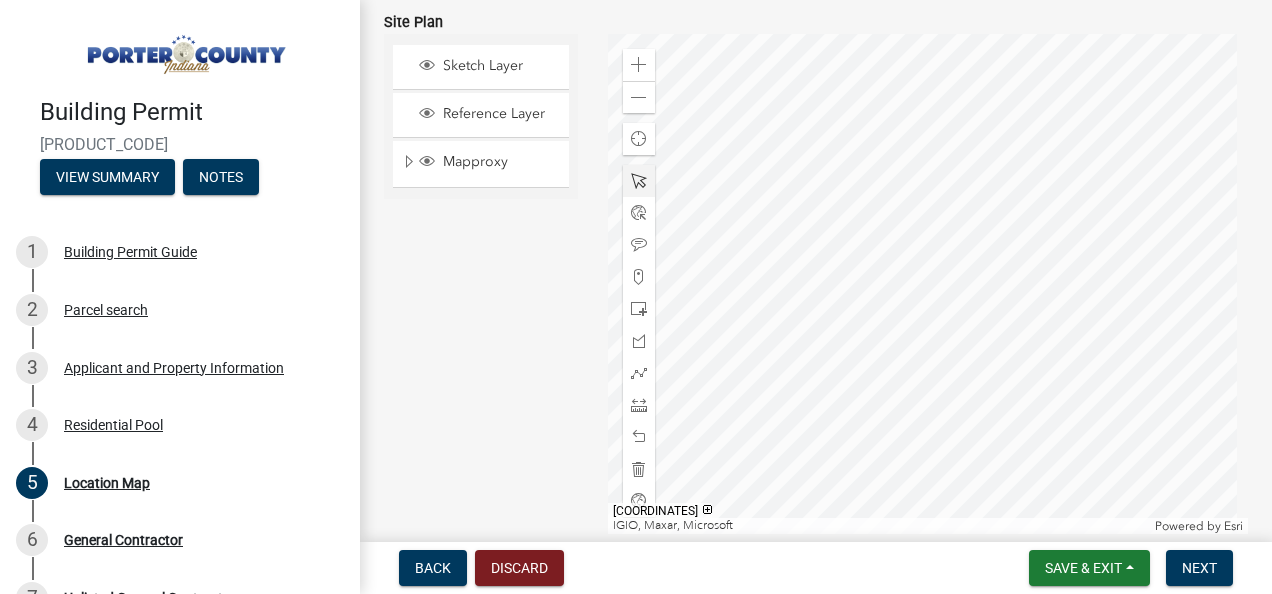 click 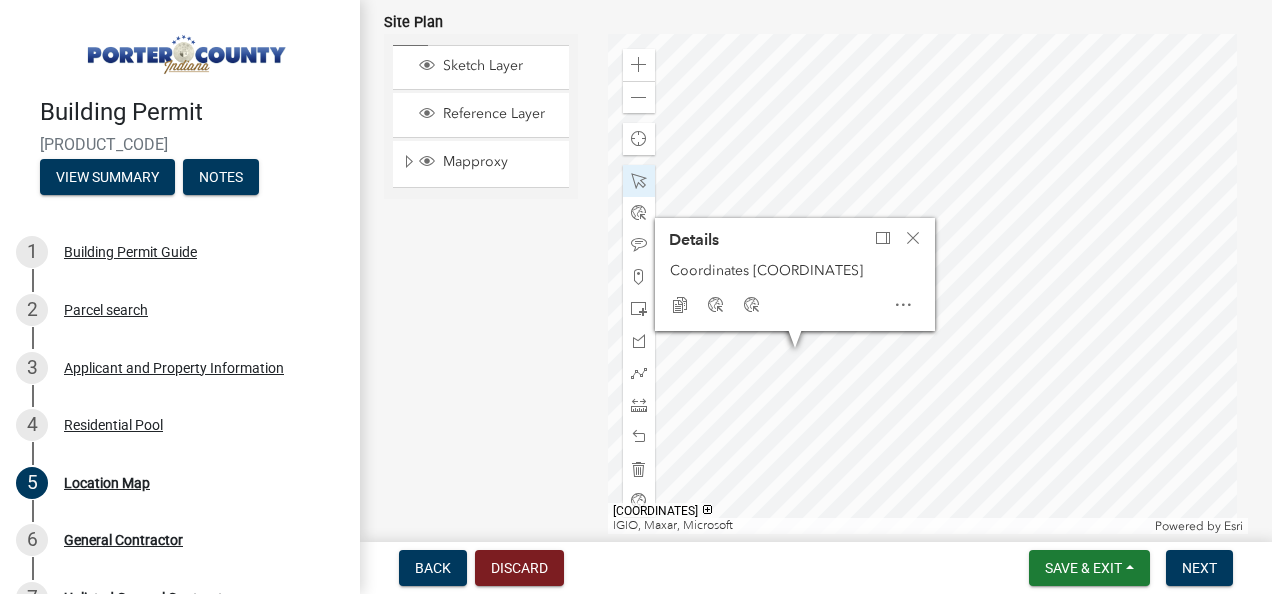 click 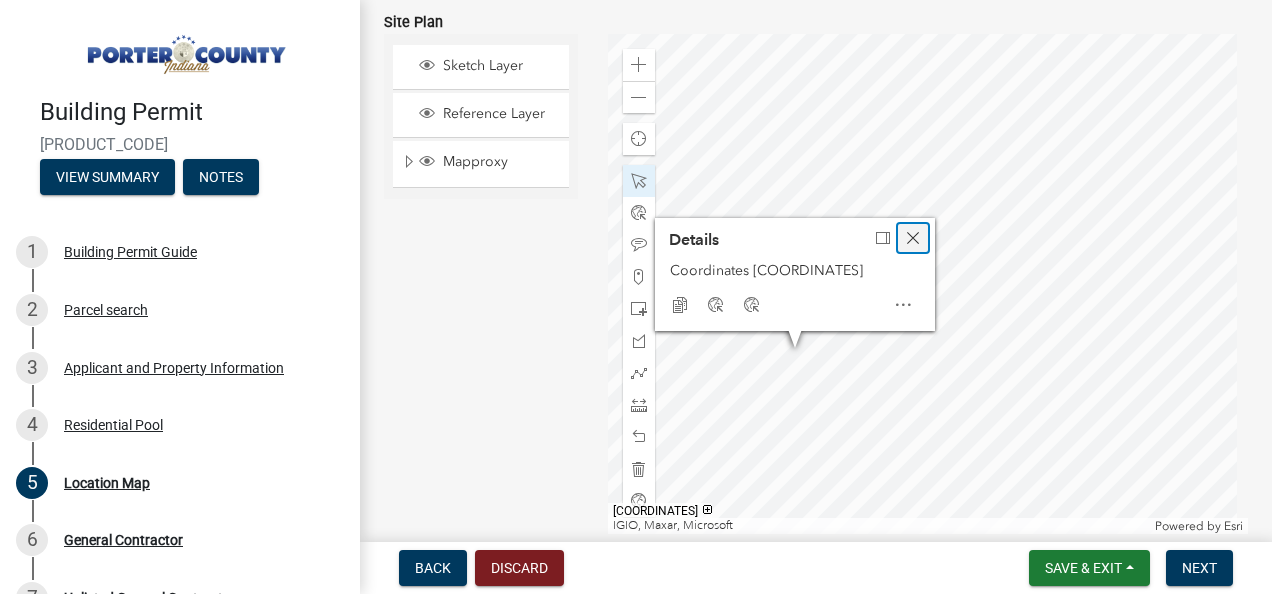 click 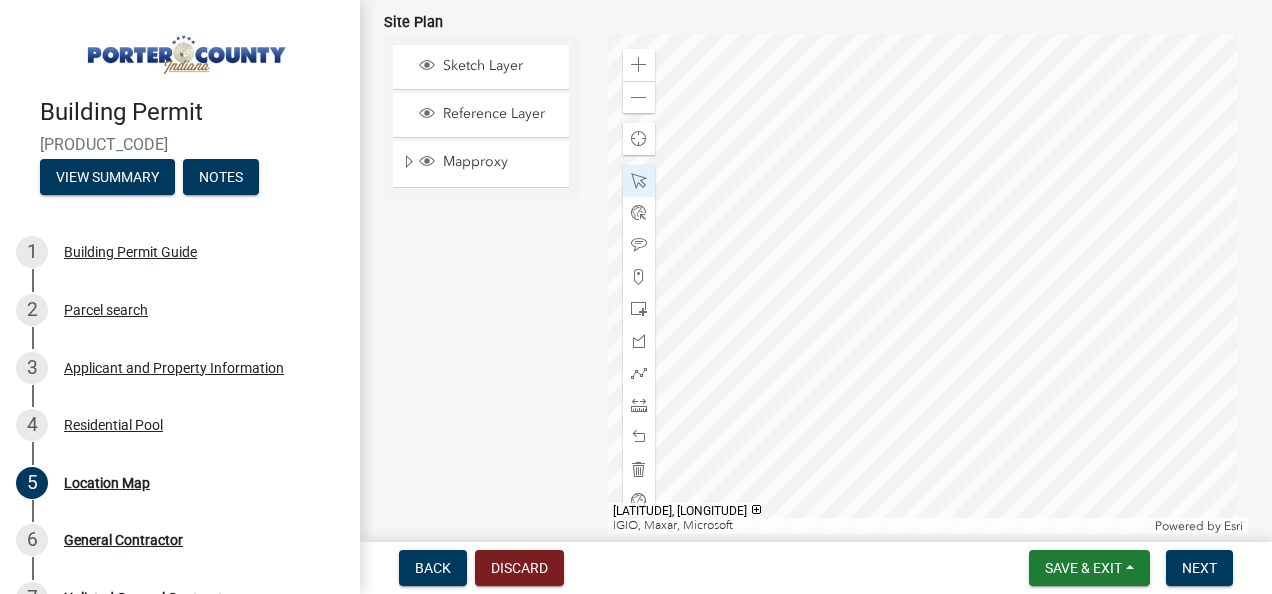 click 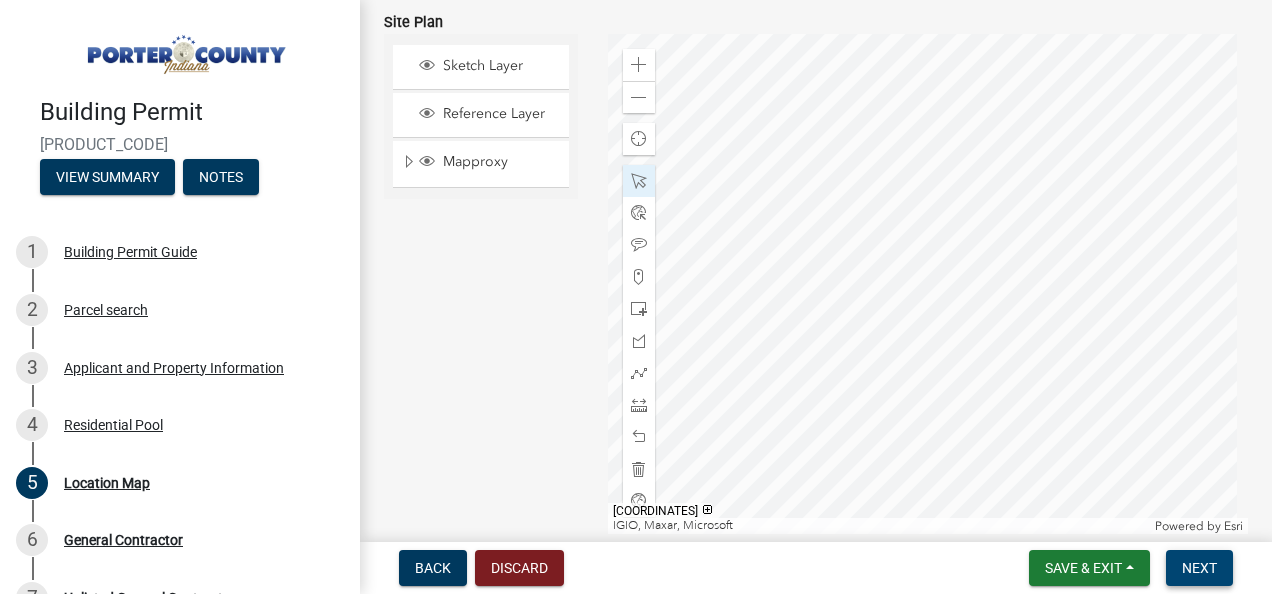 click on "Next" at bounding box center [1199, 568] 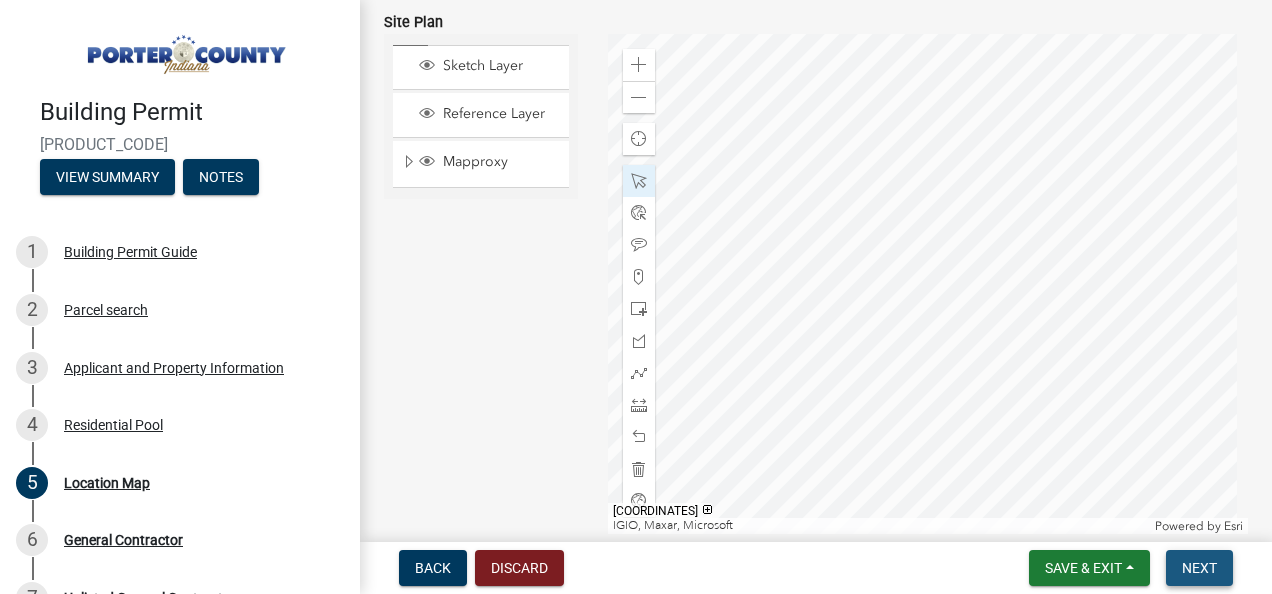 scroll, scrollTop: 0, scrollLeft: 0, axis: both 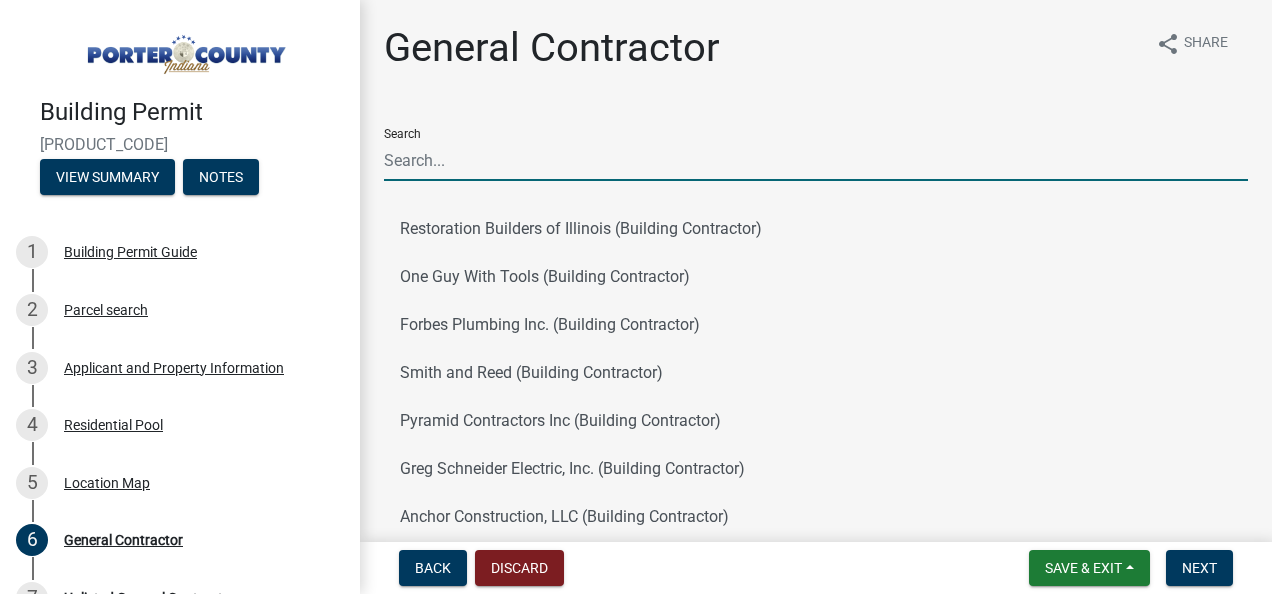 click on "Search" at bounding box center (816, 160) 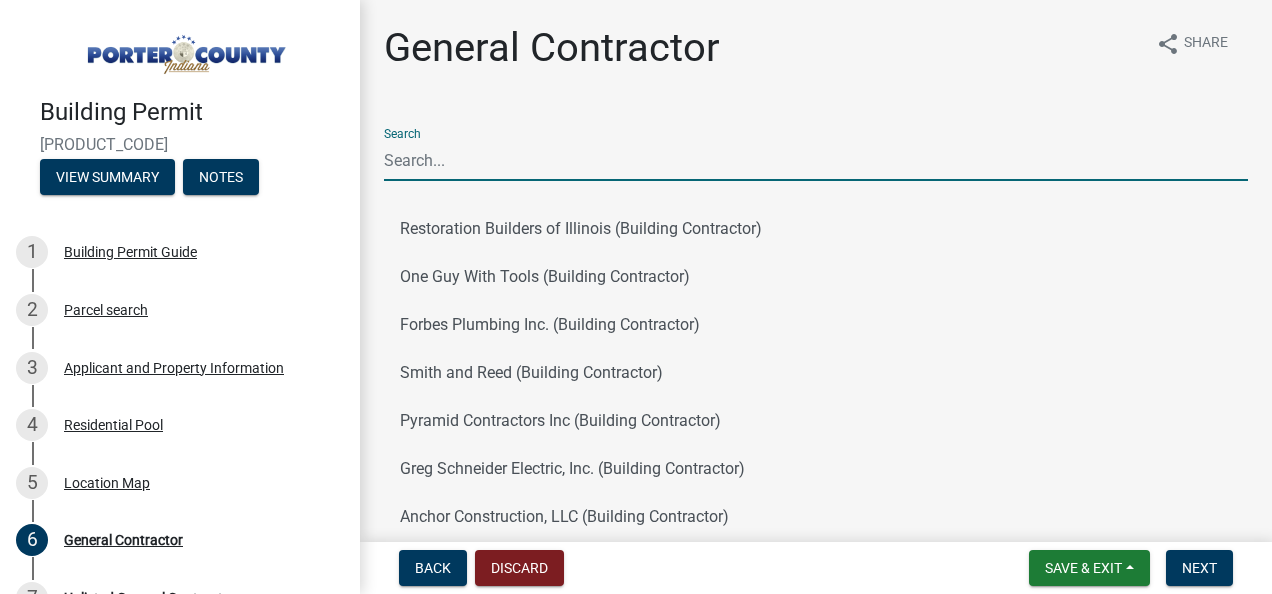 click on "Search" at bounding box center (816, 160) 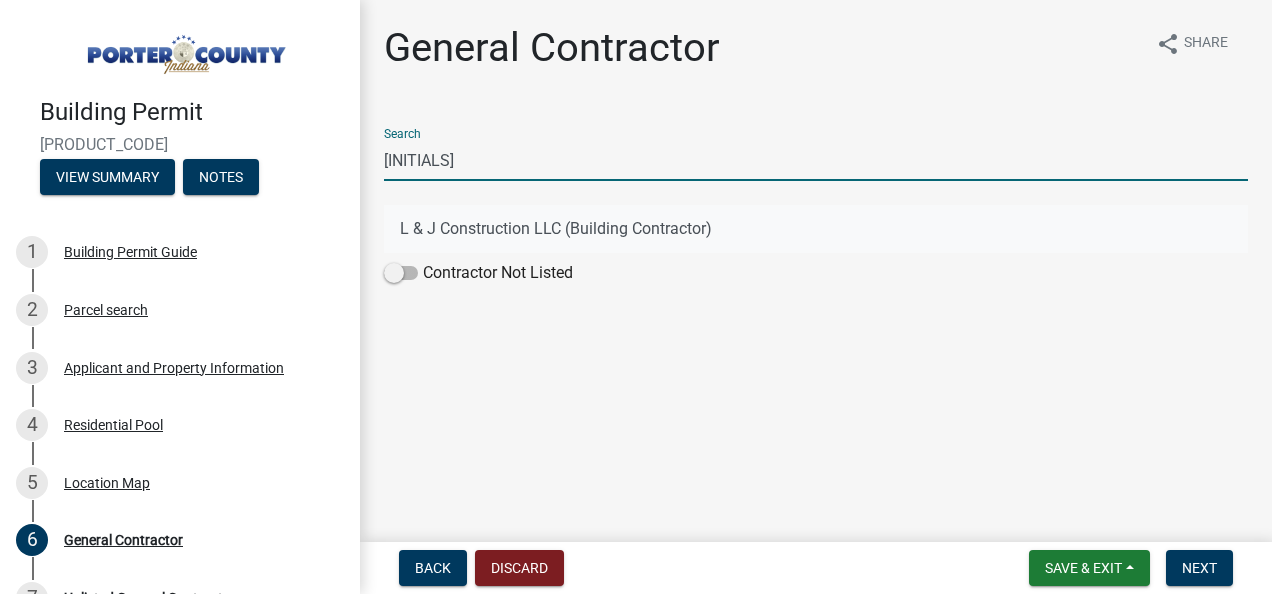 type on "[INITIALS]" 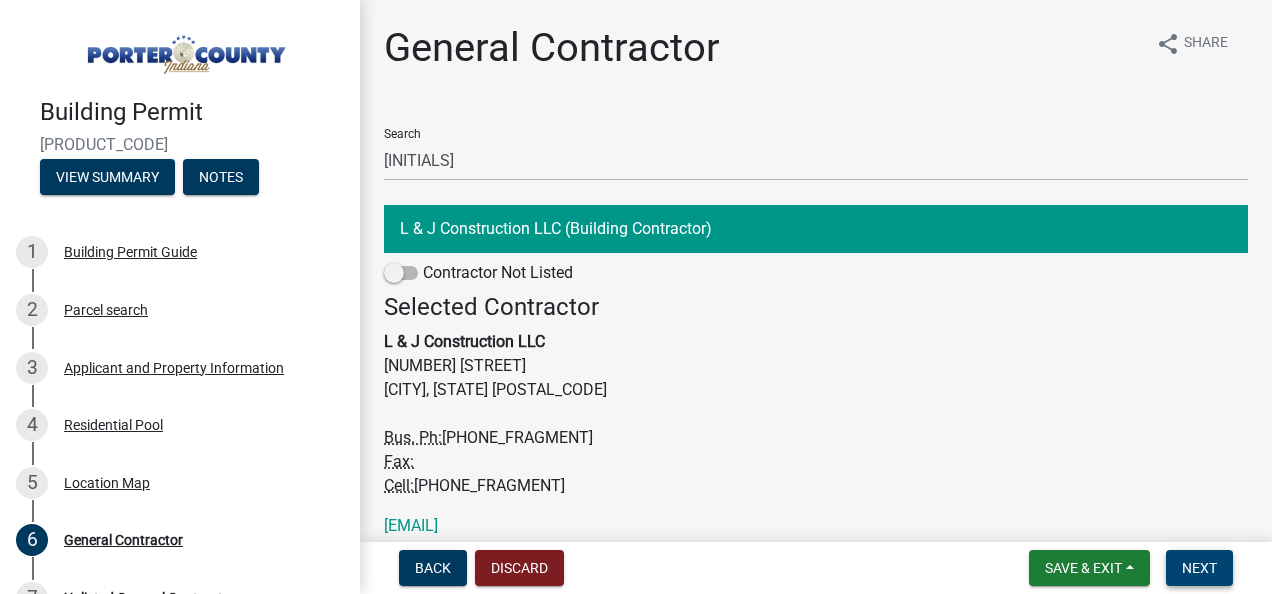 click on "Next" at bounding box center [1199, 568] 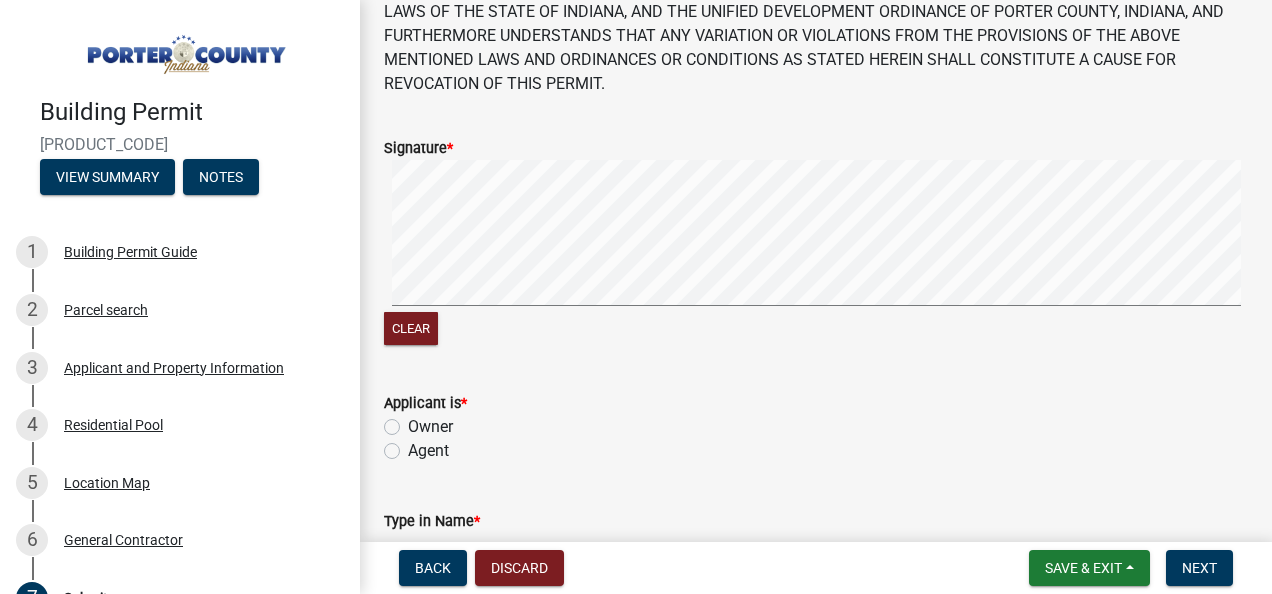 scroll, scrollTop: 190, scrollLeft: 0, axis: vertical 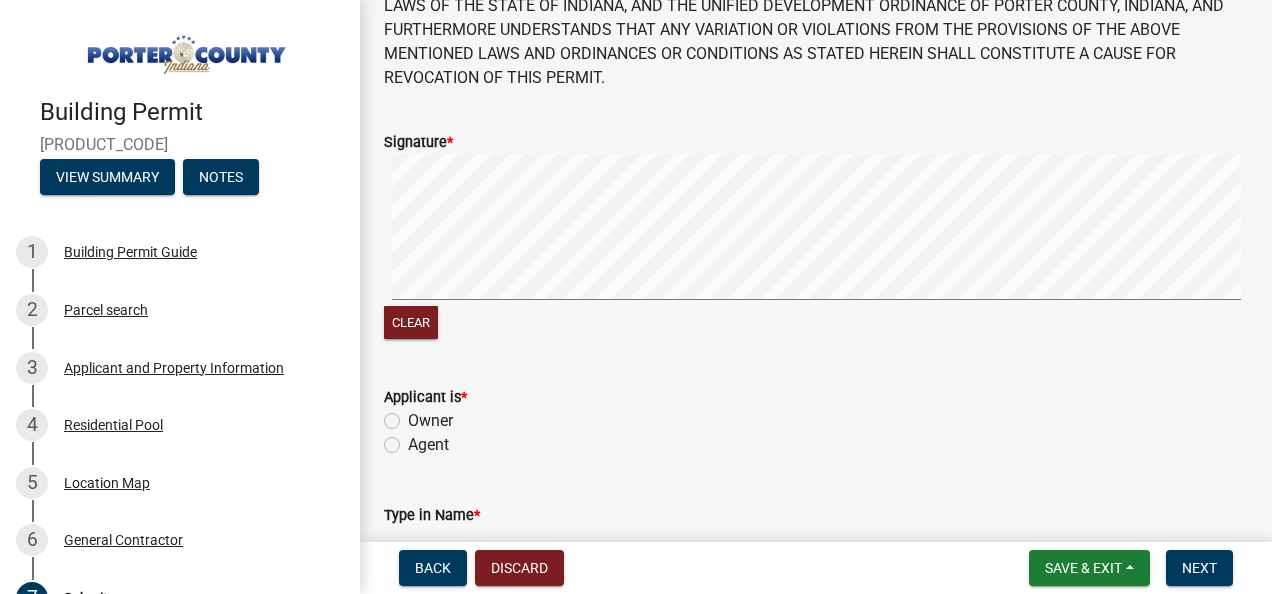 drag, startPoint x: 566, startPoint y: 302, endPoint x: 593, endPoint y: 312, distance: 28.79236 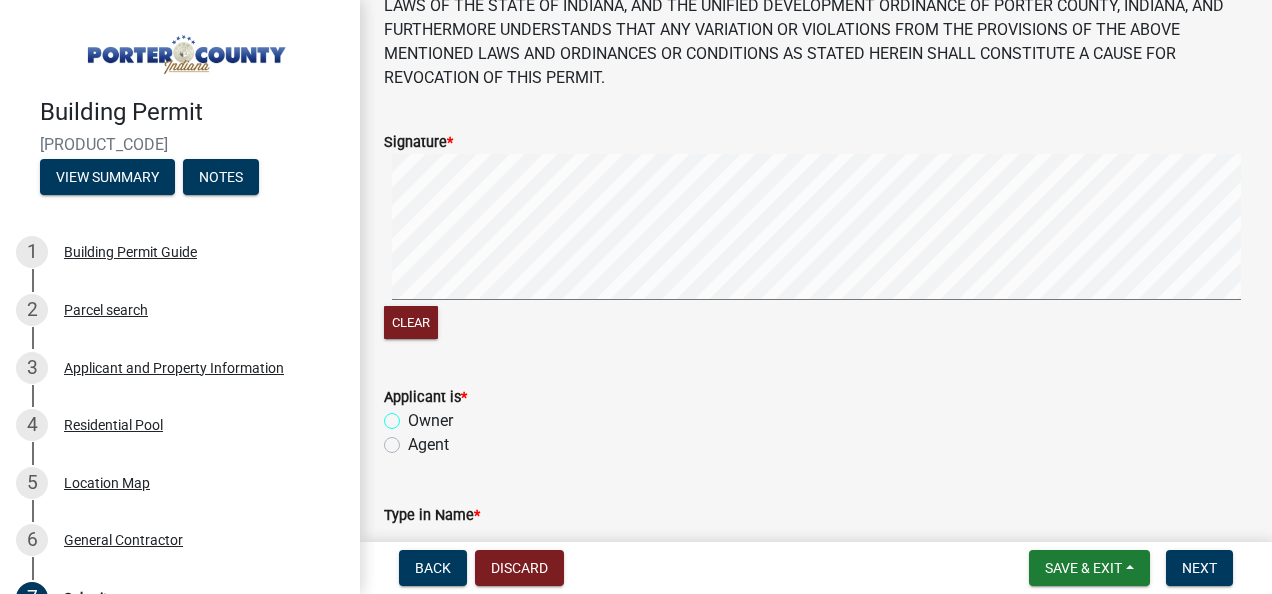 click on "Owner" at bounding box center [414, 415] 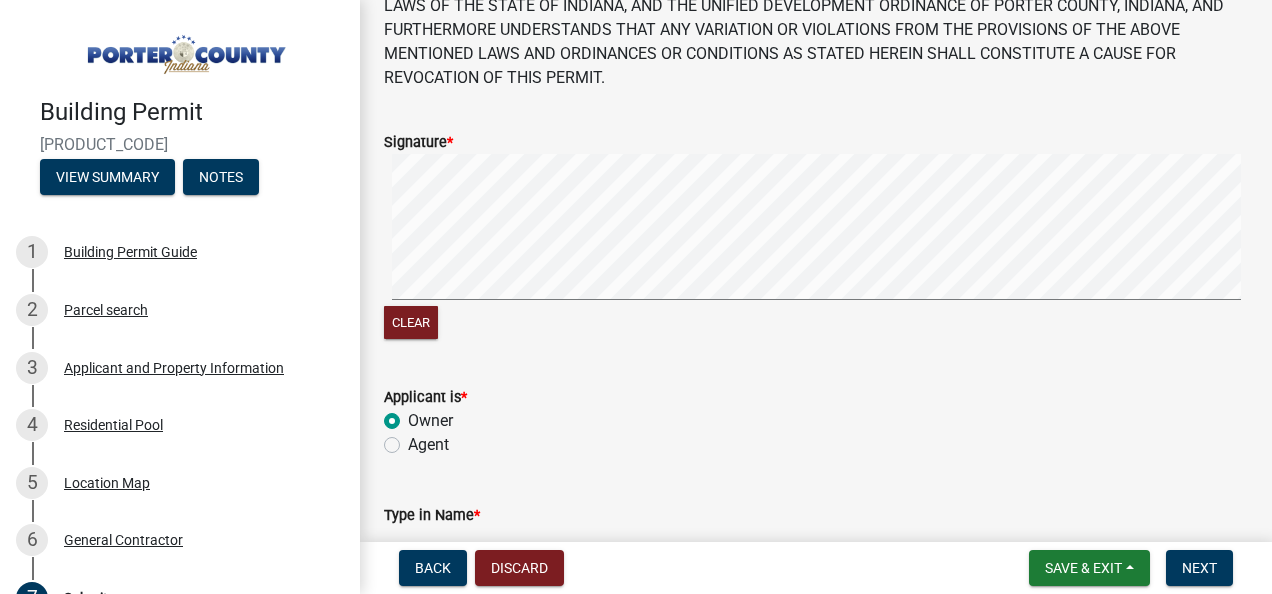 radio on "true" 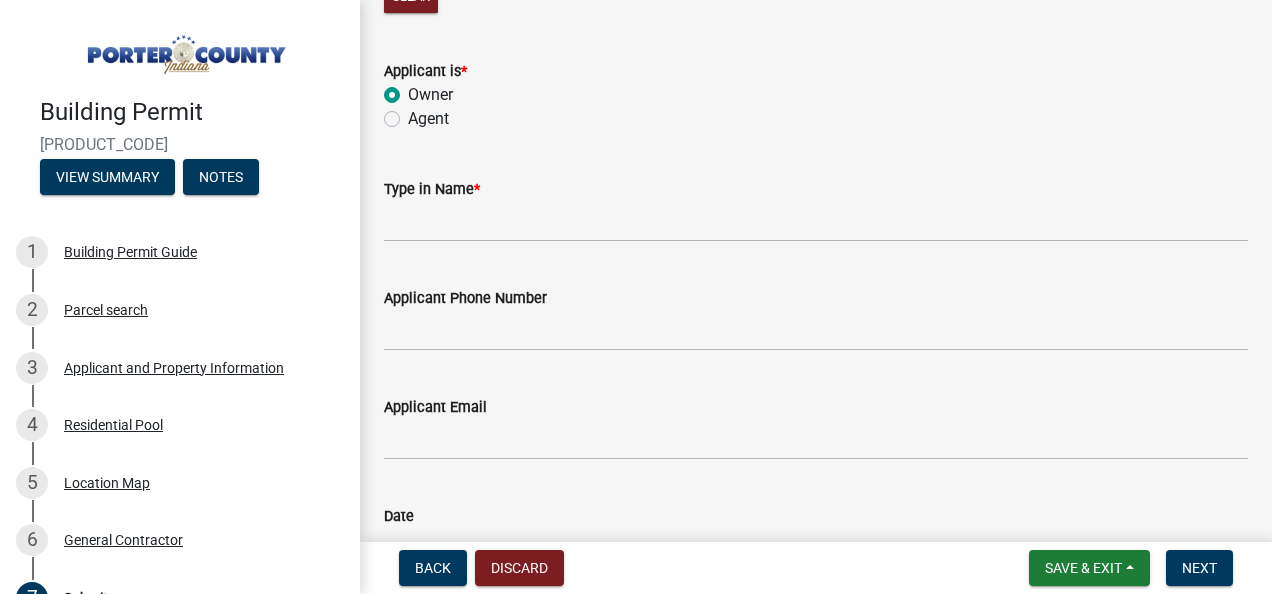 scroll, scrollTop: 520, scrollLeft: 0, axis: vertical 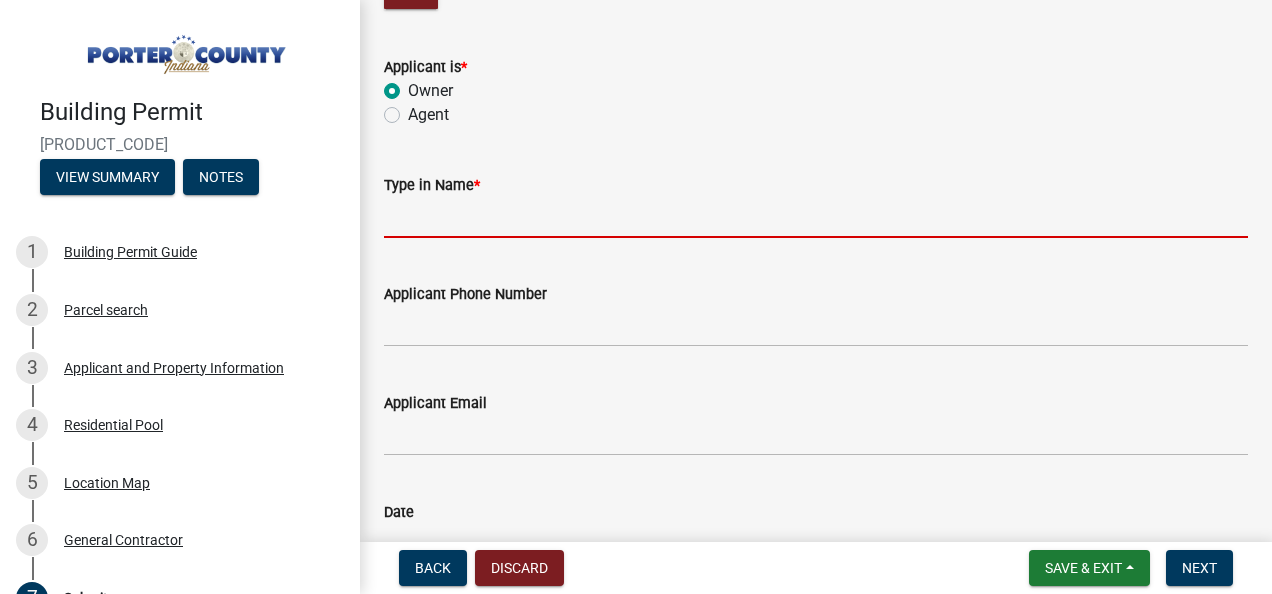 click on "Type in Name  *" at bounding box center (816, 217) 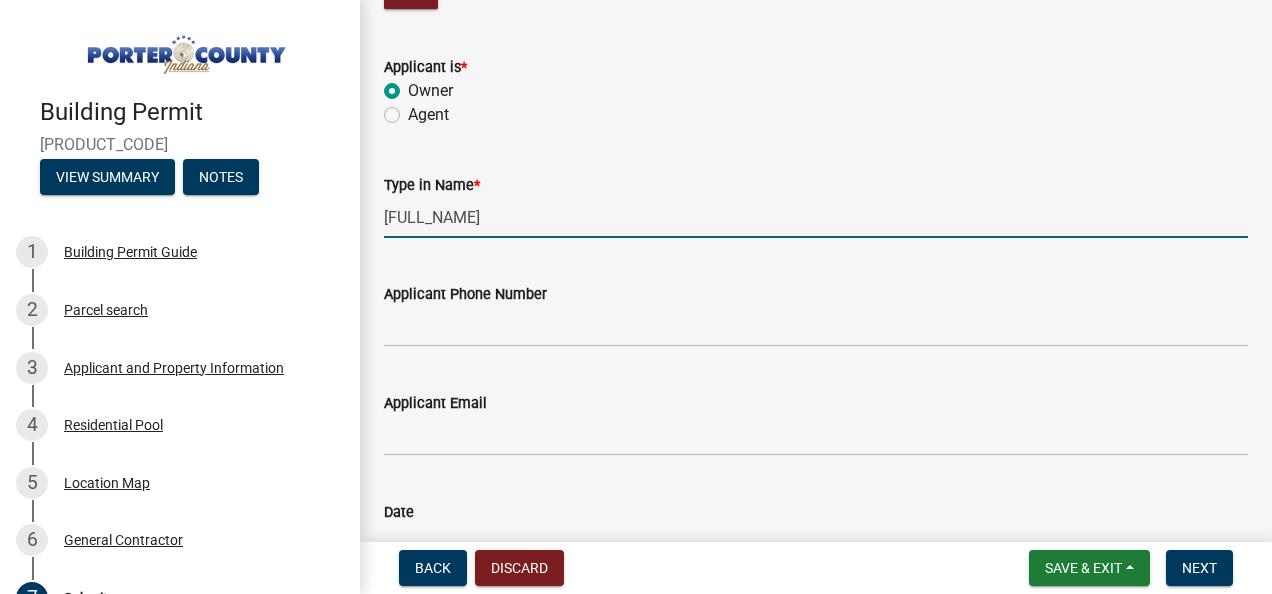 type on "[FULL_NAME]" 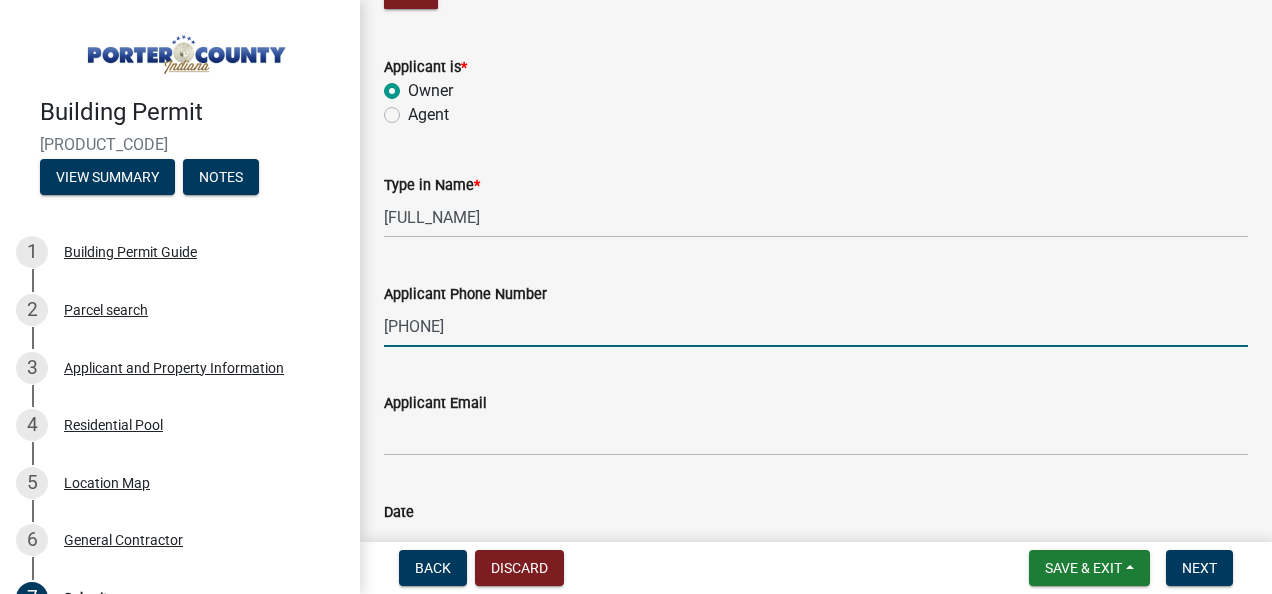 type on "[PHONE]" 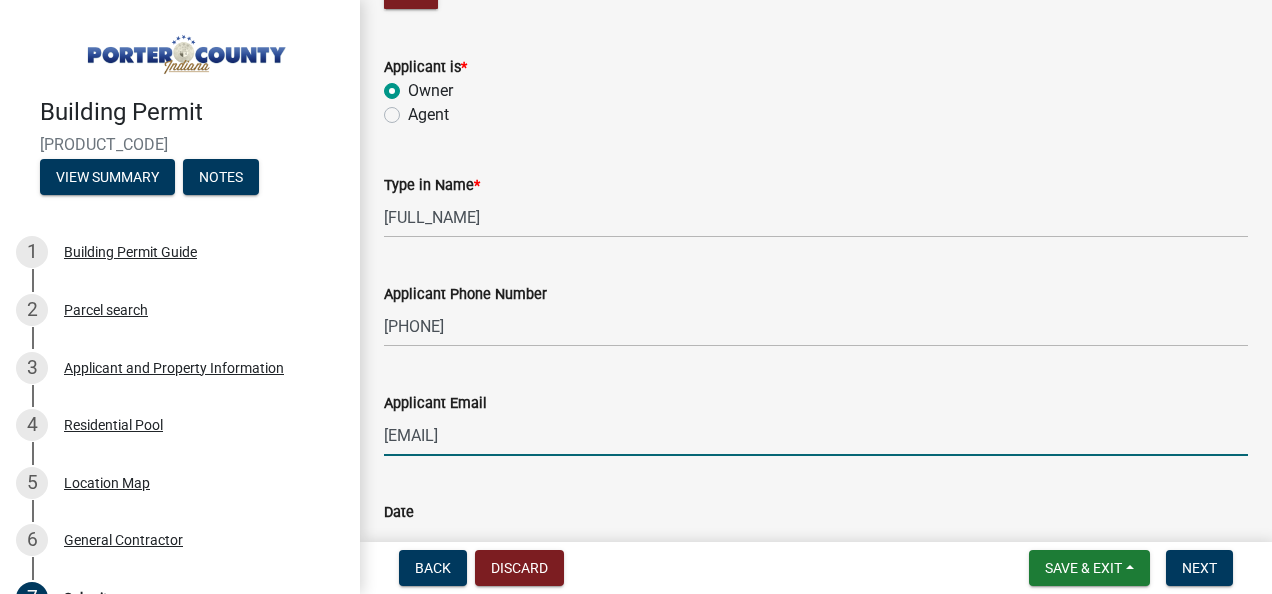 type on "[EMAIL]" 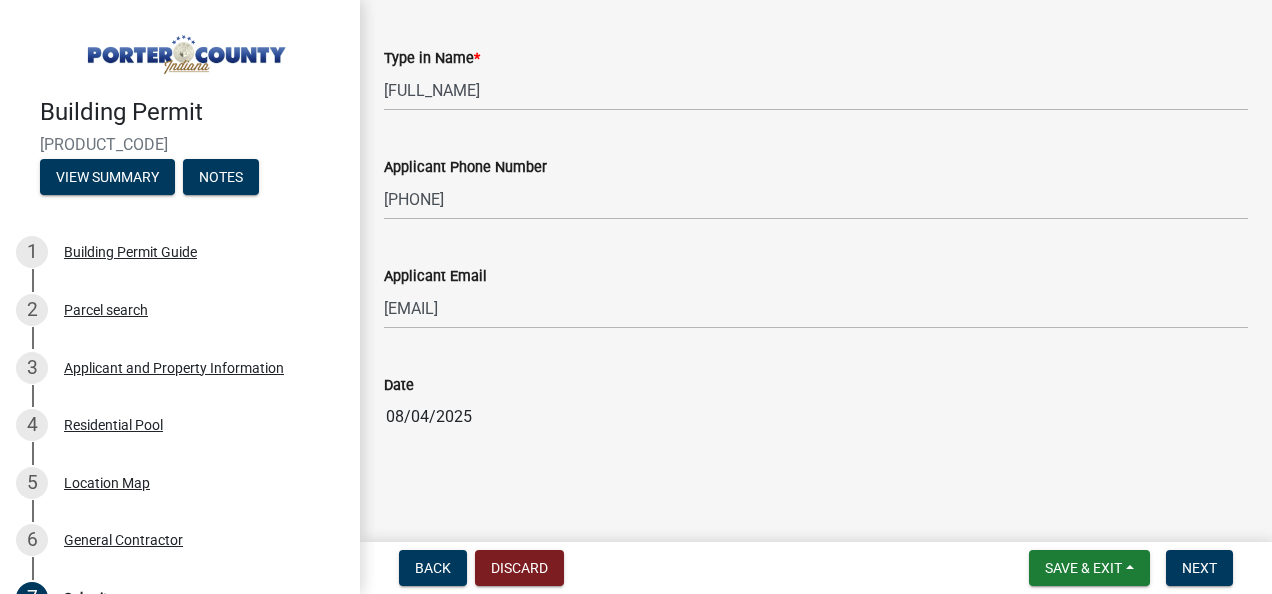 scroll, scrollTop: 659, scrollLeft: 0, axis: vertical 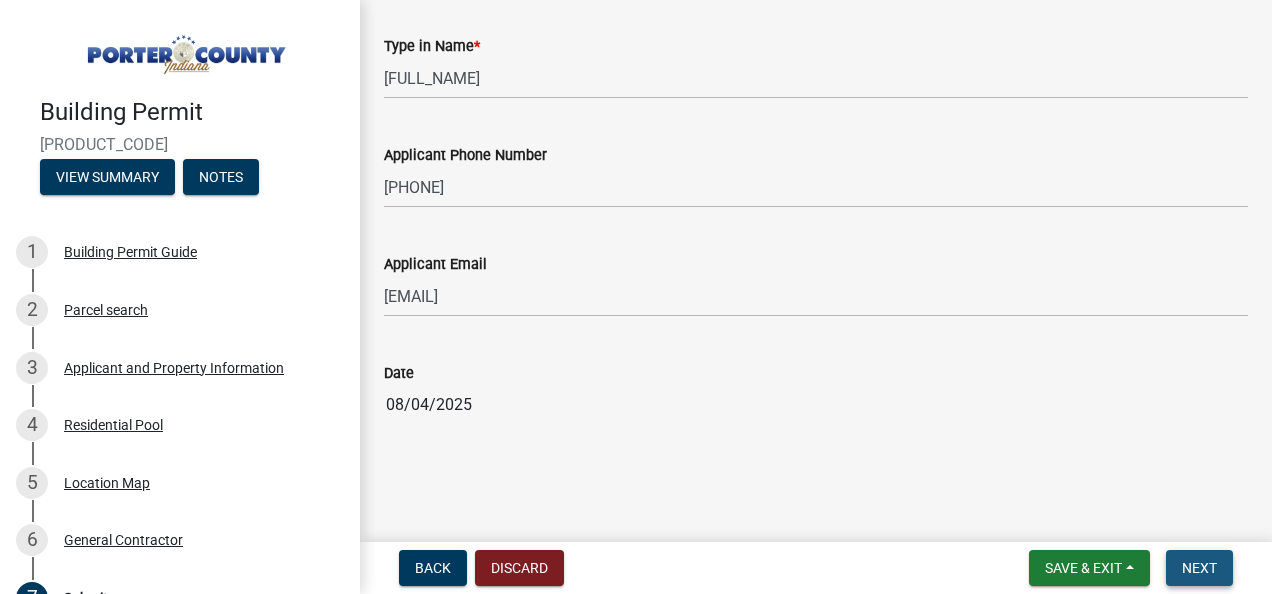 click on "Next" at bounding box center (1199, 568) 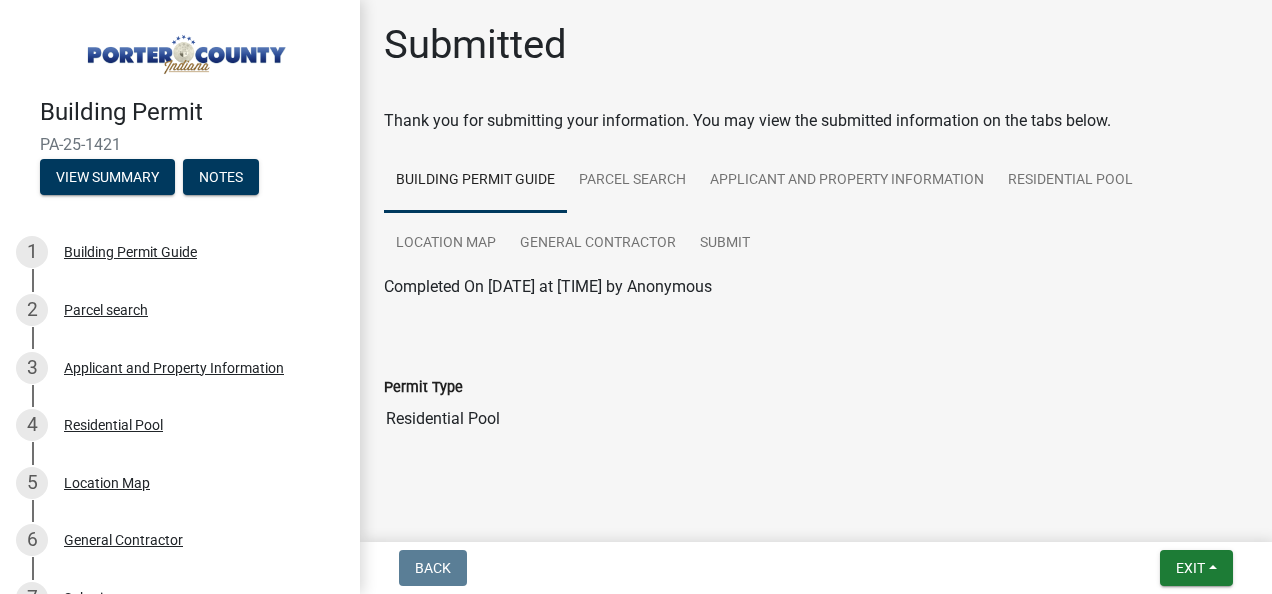 scroll, scrollTop: 26, scrollLeft: 0, axis: vertical 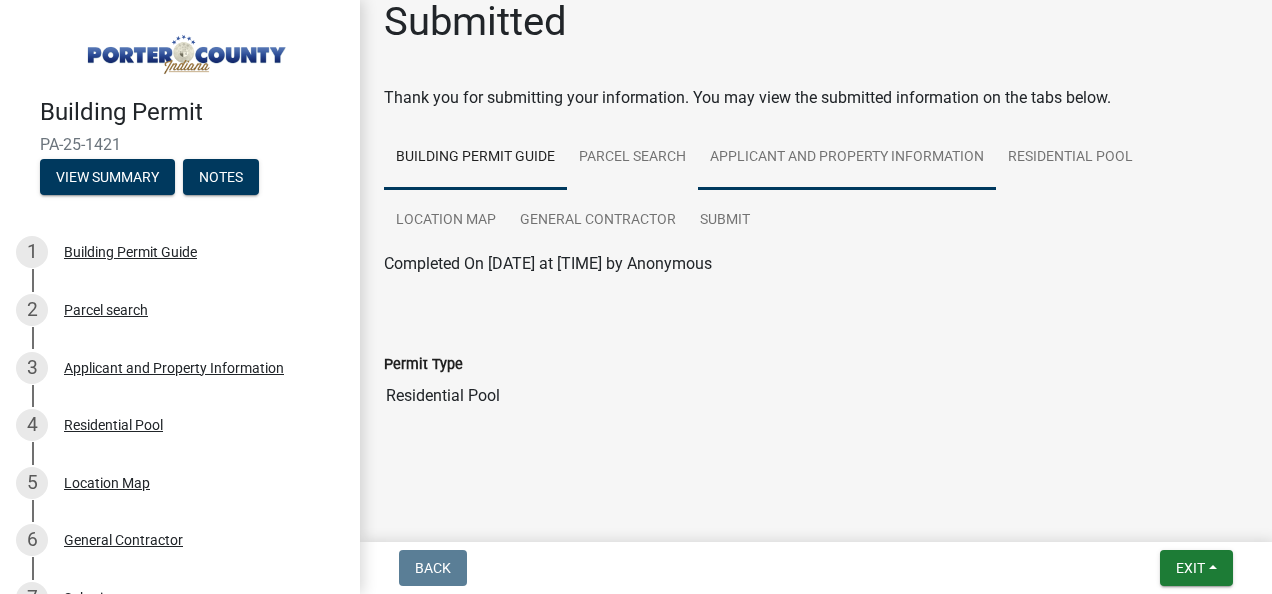 click on "Applicant and Property Information" at bounding box center [847, 158] 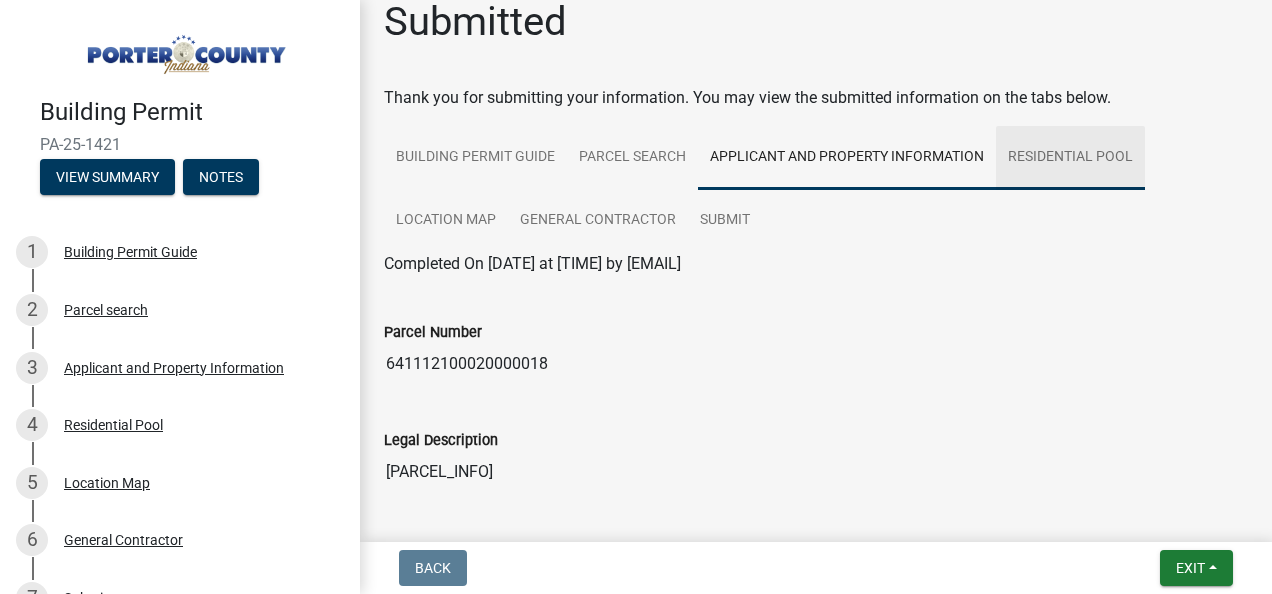 click on "Residential Pool" at bounding box center [1070, 158] 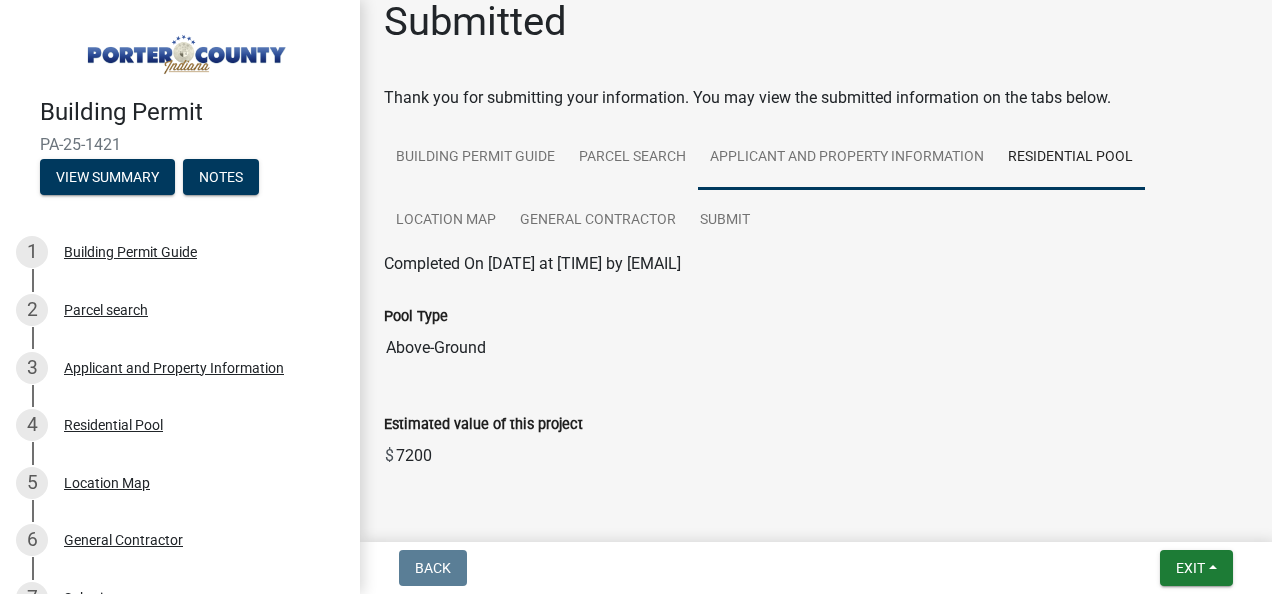 click on "Applicant and Property Information" at bounding box center [847, 158] 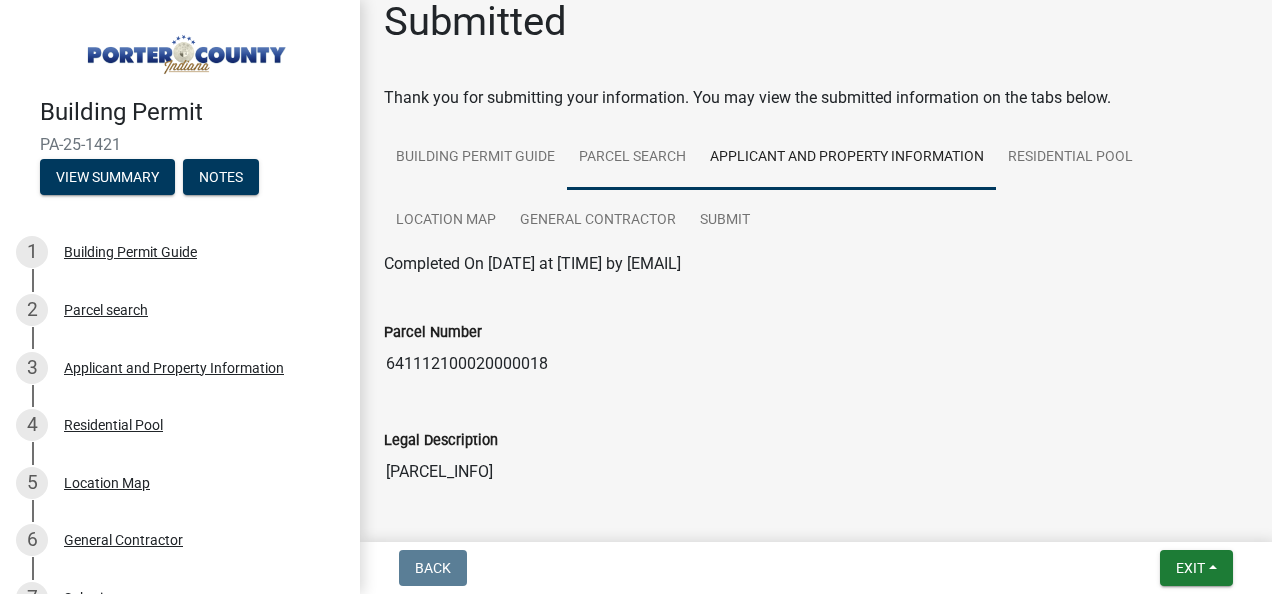 click on "Parcel search" at bounding box center [632, 158] 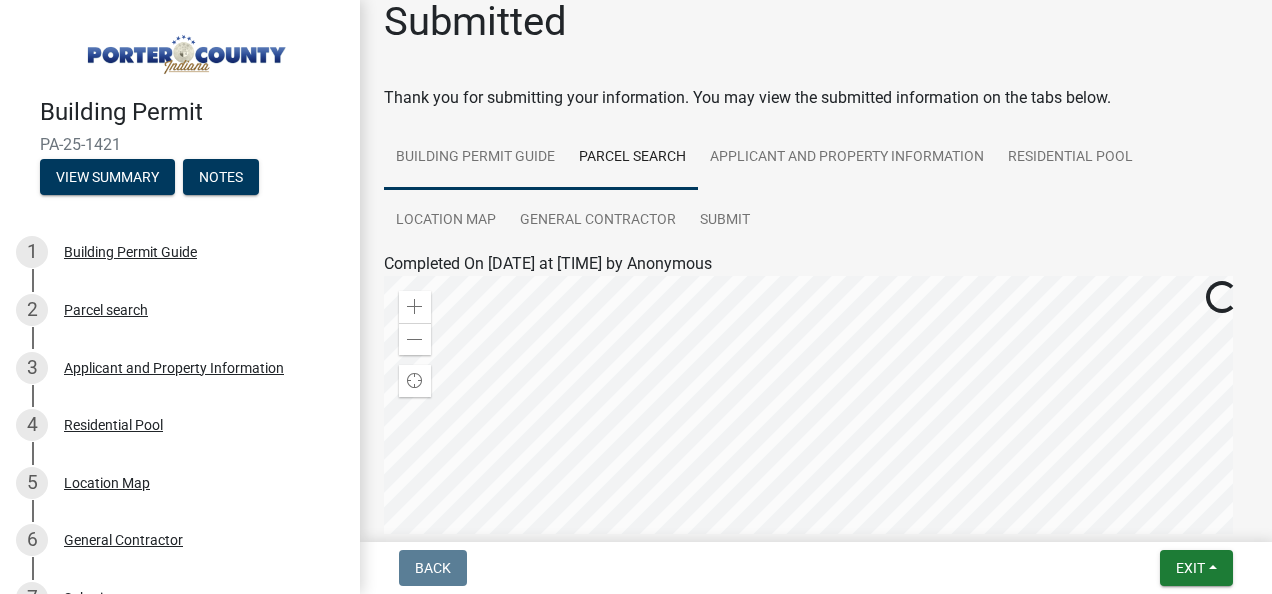 click on "Building Permit Guide" at bounding box center (475, 158) 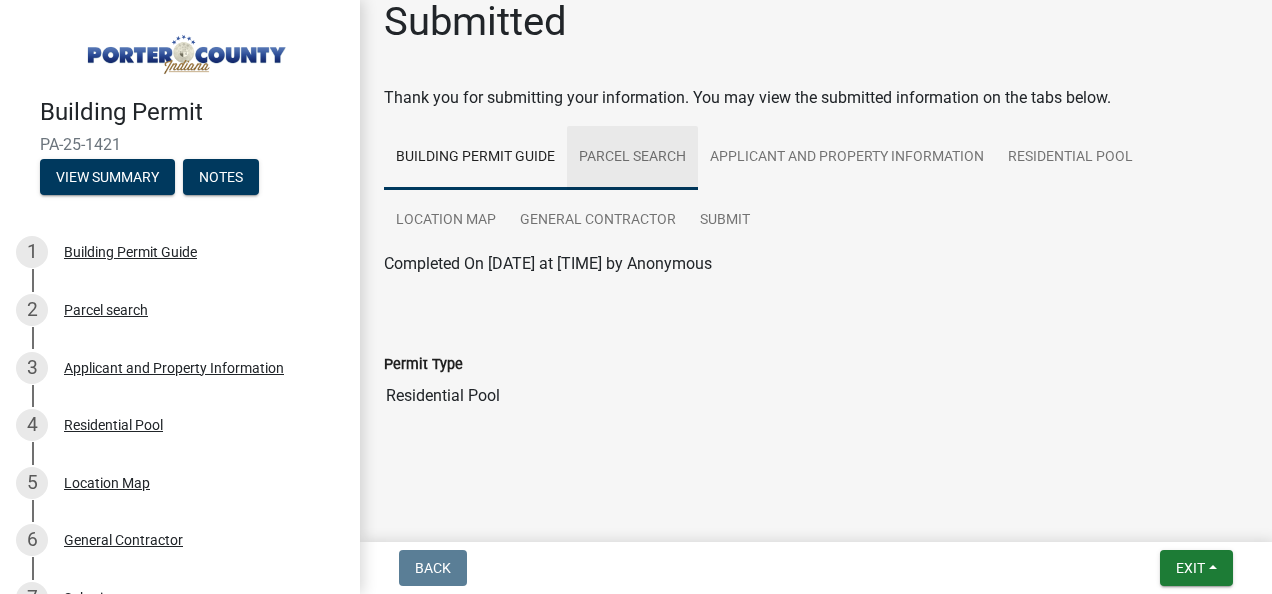 click on "Parcel search" at bounding box center (632, 158) 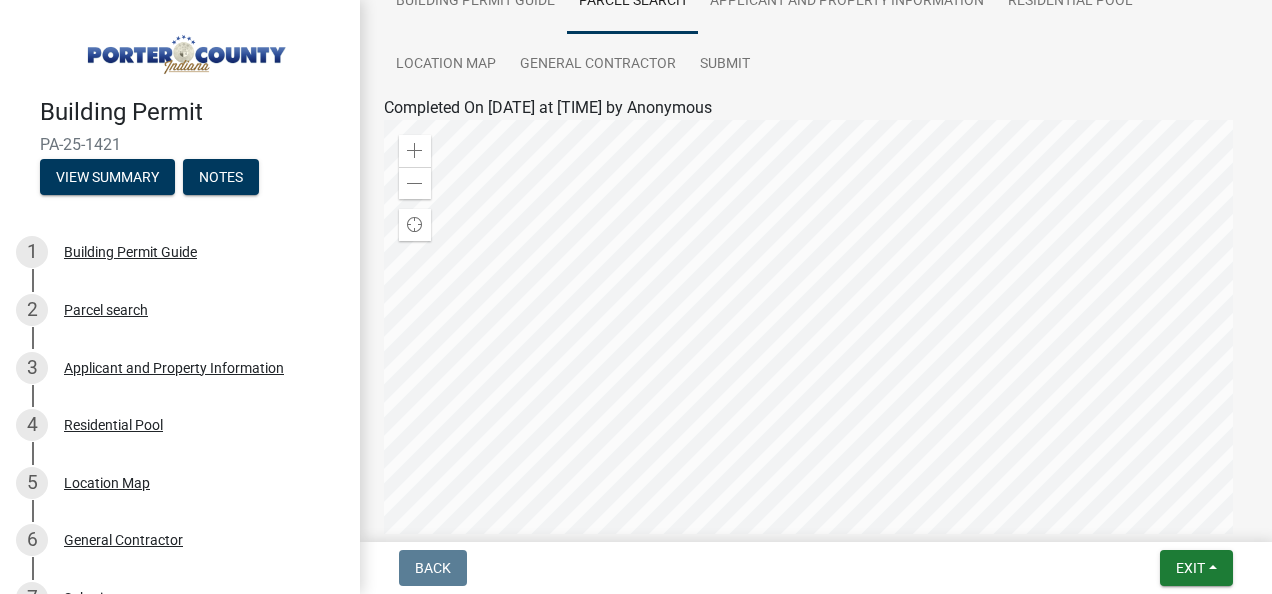 scroll, scrollTop: 224, scrollLeft: 0, axis: vertical 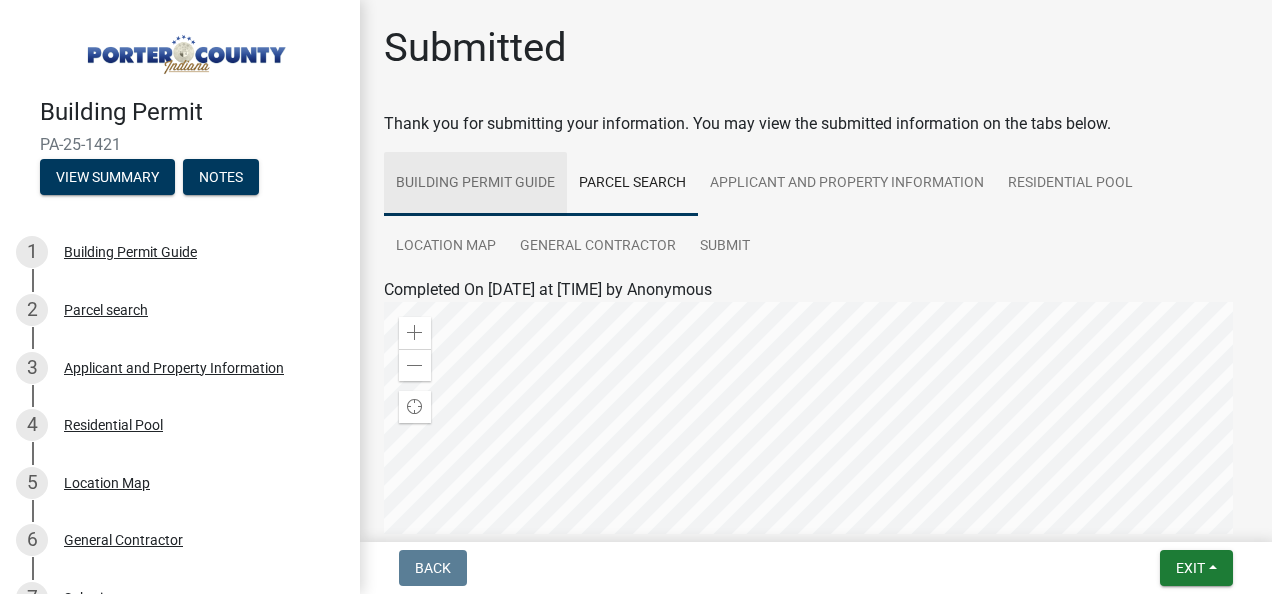 click on "Building Permit Guide" at bounding box center [475, 184] 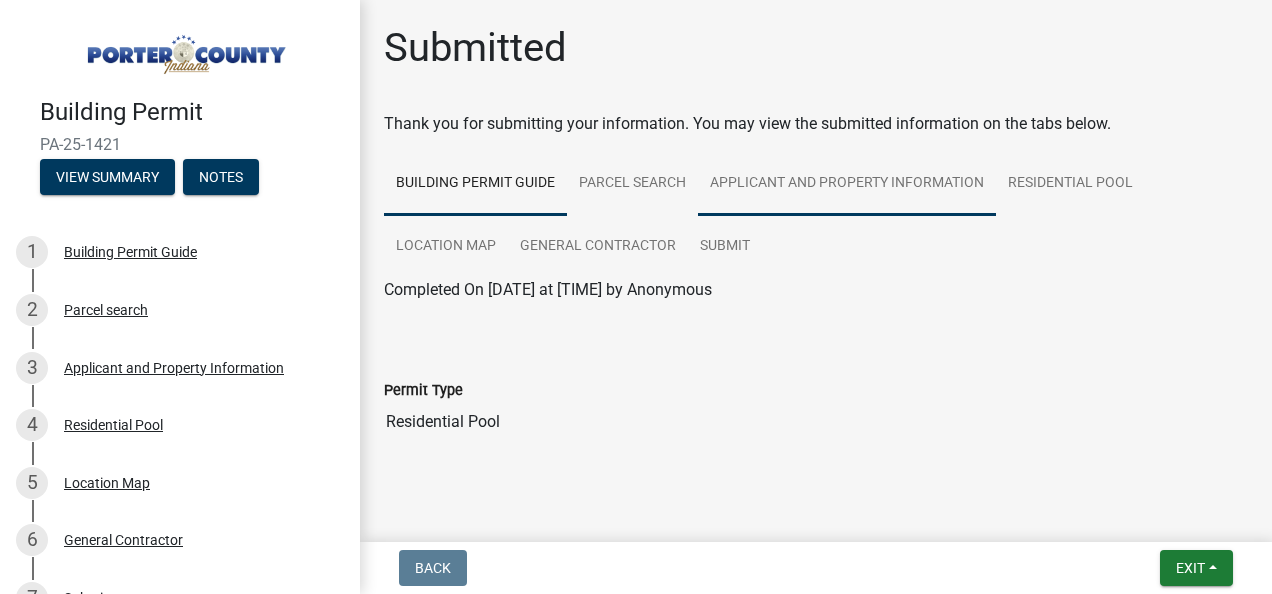 click on "Applicant and Property Information" at bounding box center [847, 184] 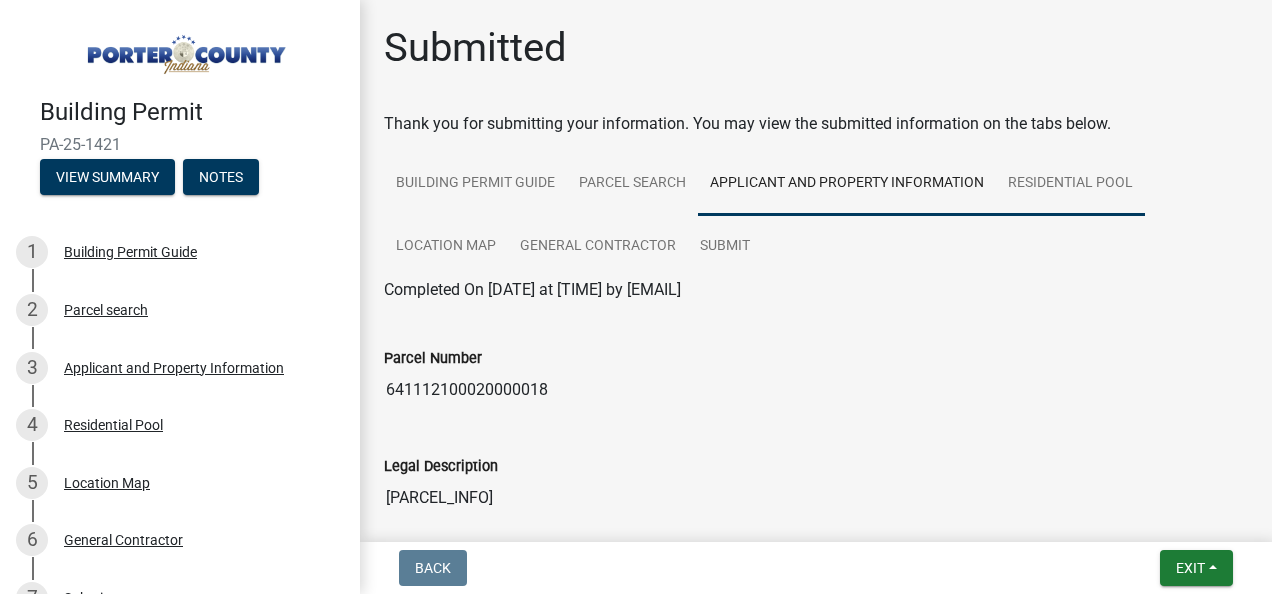 click on "Residential Pool" at bounding box center (1070, 184) 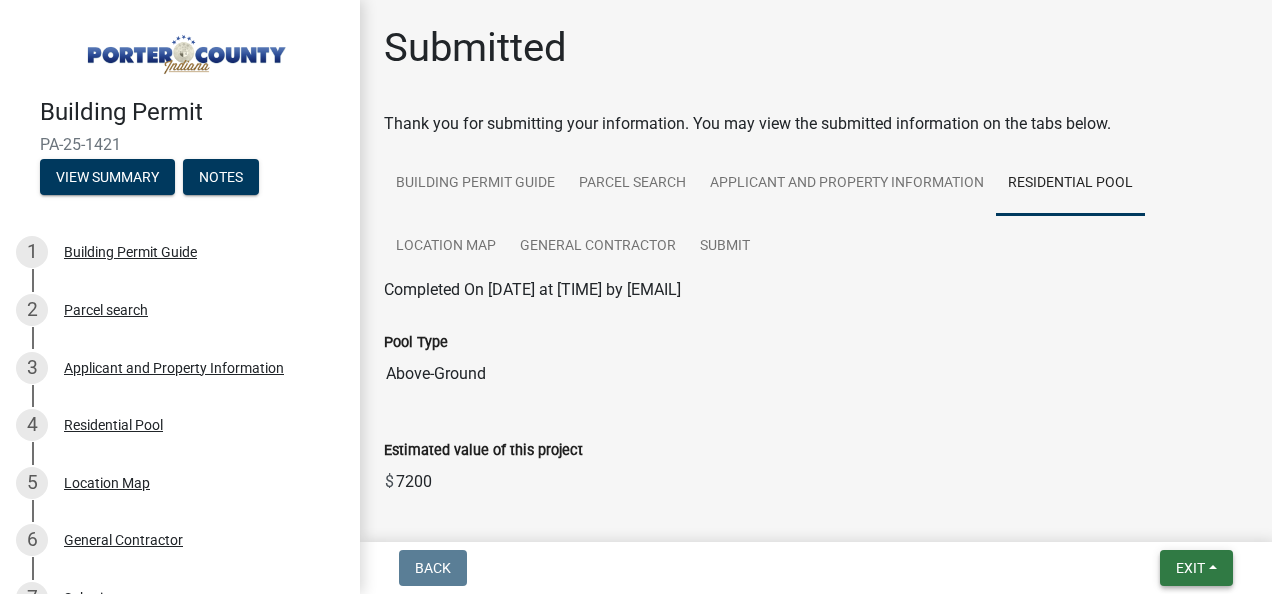 click on "Exit" at bounding box center (1196, 568) 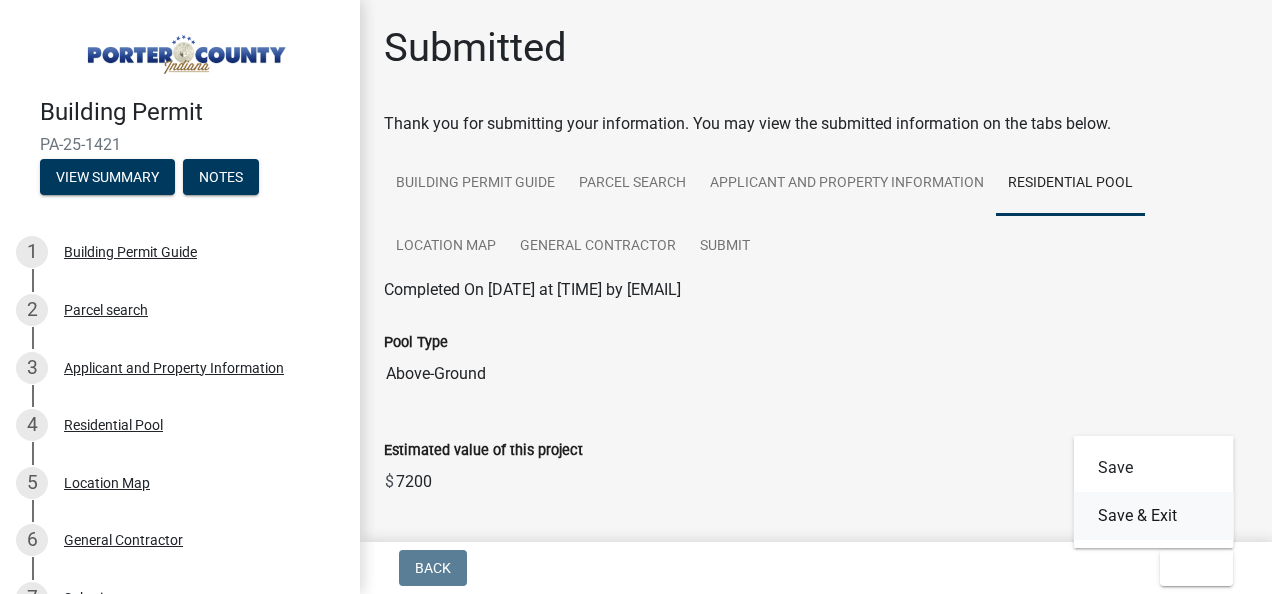 click on "Save & Exit" at bounding box center [1154, 516] 